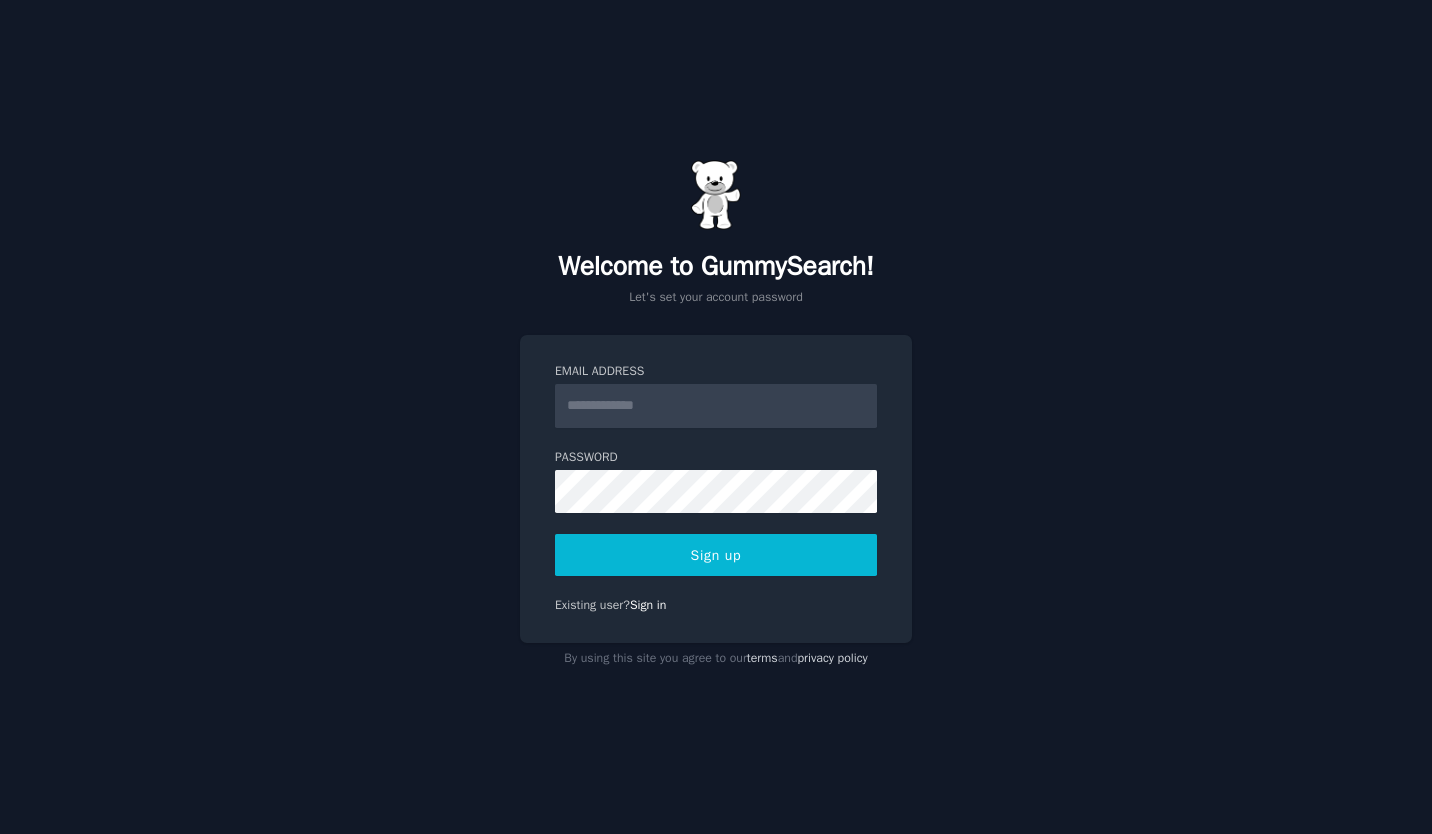 scroll, scrollTop: 0, scrollLeft: 0, axis: both 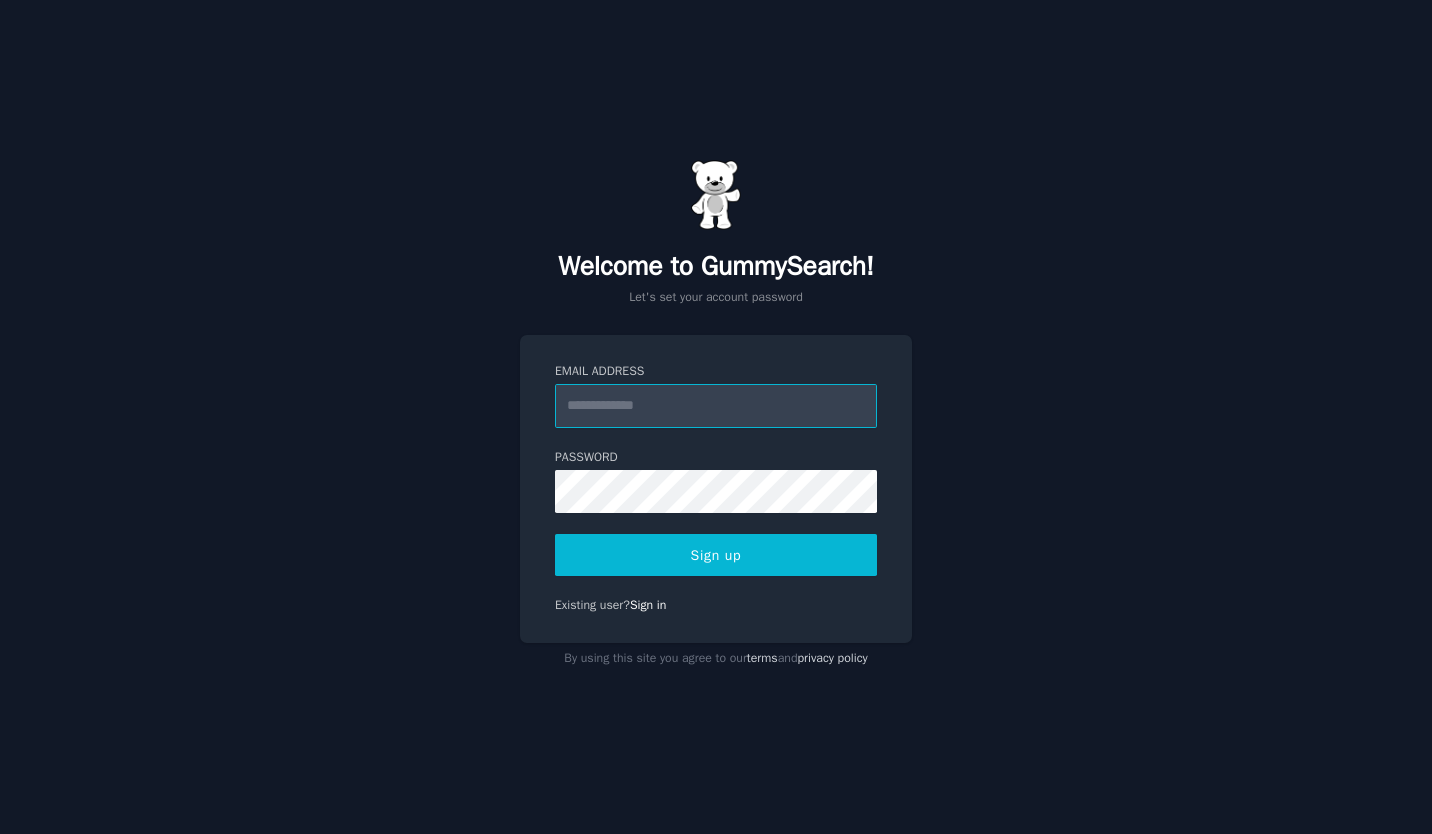 click on "Email Address" at bounding box center (716, 406) 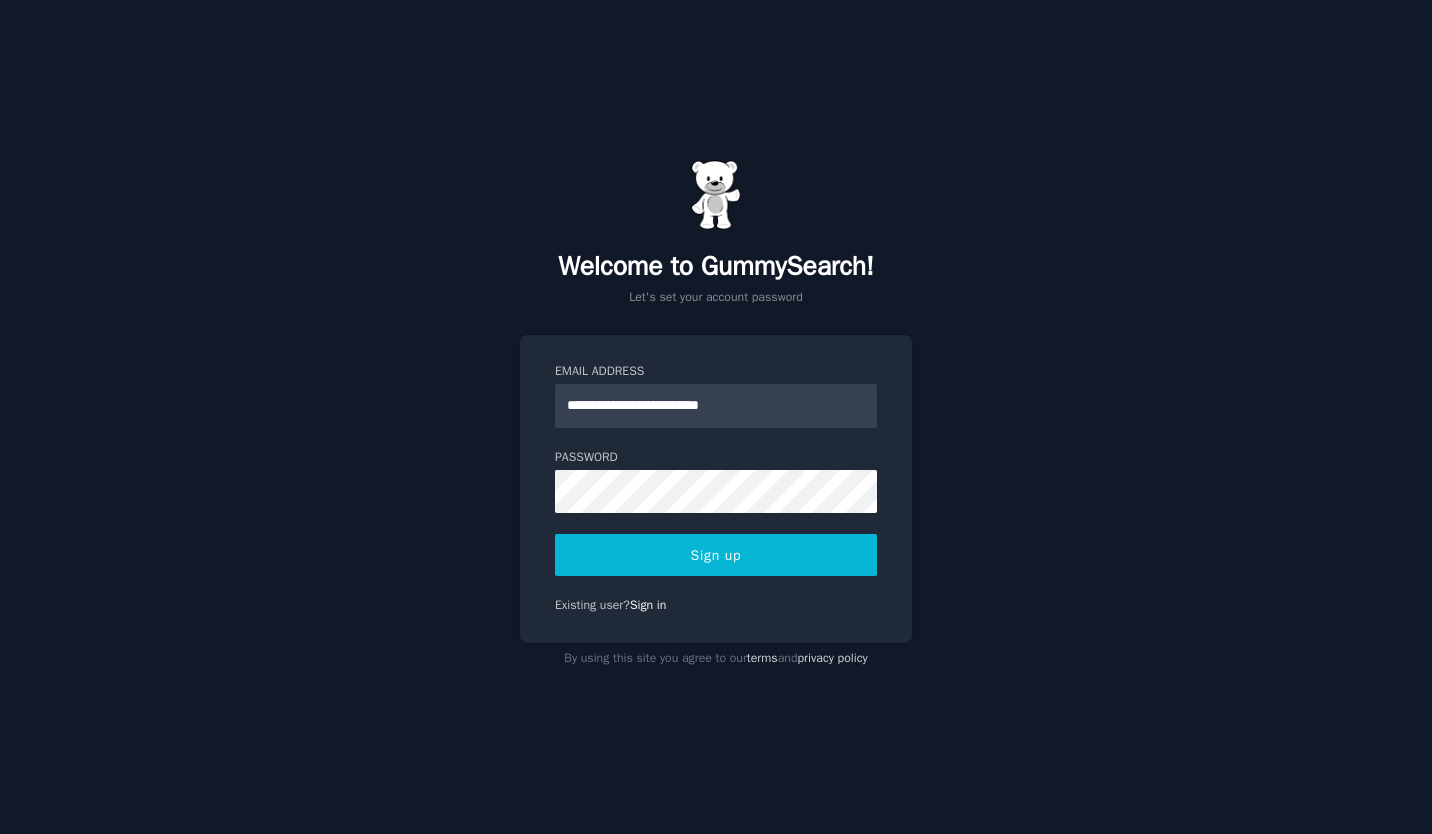 click on "Sign up" at bounding box center (716, 555) 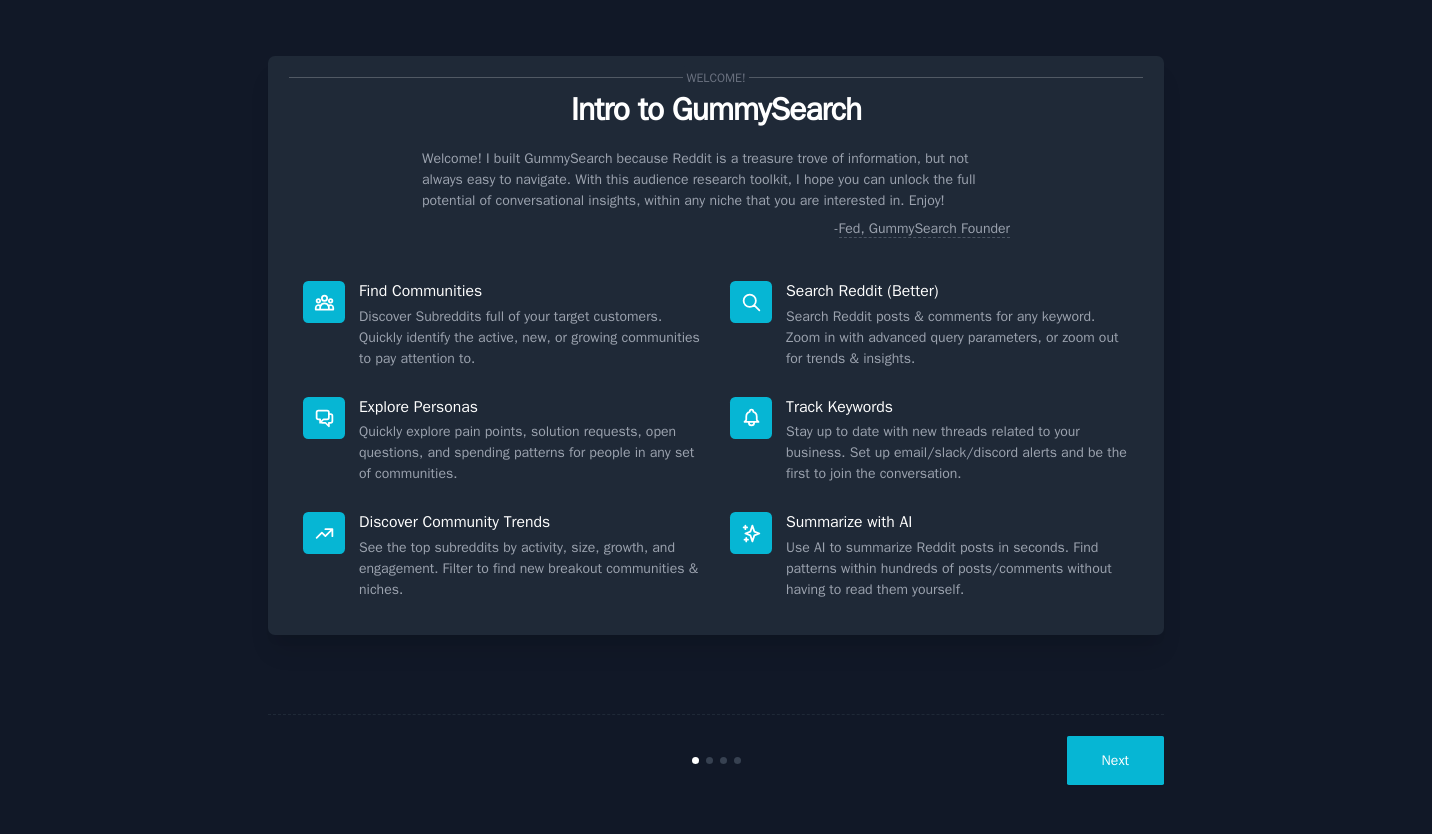 scroll, scrollTop: 0, scrollLeft: 0, axis: both 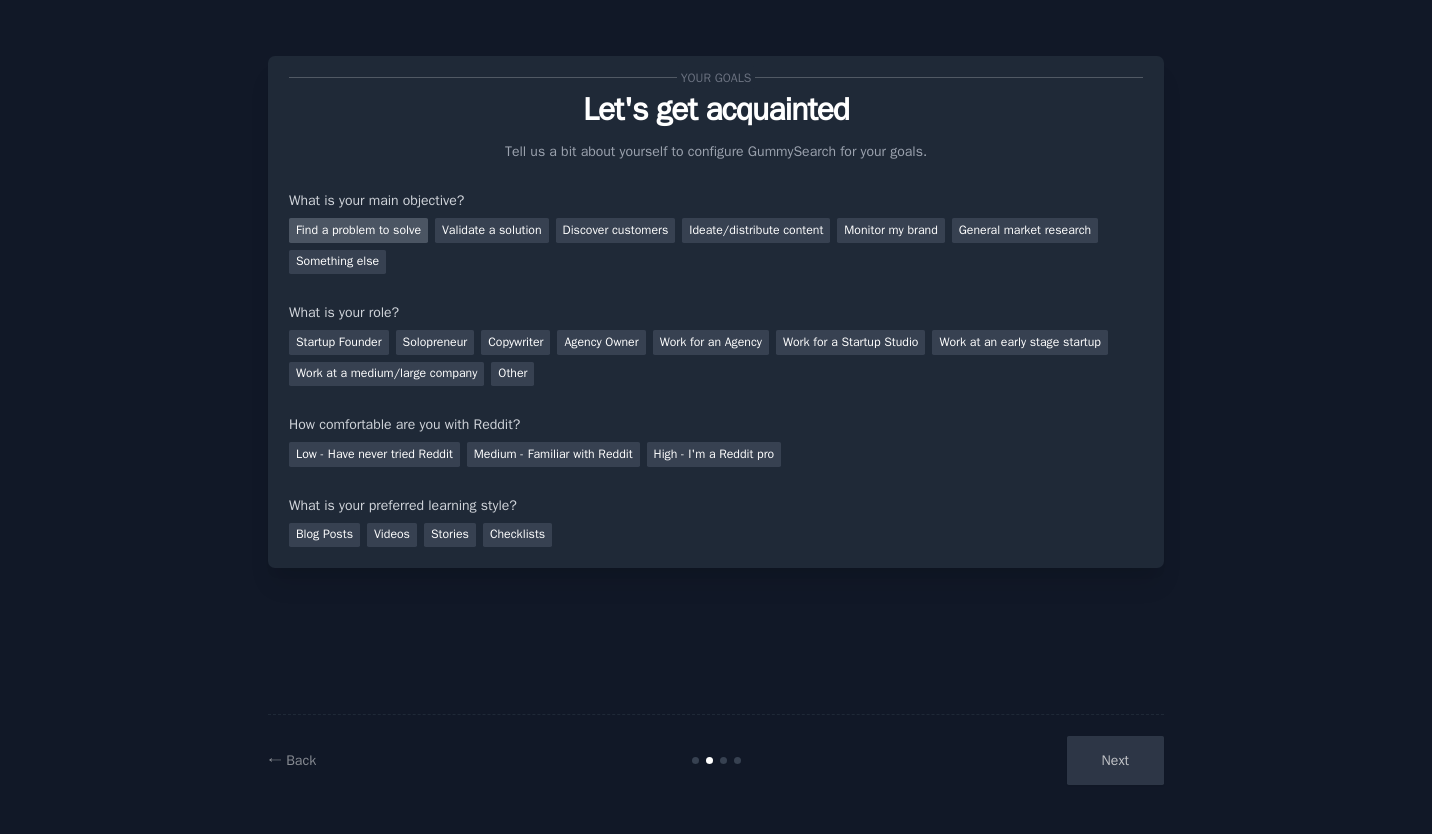 click on "Find a problem to solve" at bounding box center [358, 230] 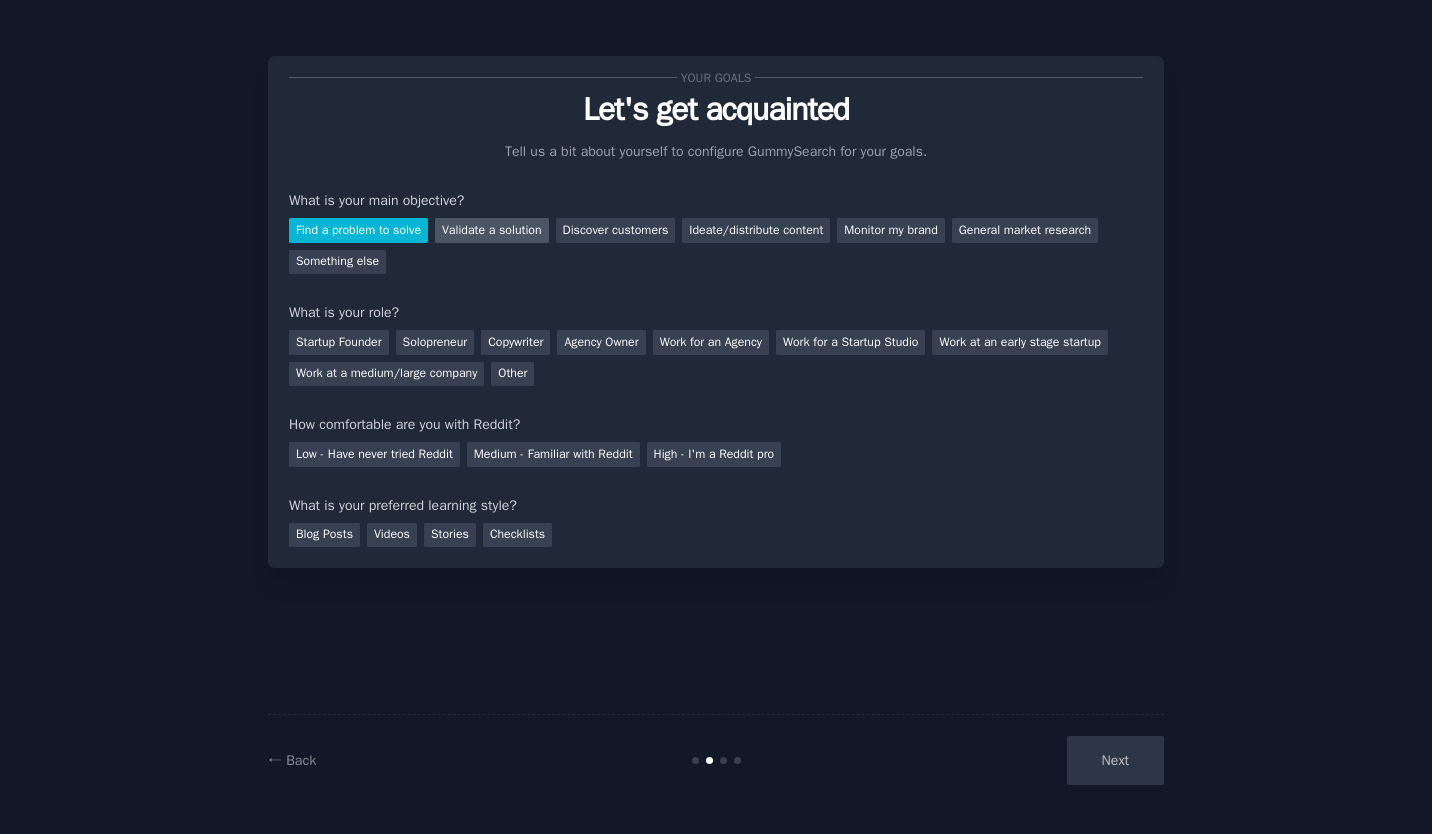 click on "Validate a solution" at bounding box center [492, 230] 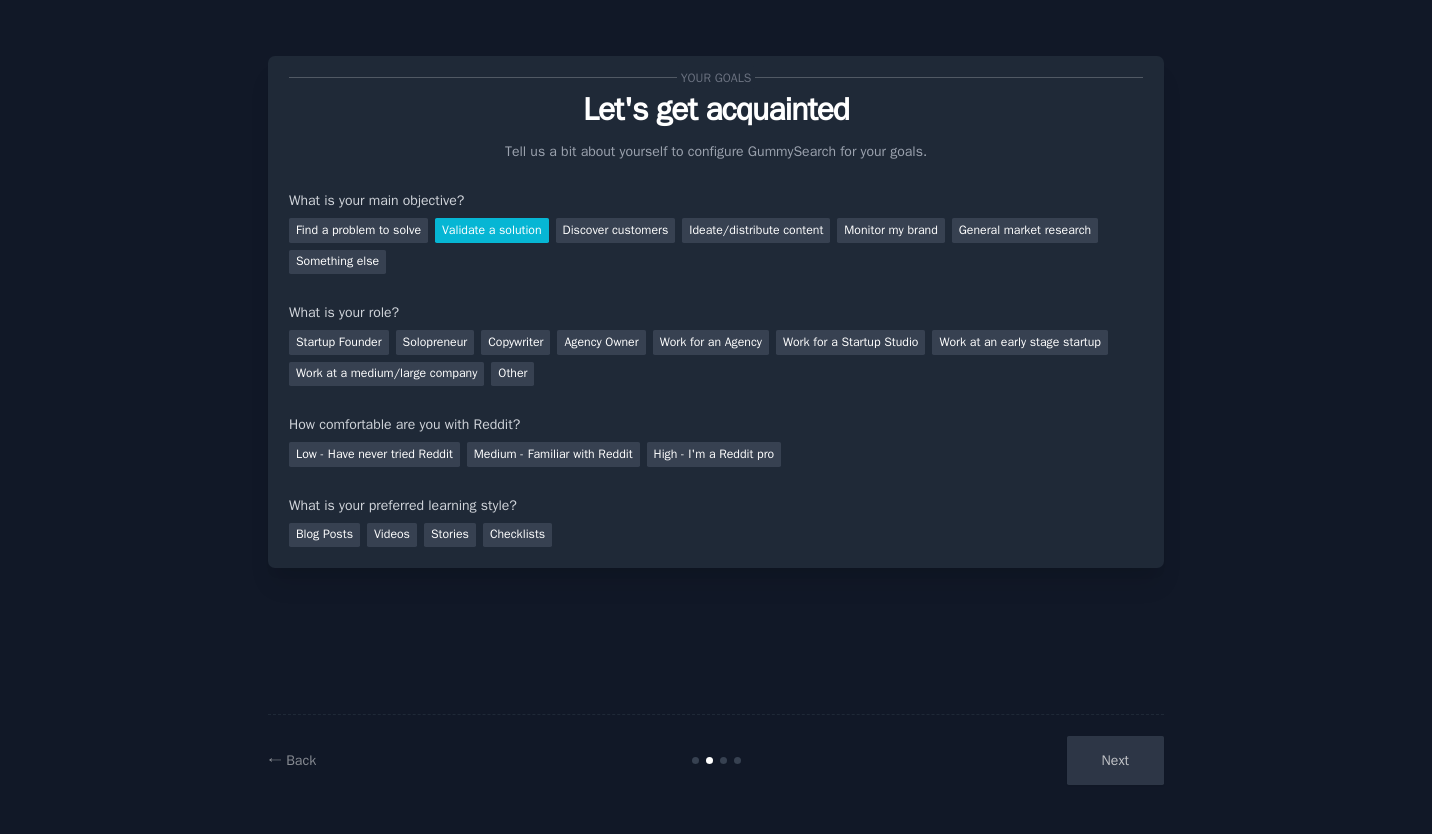 click on "Find a problem to solve Validate a solution Discover customers Ideate/distribute content Monitor my brand General market research Something else" at bounding box center (716, 242) 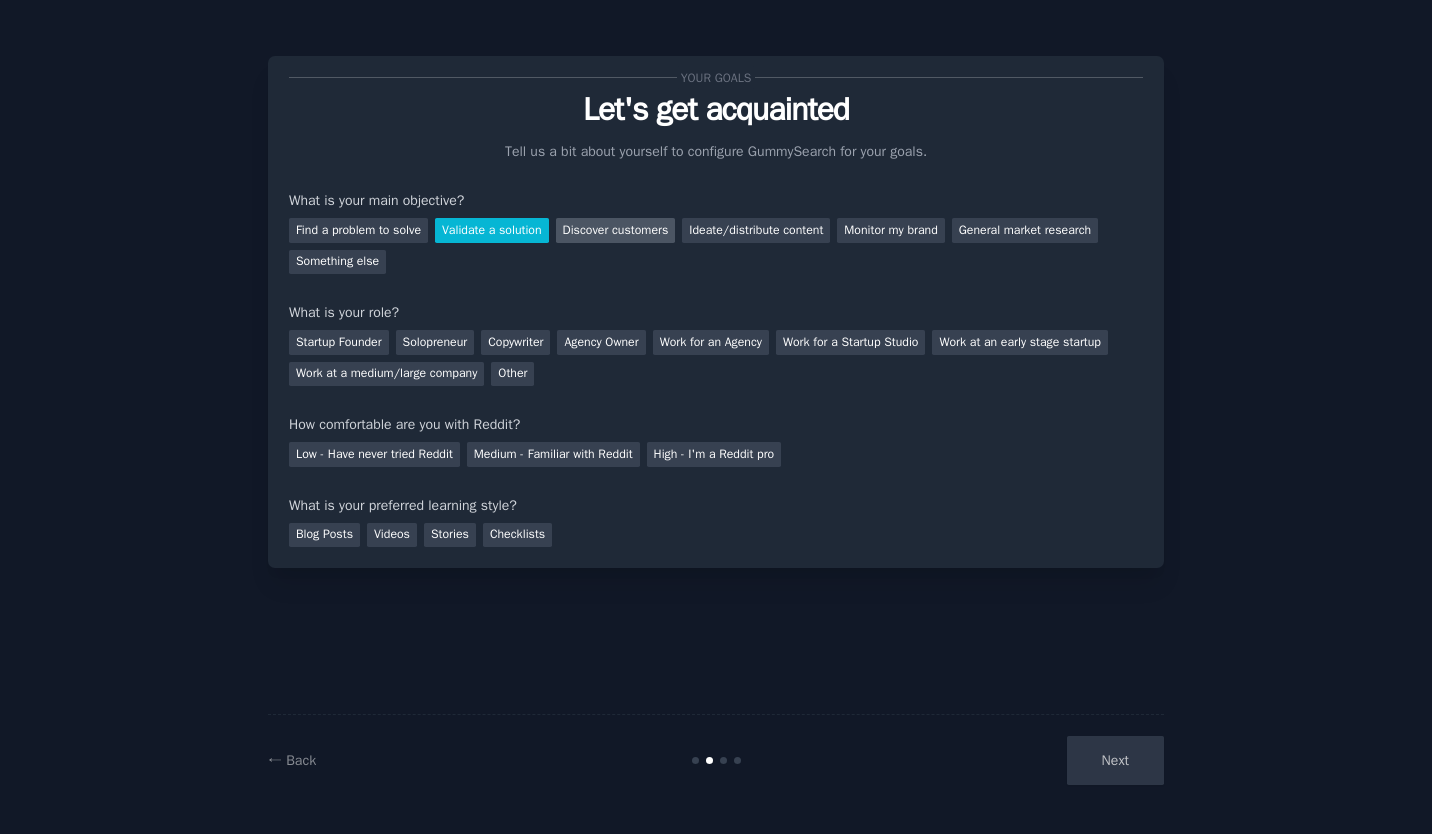 click on "Discover customers" at bounding box center (616, 230) 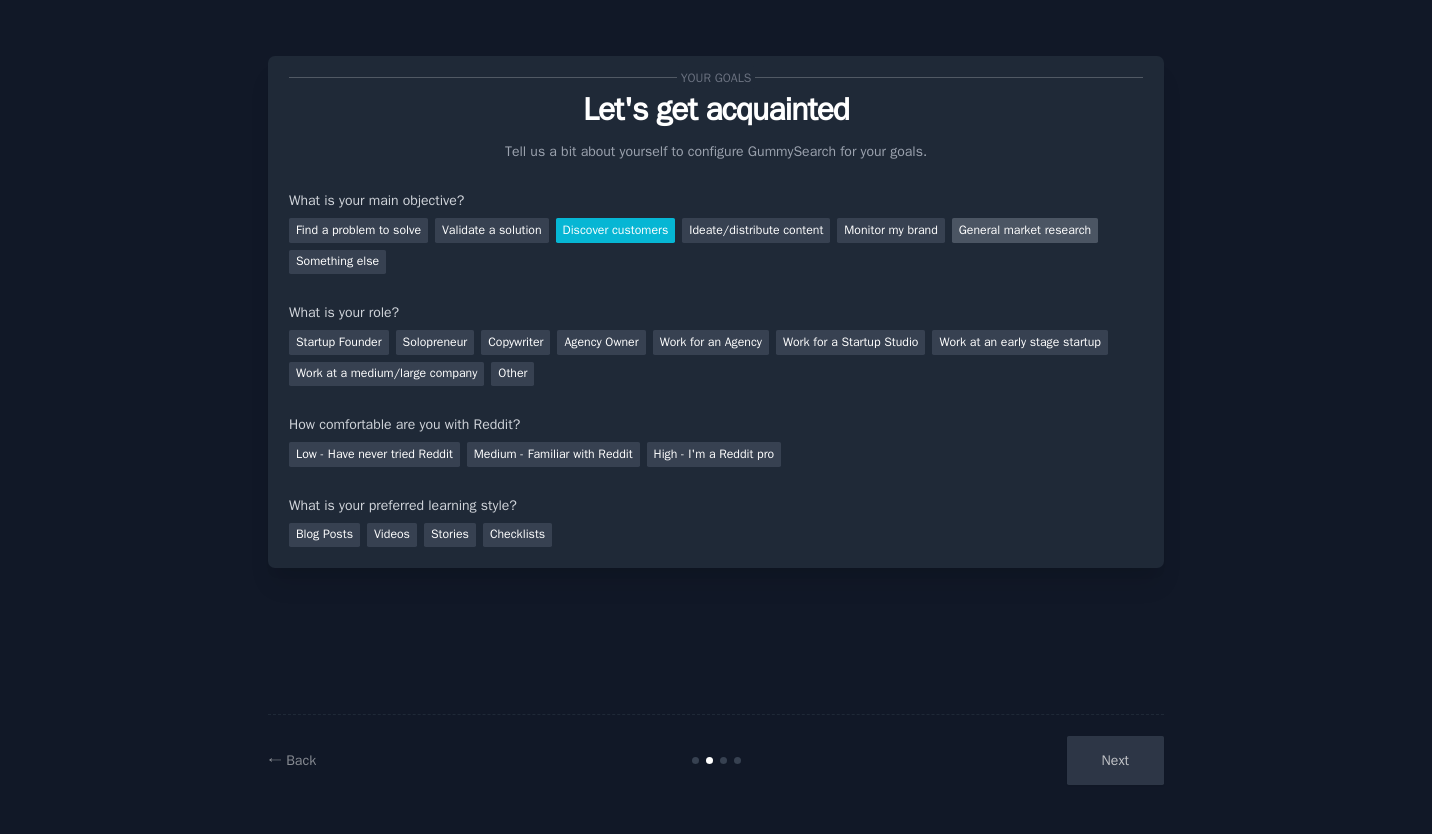 click on "General market research" at bounding box center (1025, 230) 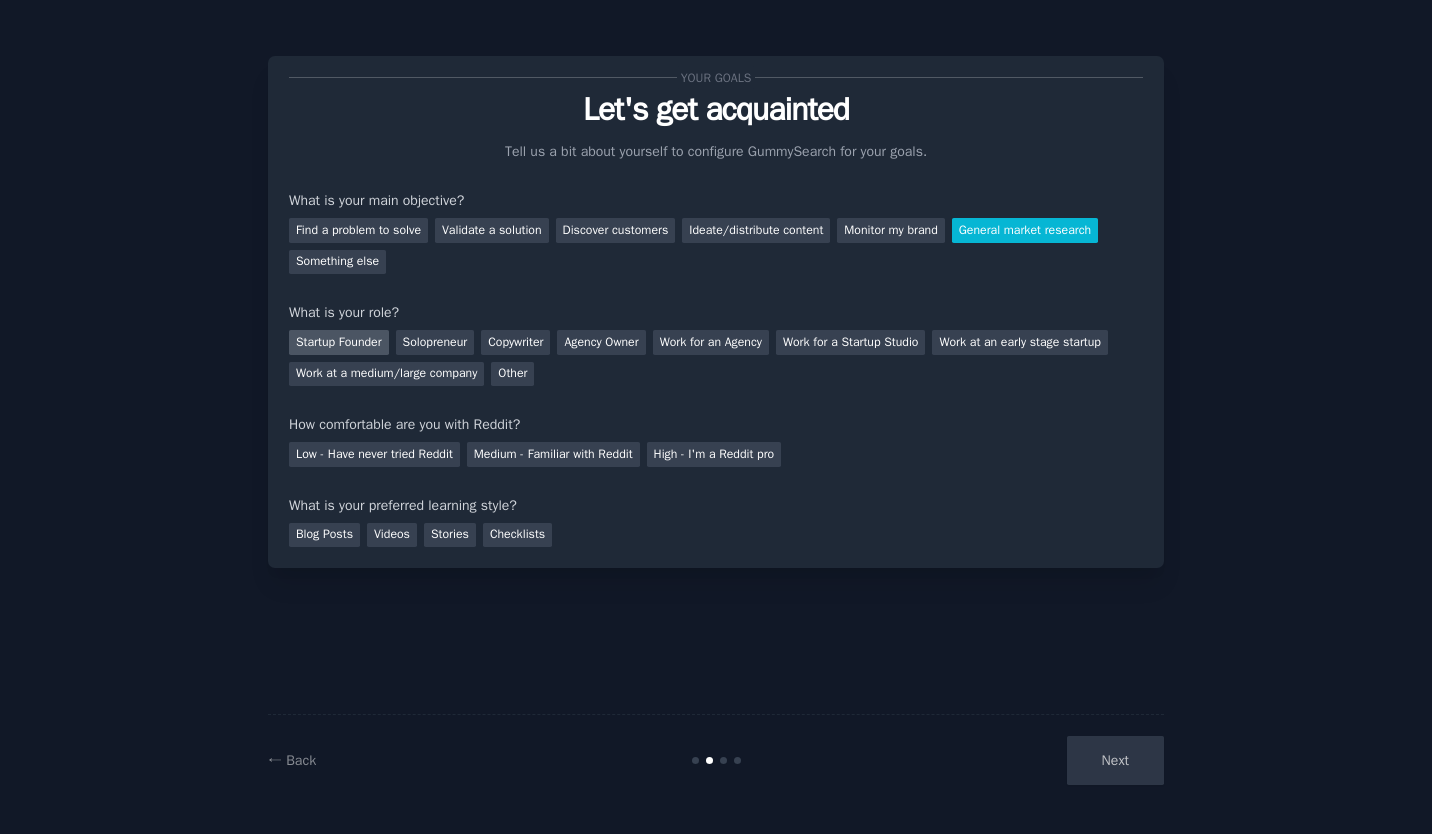 click on "Startup Founder" at bounding box center (339, 342) 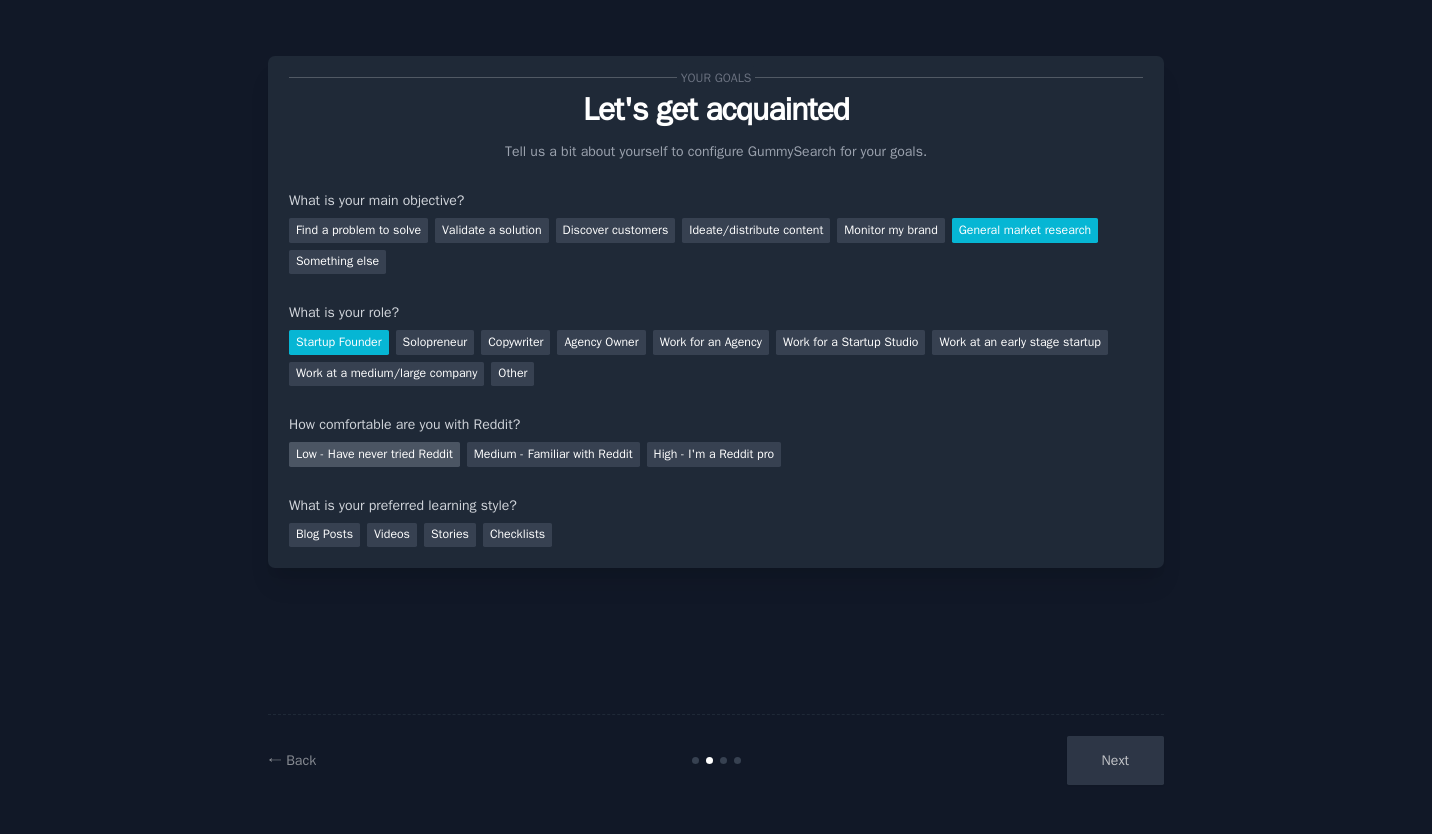 click on "Low - Have never tried Reddit" at bounding box center [374, 454] 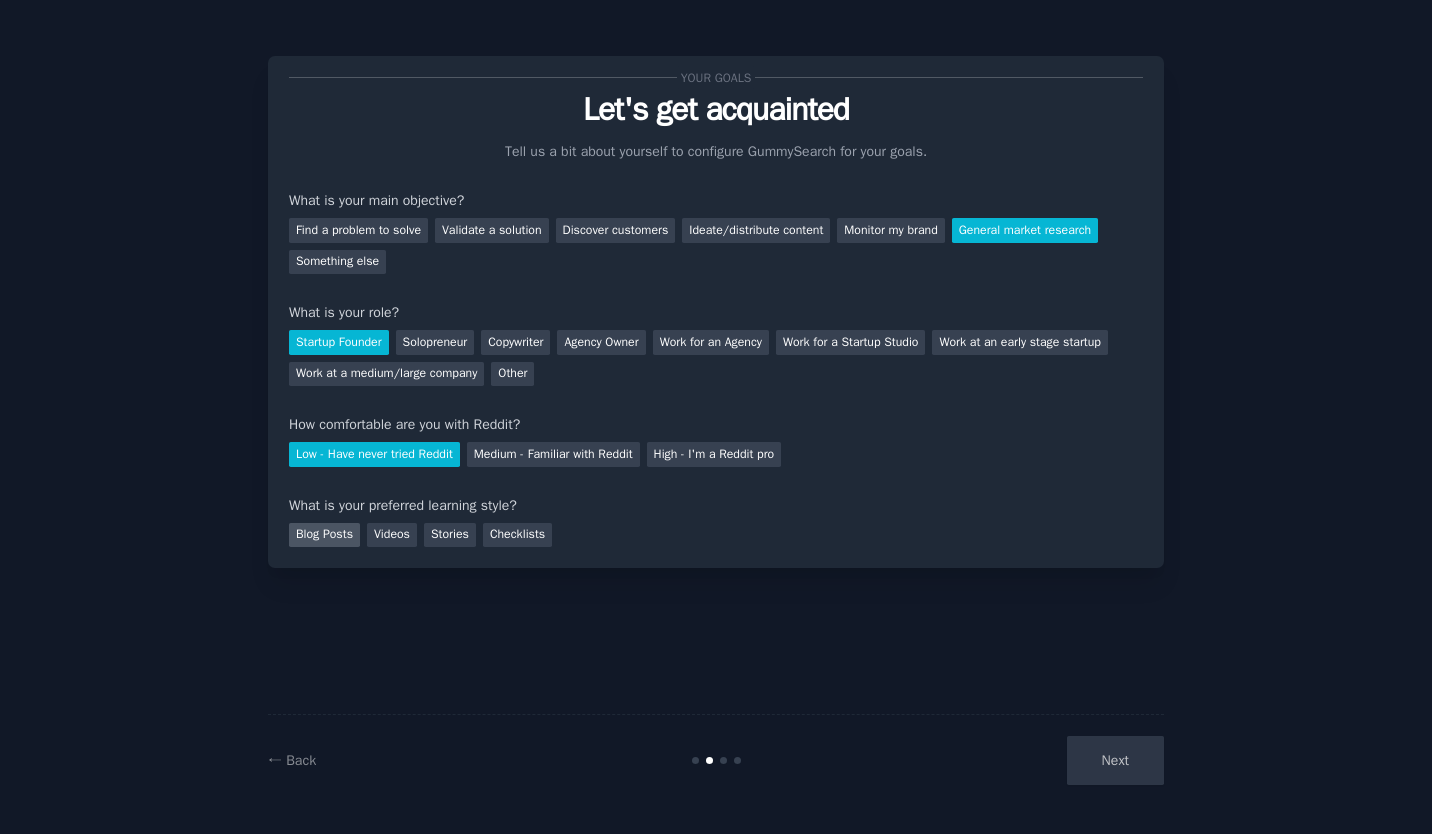 click on "Blog Posts" at bounding box center (324, 535) 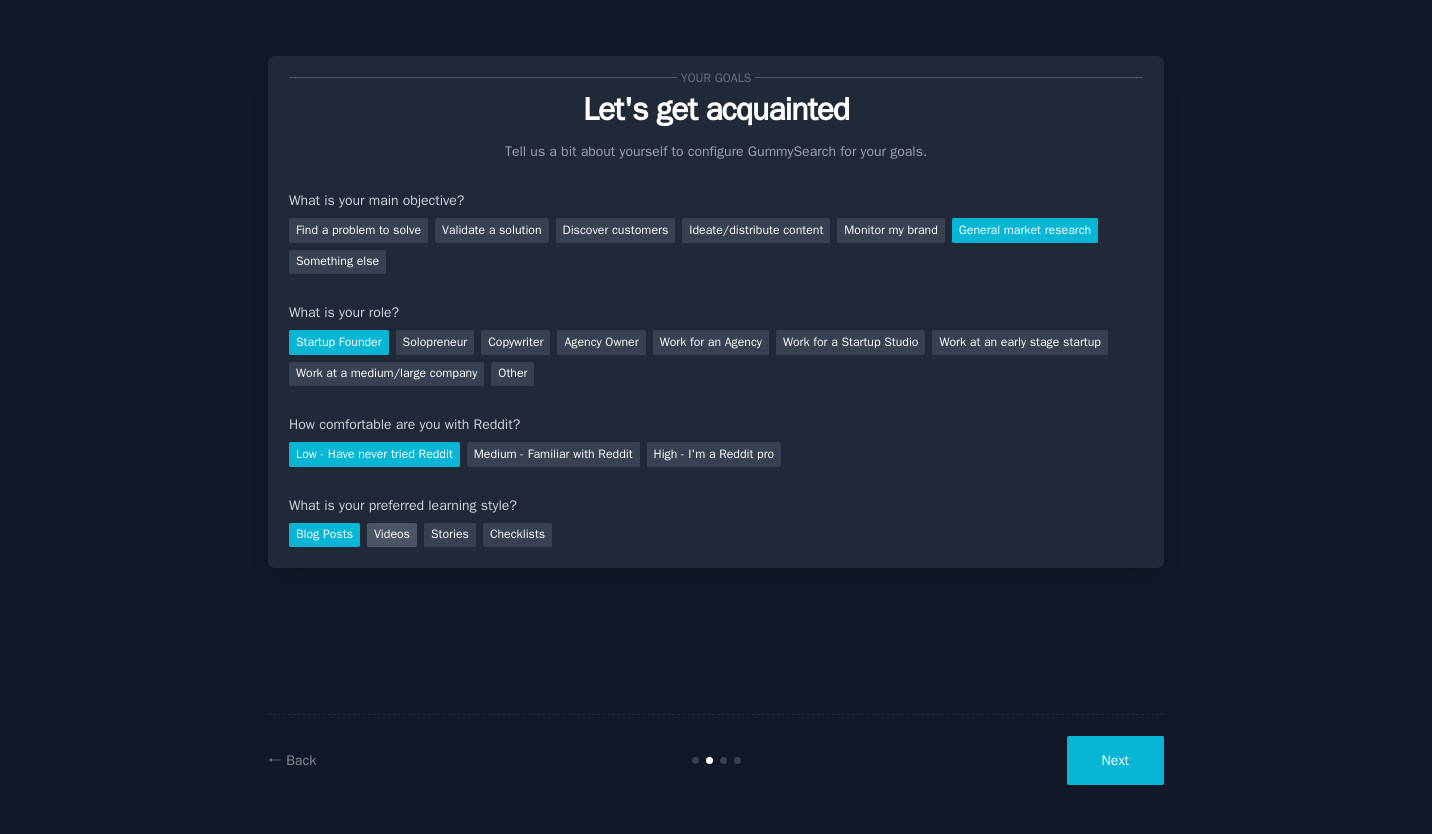 click on "Videos" at bounding box center [392, 535] 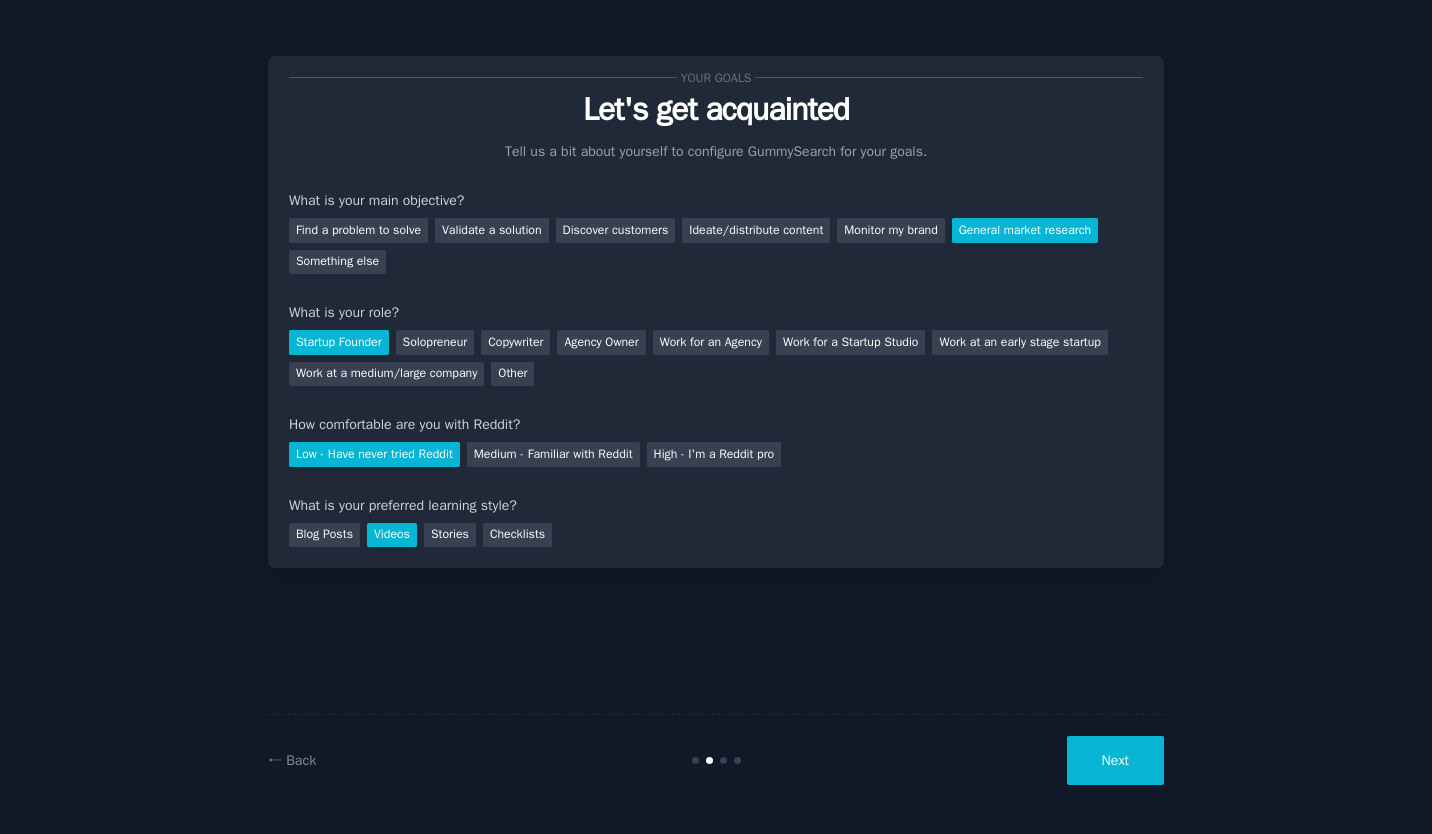click on "Next" at bounding box center (1115, 760) 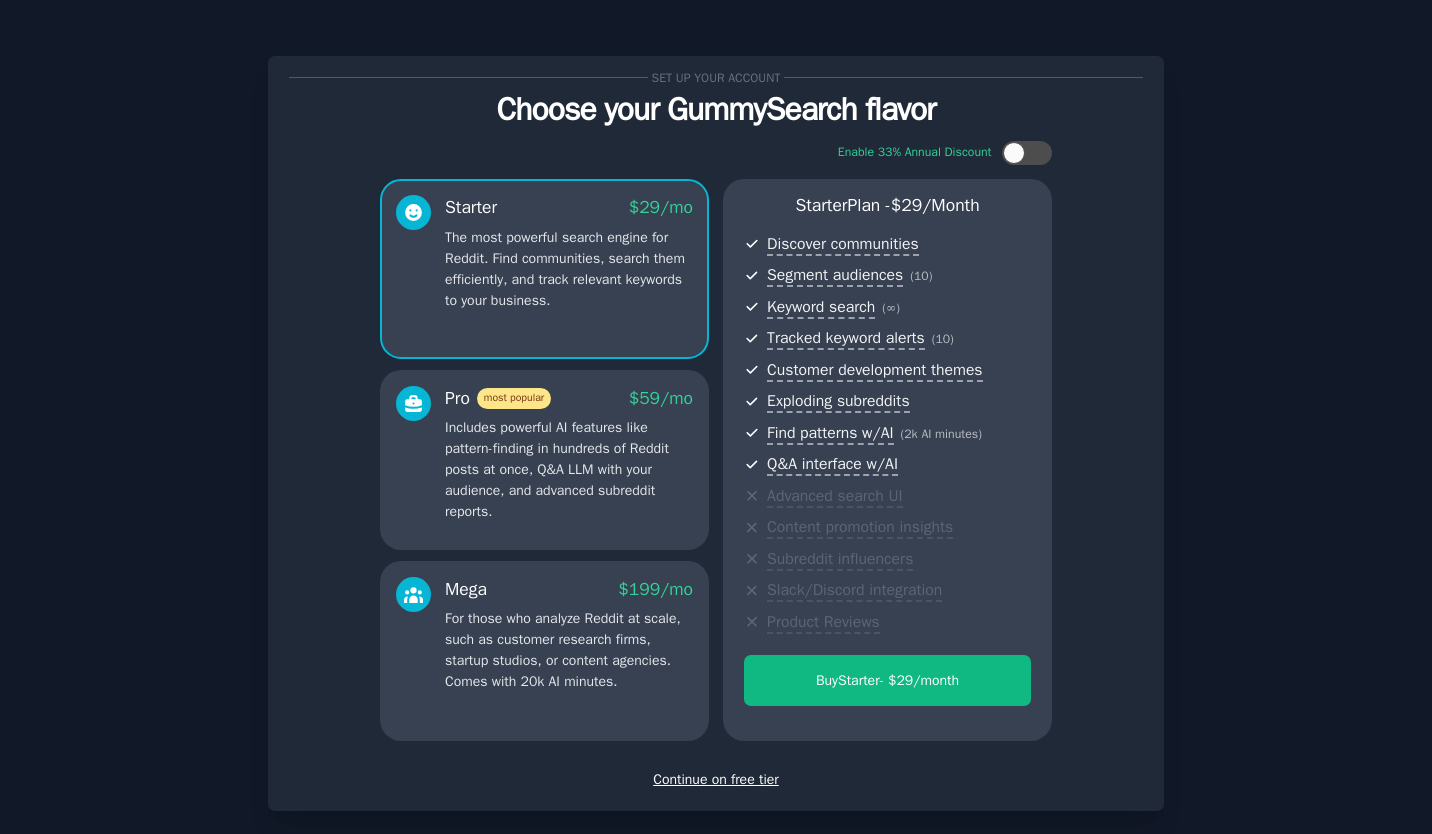 click on "Set up your account Choose your GummySearch flavor Enable 33% Annual Discount Starter $ 29 /mo The most powerful search engine for Reddit. Find communities, search them efficiently, and track relevant keywords to your business. Pro most popular $ 59 /mo Includes powerful AI features like pattern-finding in hundreds of Reddit posts at once, Q&A LLM with your audience, and advanced subreddit reports. Mega $ 199 /mo For those who analyze Reddit at scale, such as customer research firms, startup studios, or content agencies. Comes with 20k AI minutes. Starter  Plan -  $ 29 /month Discover communities Segment audiences ( 10 ) Keyword search ( ∞ ) Tracked keyword alerts ( 10 ) Customer development themes Exploding subreddits Find patterns w/AI ( 2k AI minutes ) Q&A interface w/AI Advanced search UI Content promotion insights Subreddit influencers Slack/Discord integration Product Reviews Buy  Starter  - $ 29 /month Continue on free tier" at bounding box center (716, 433) 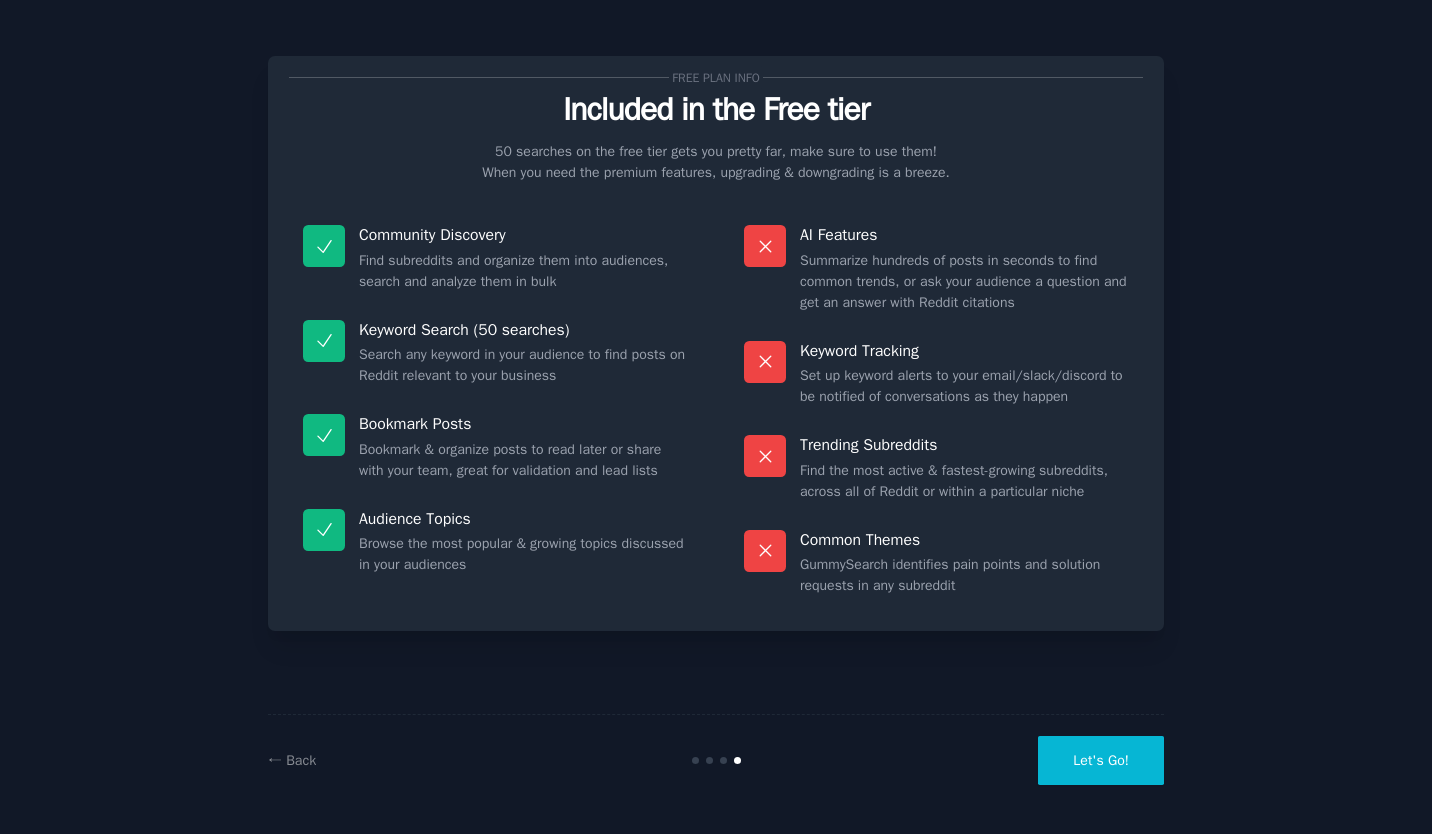 click on "Let's Go!" at bounding box center (1101, 760) 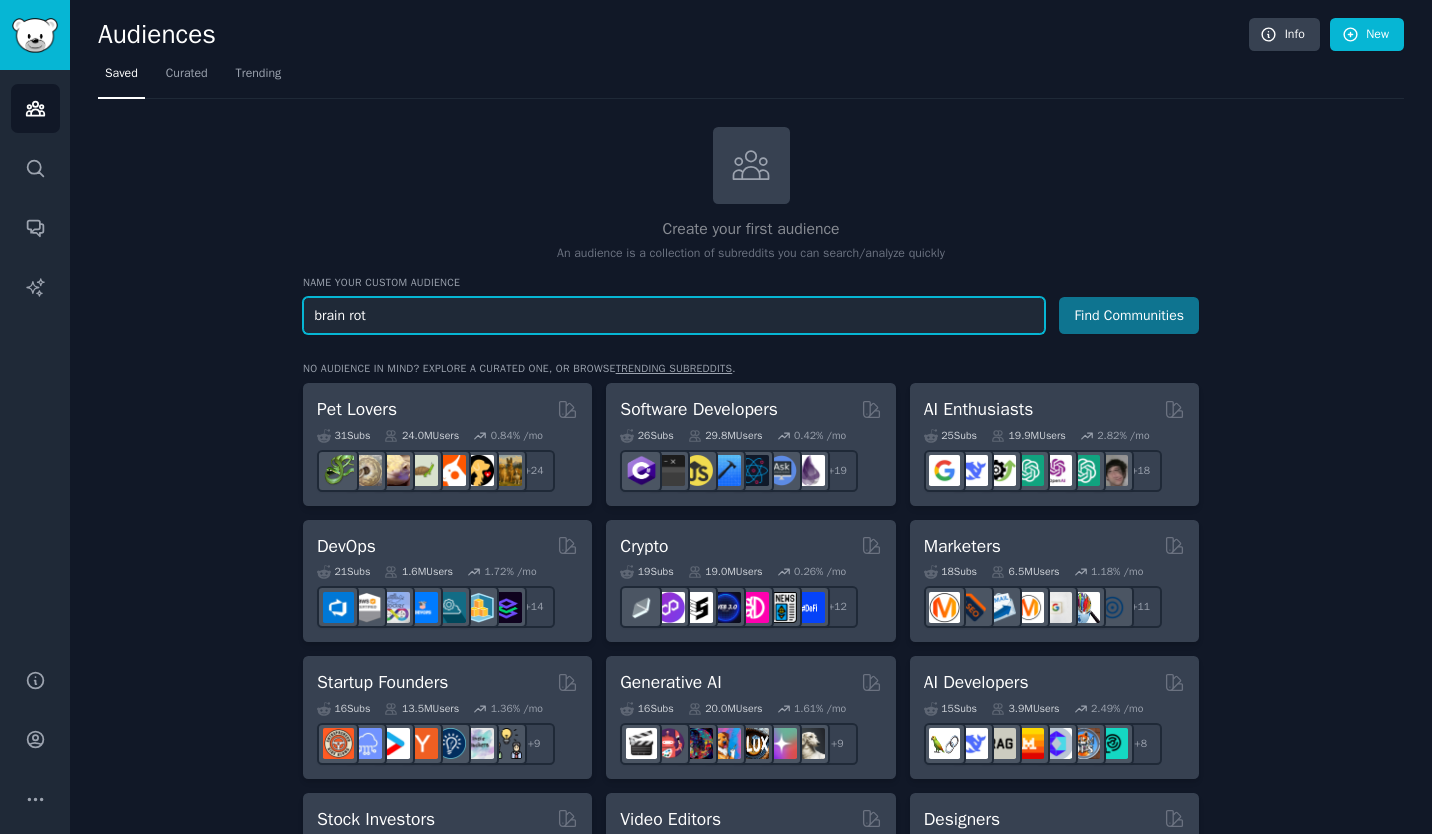 type on "brain rot" 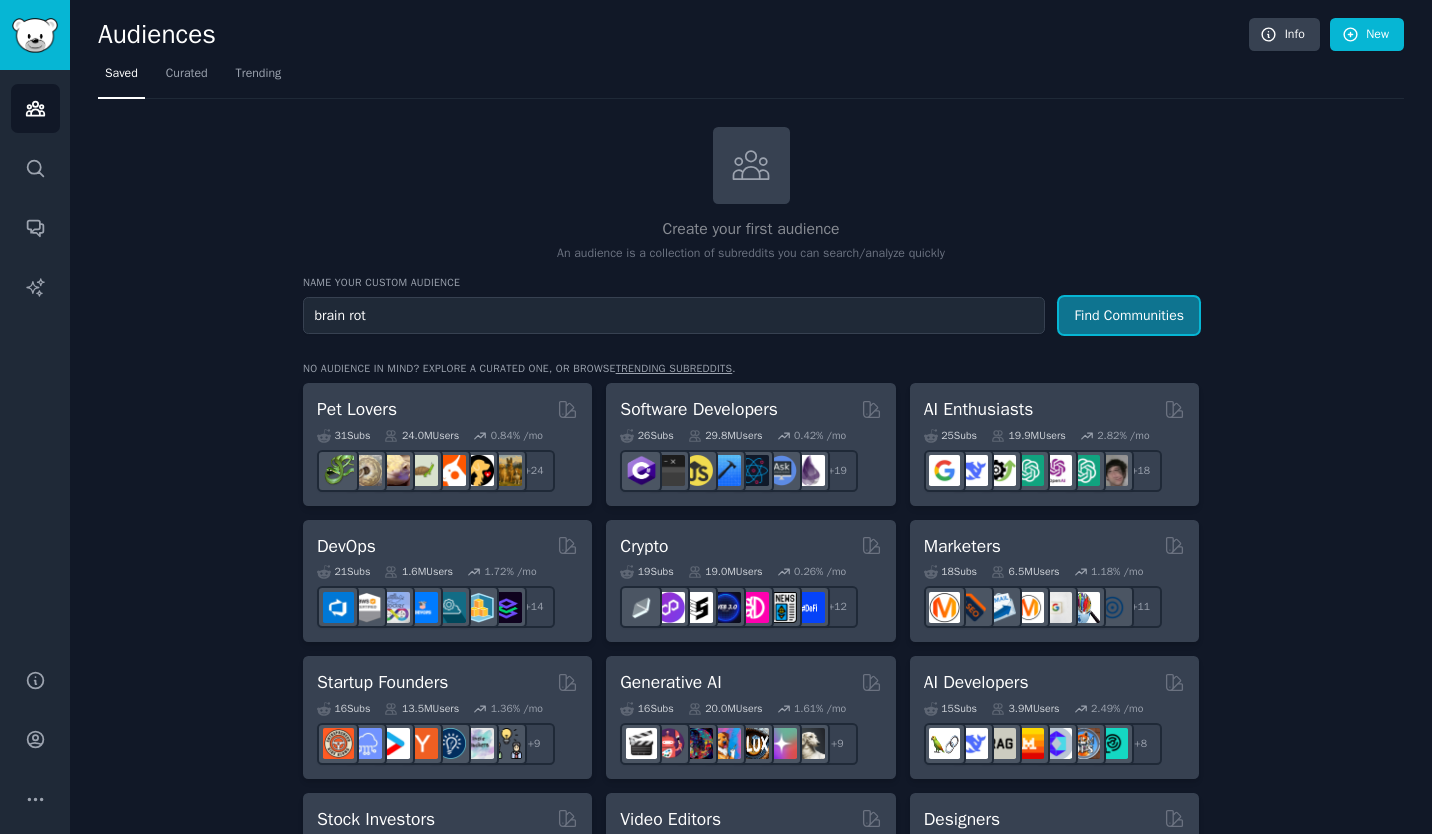 click on "Find Communities" at bounding box center [1129, 315] 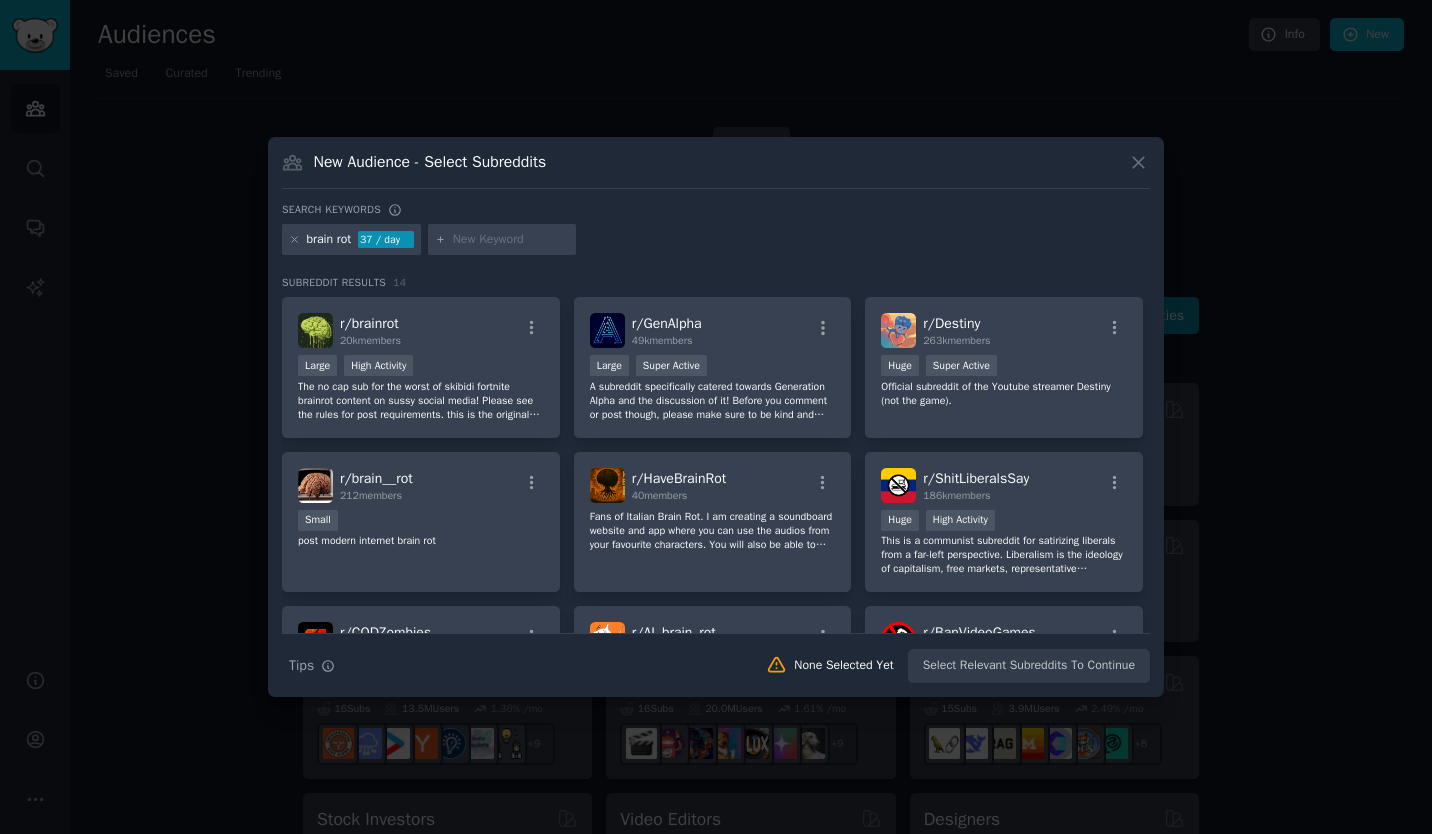 click on "brain rot 37 / day" at bounding box center [716, 243] 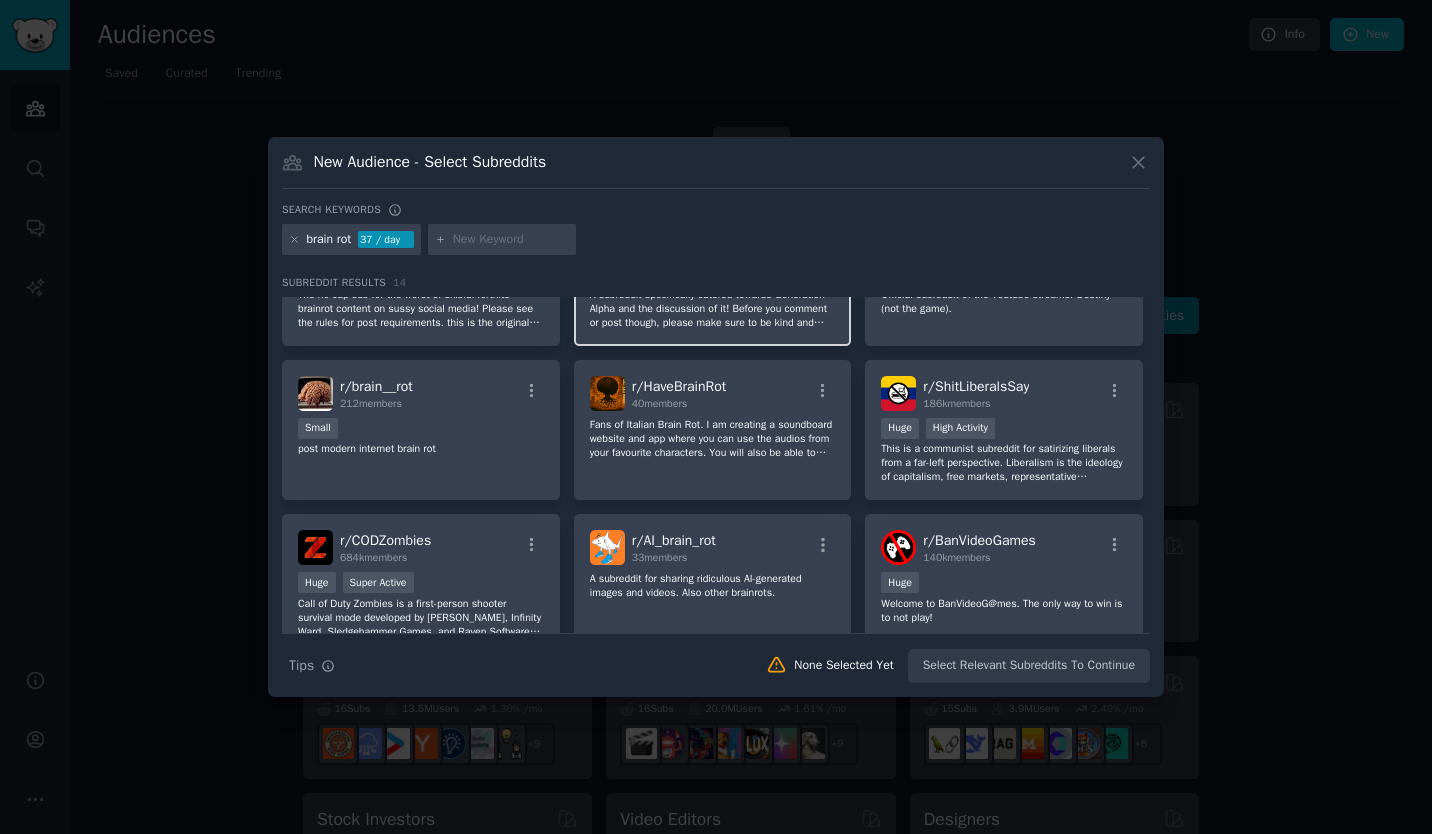 scroll, scrollTop: 0, scrollLeft: 0, axis: both 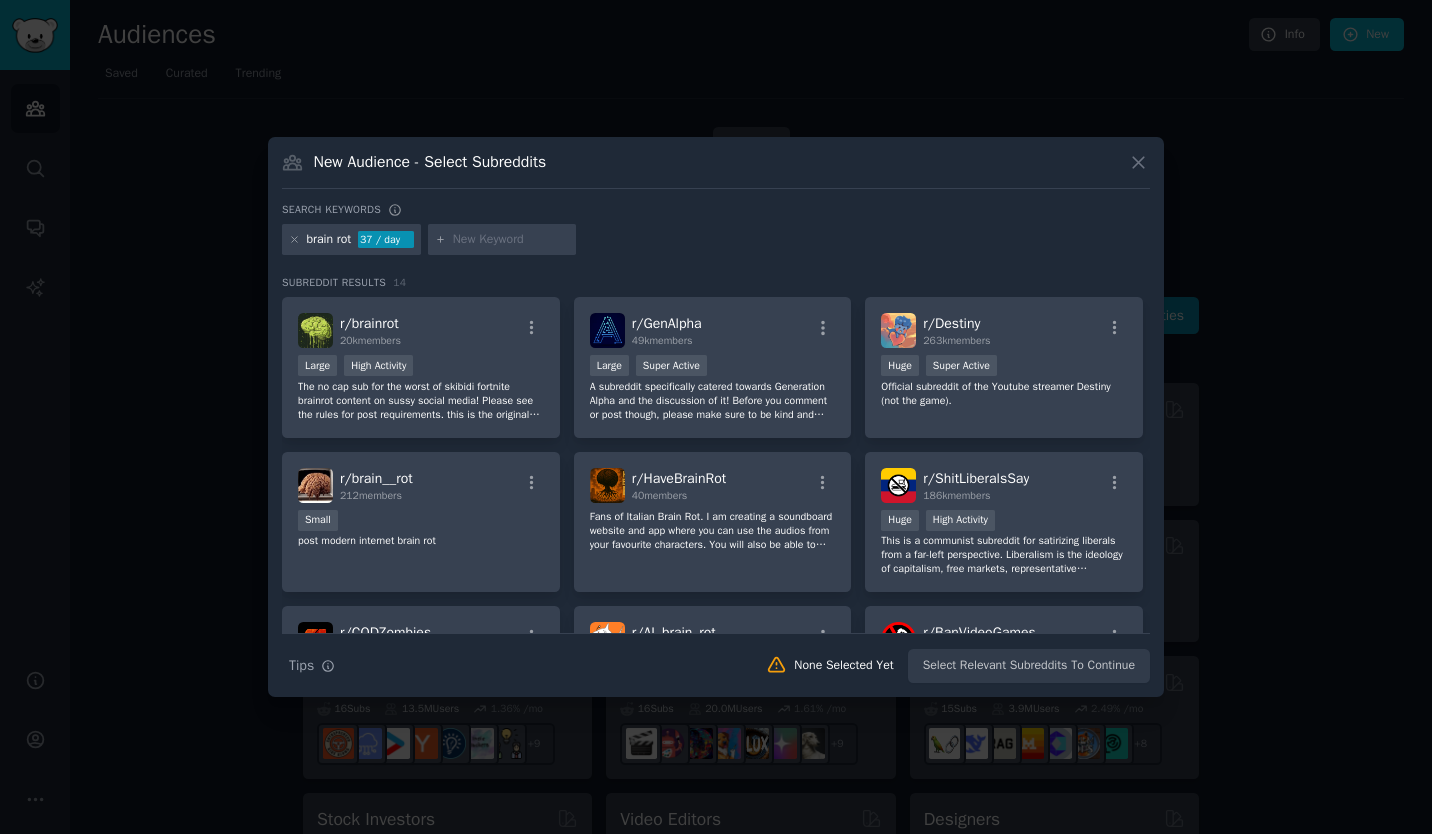 click at bounding box center [716, 417] 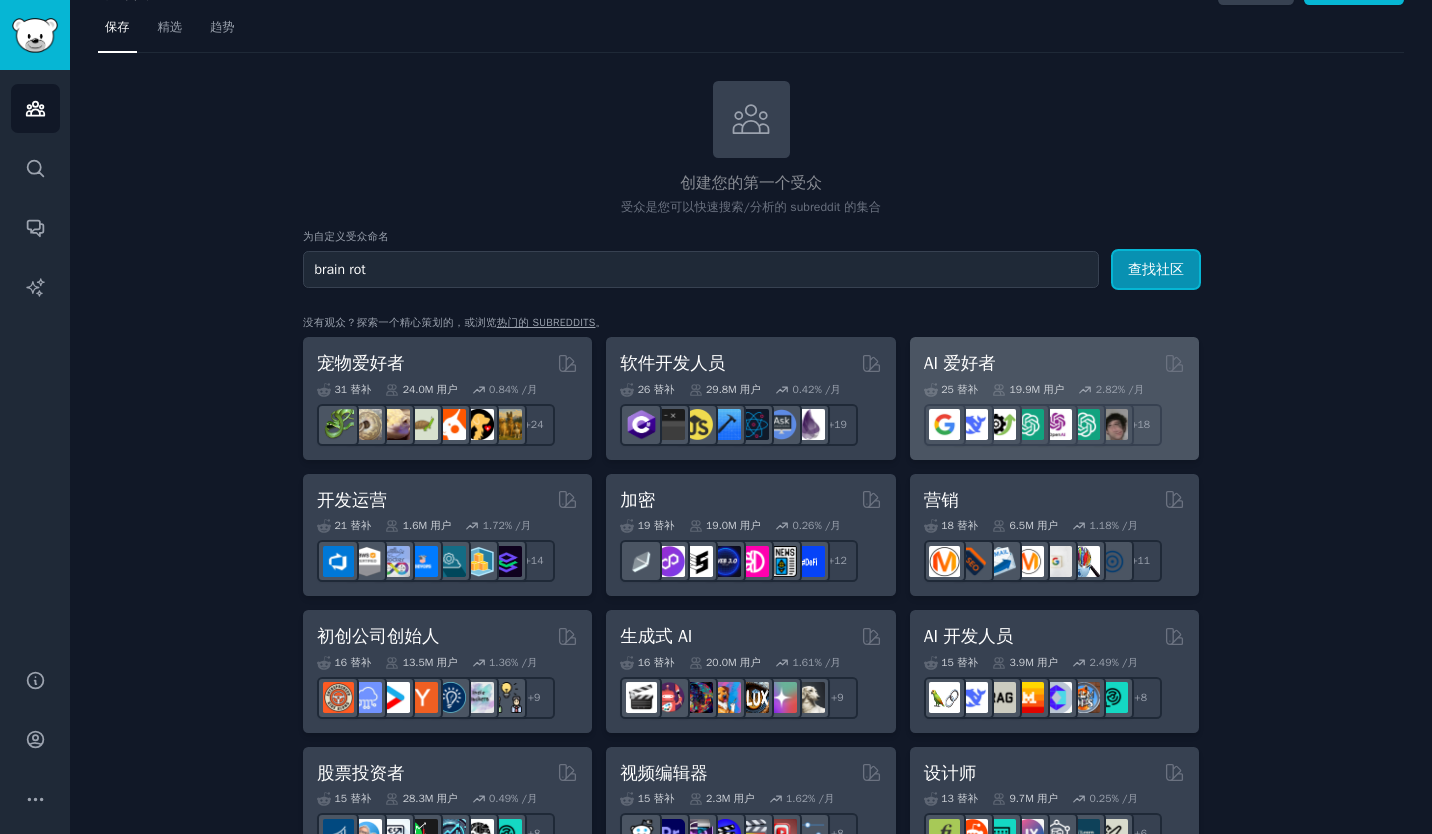 scroll, scrollTop: 0, scrollLeft: 0, axis: both 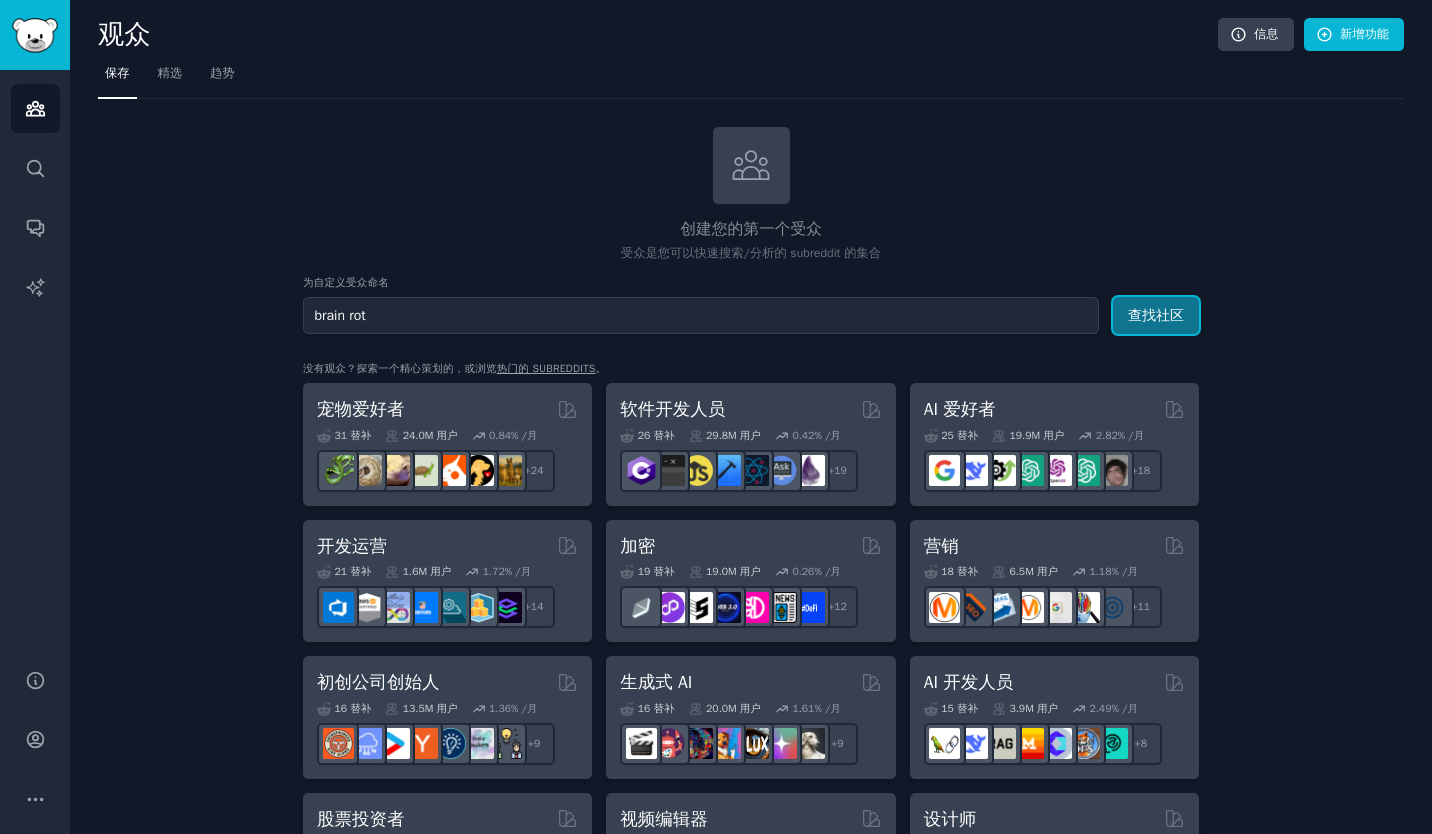 click on "查找社区" at bounding box center [1156, 315] 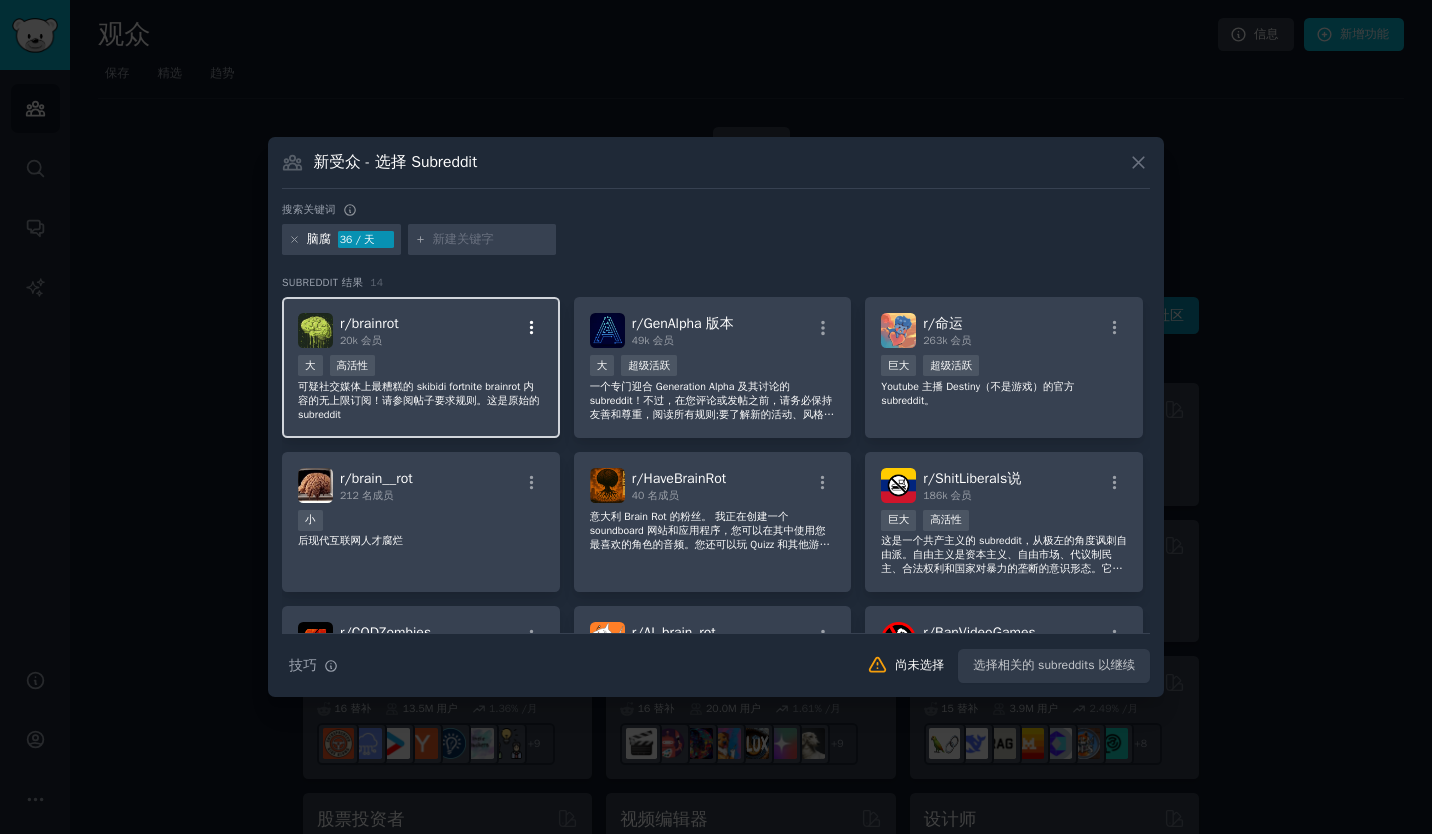 click 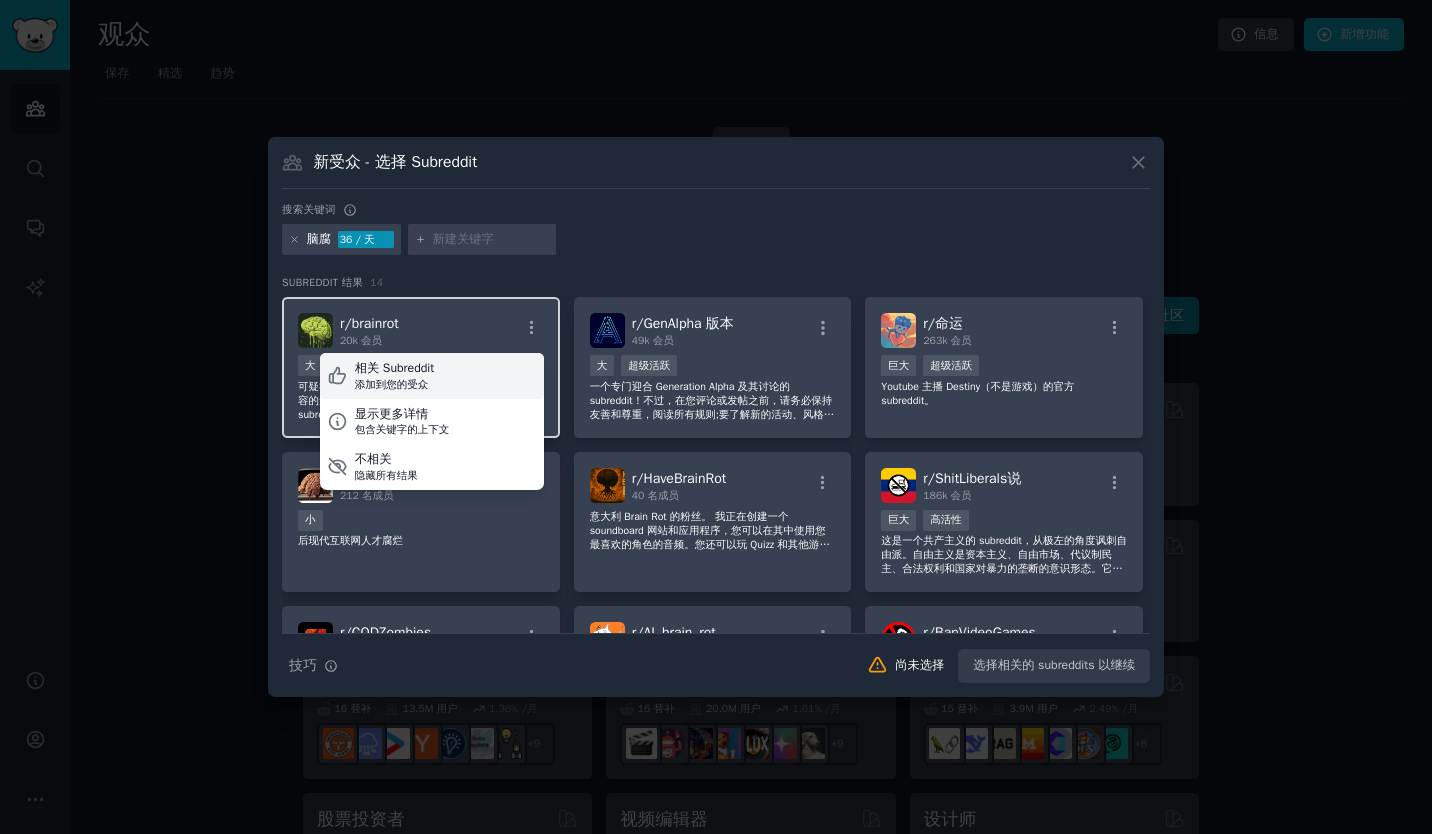 click on "相关 Subreddit" at bounding box center [395, 369] 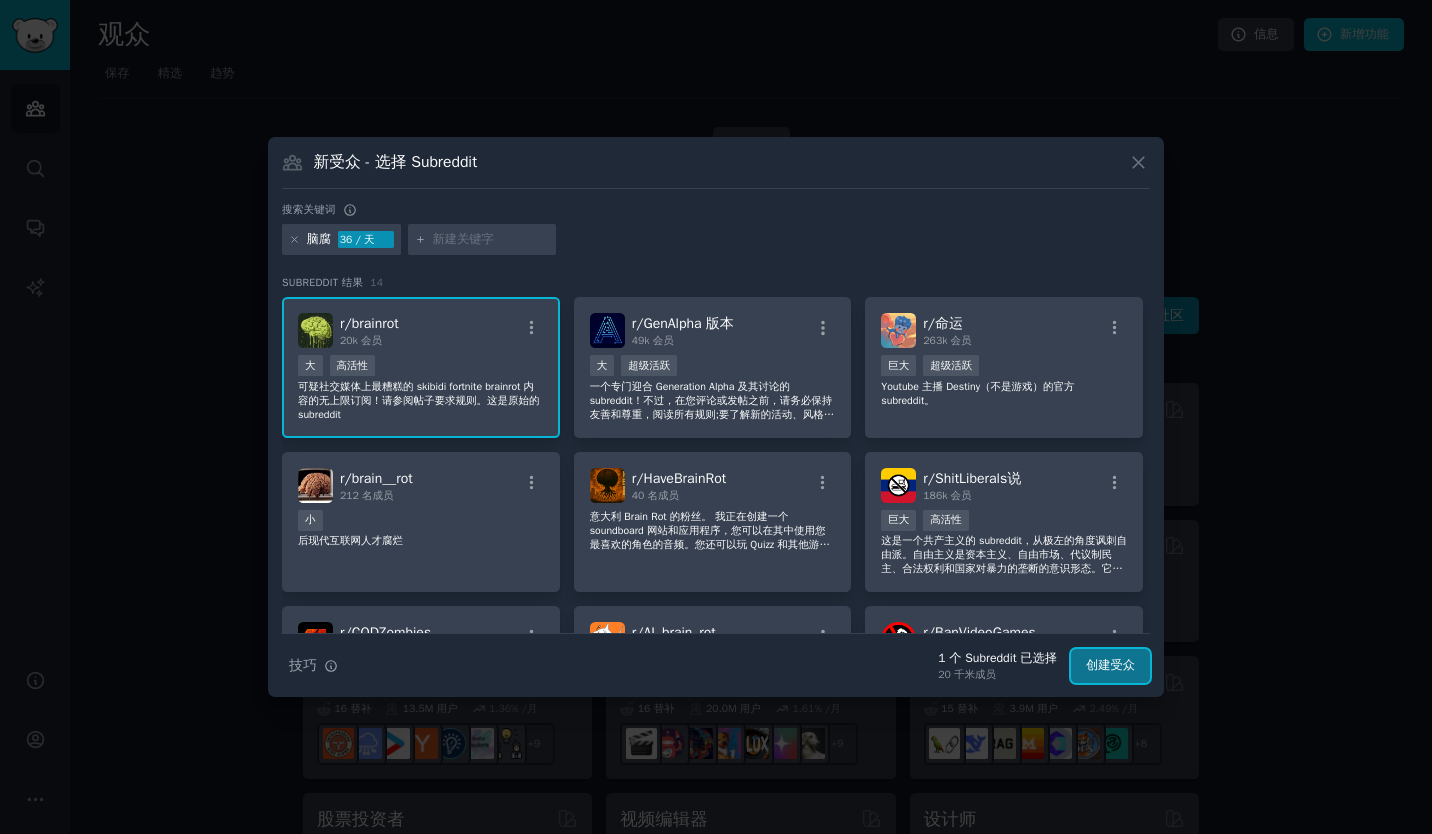 click on "创建受众" at bounding box center (1110, 666) 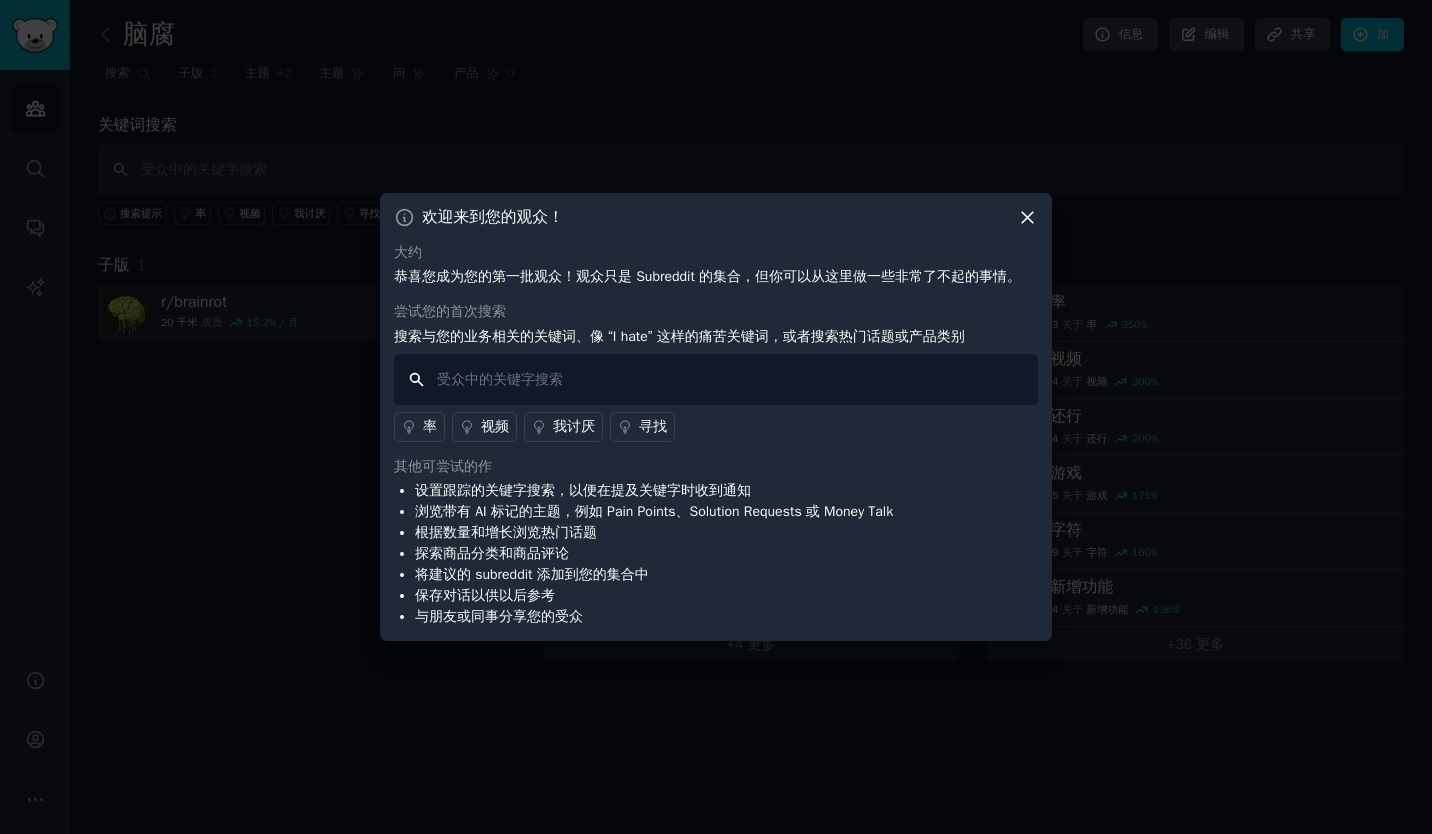 click at bounding box center (716, 379) 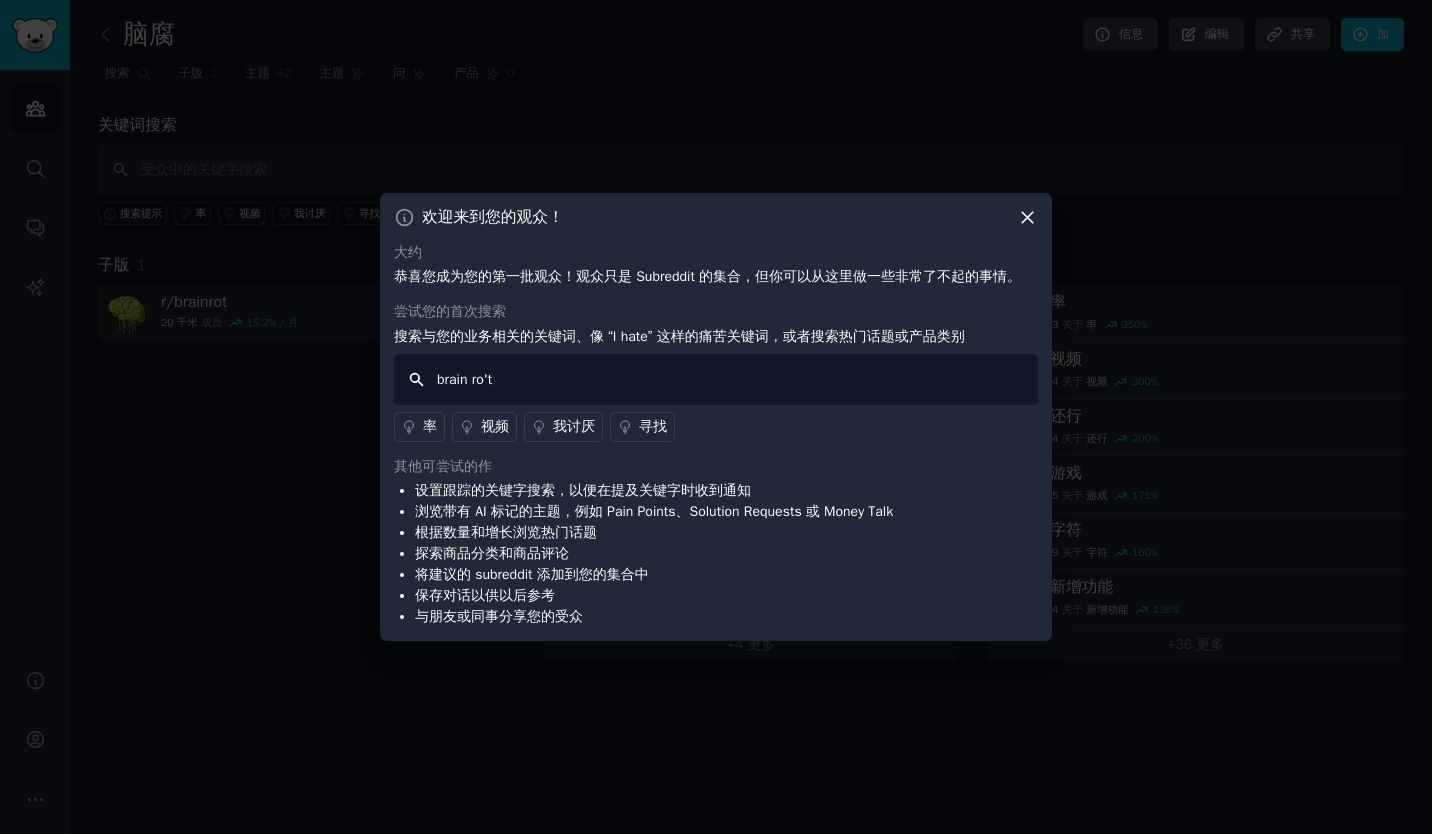 type on "brain rot" 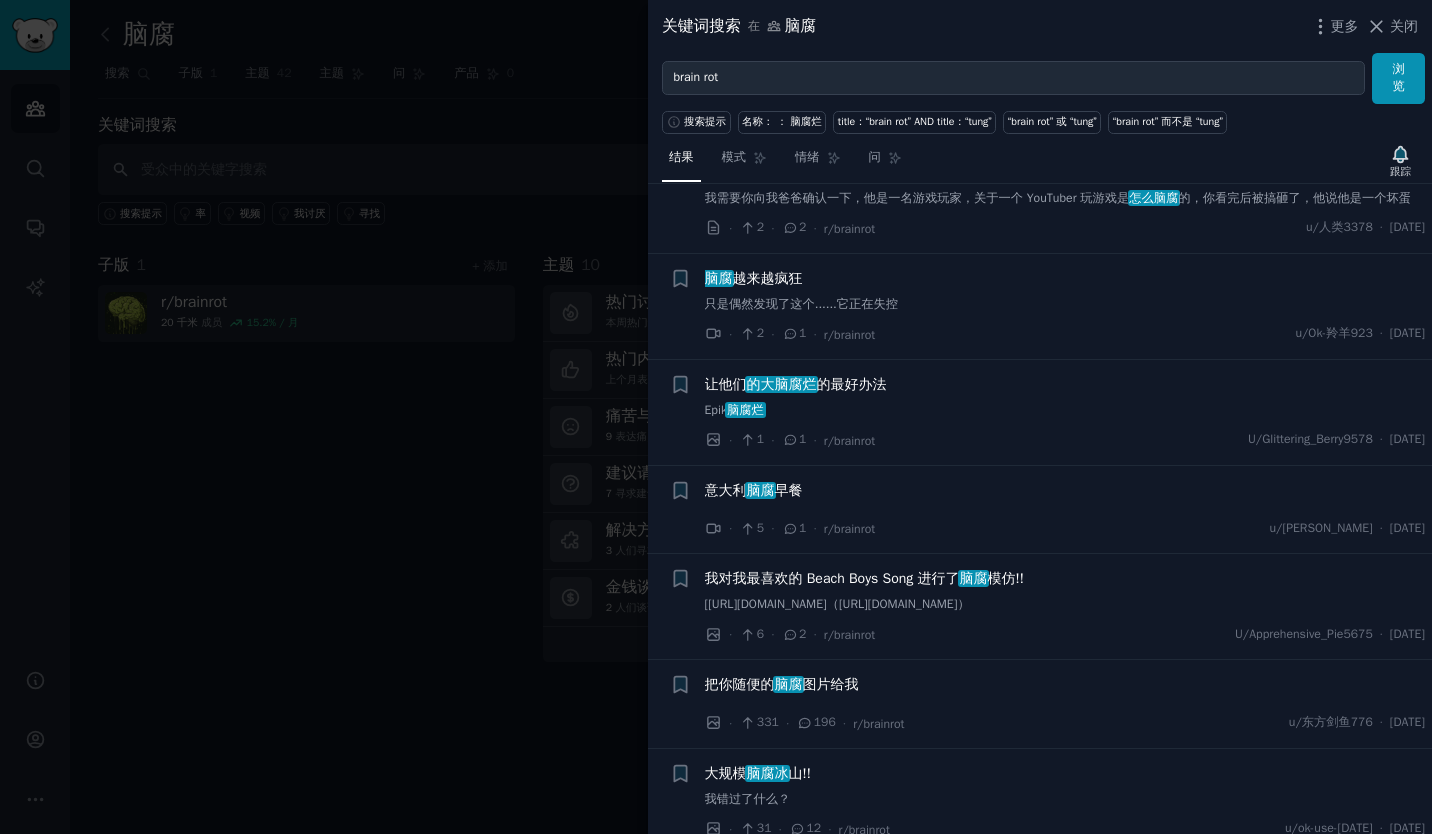 scroll, scrollTop: 200, scrollLeft: 0, axis: vertical 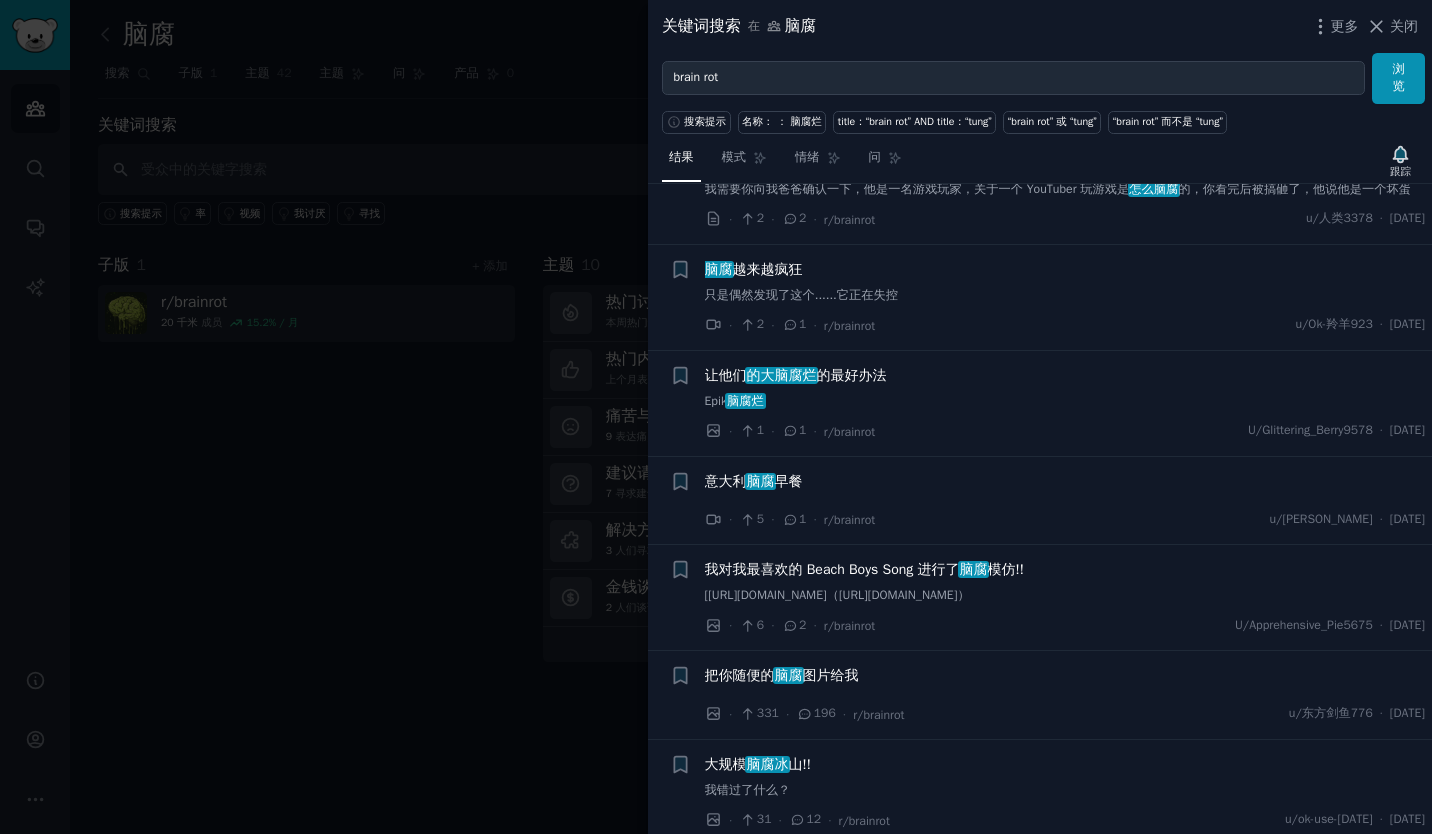 click at bounding box center [716, 417] 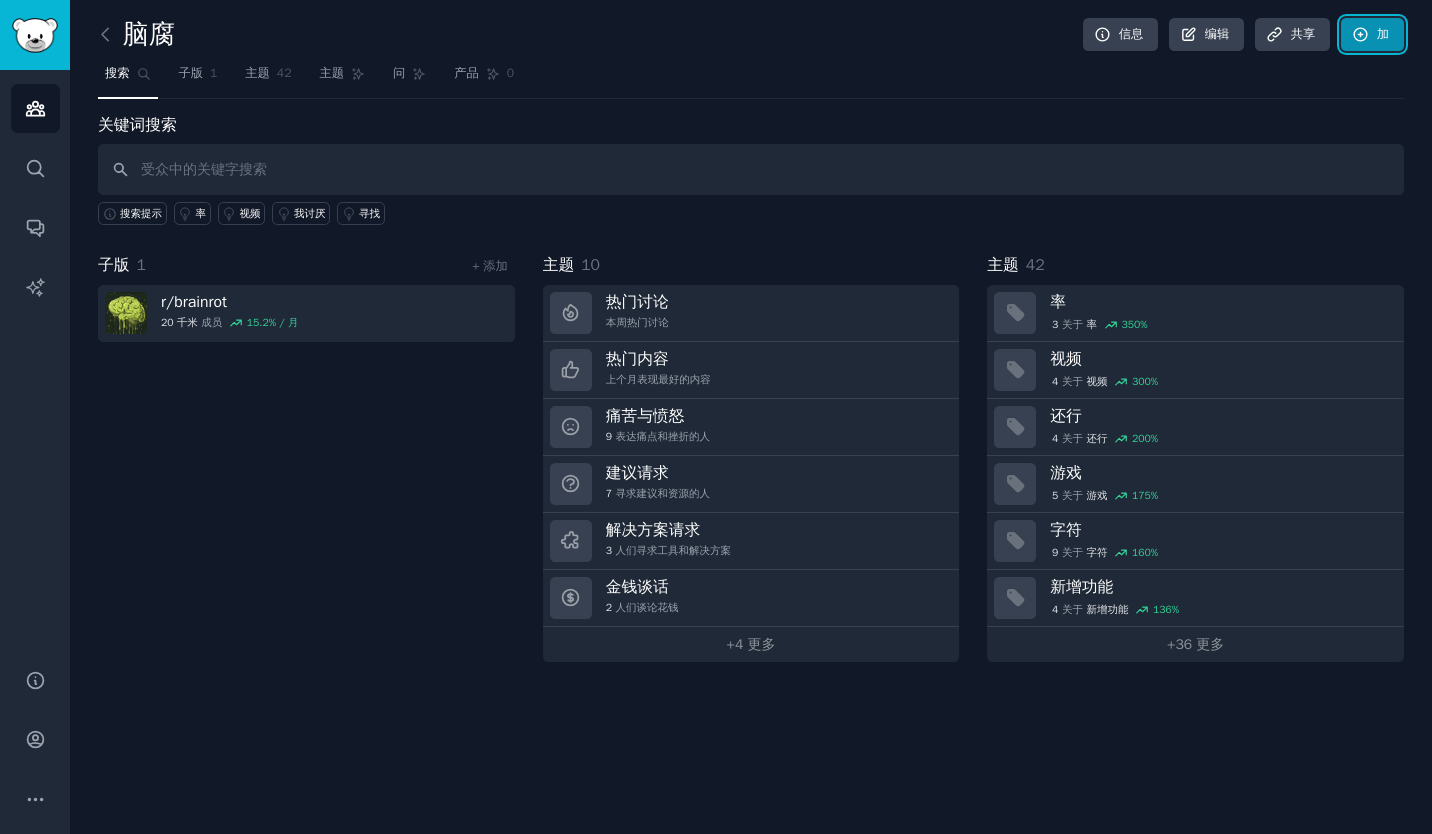 click on "加" at bounding box center [1372, 35] 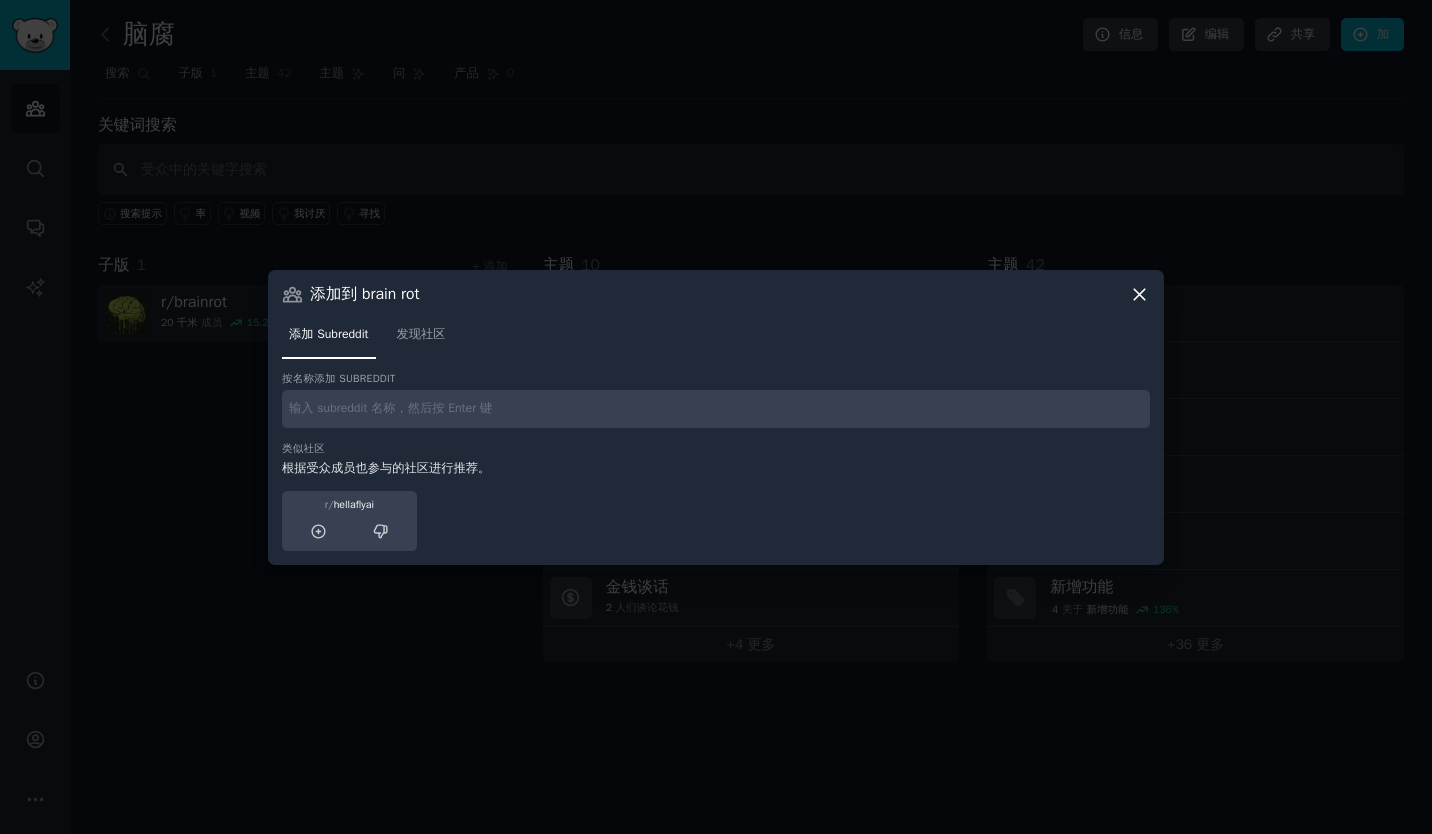 click at bounding box center [716, 409] 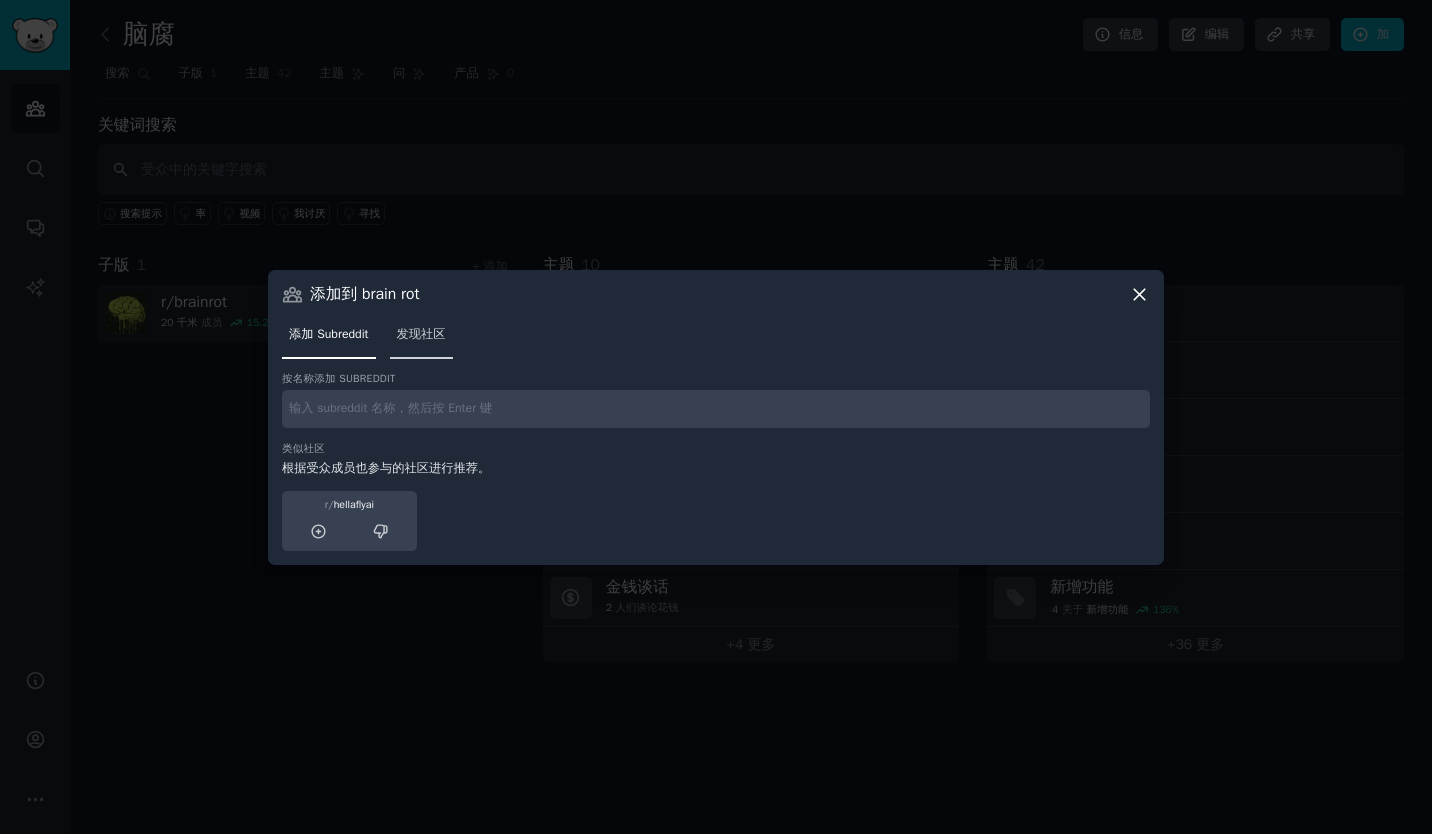 click on "发现社区" at bounding box center [421, 339] 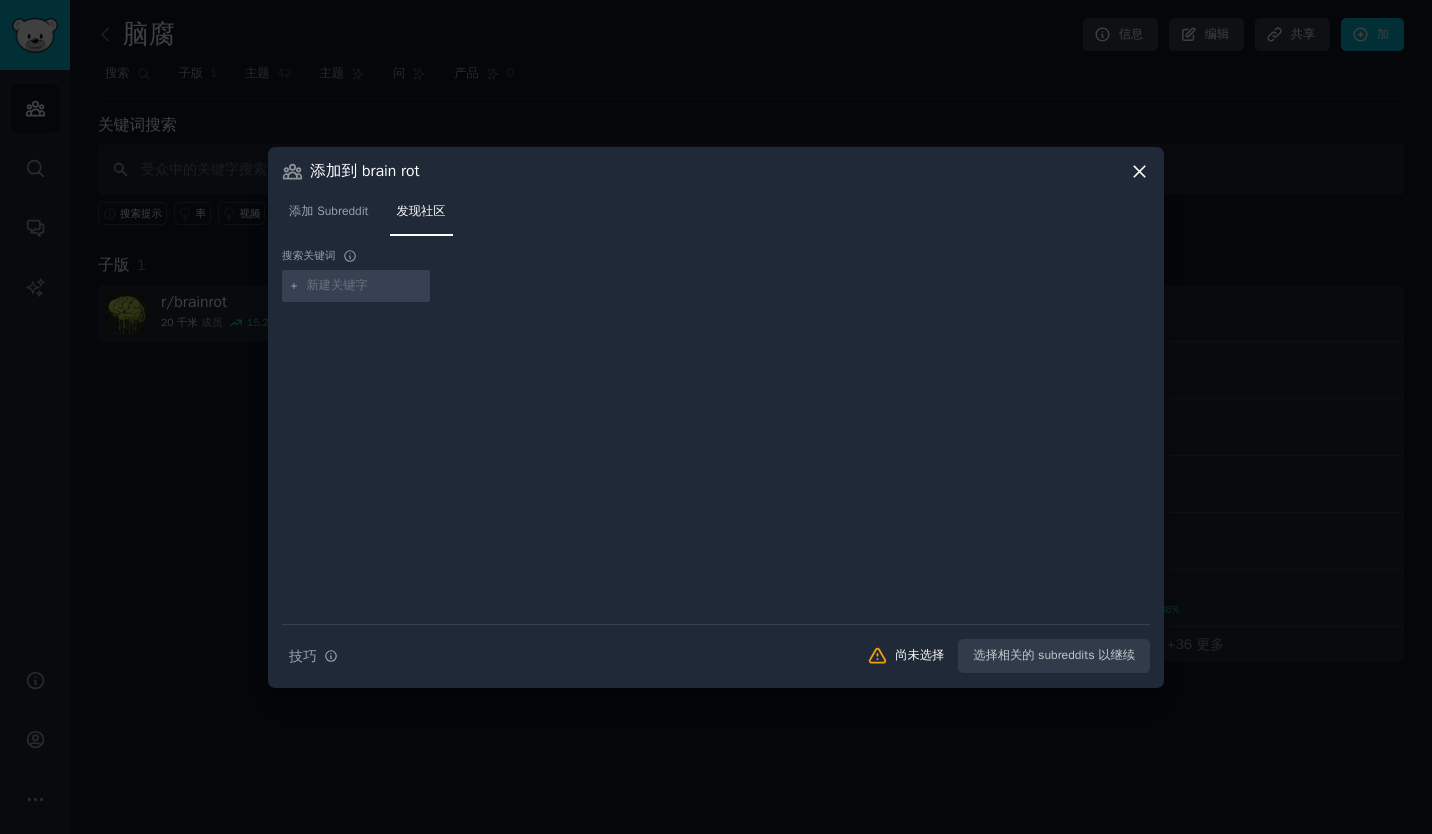 click at bounding box center (365, 286) 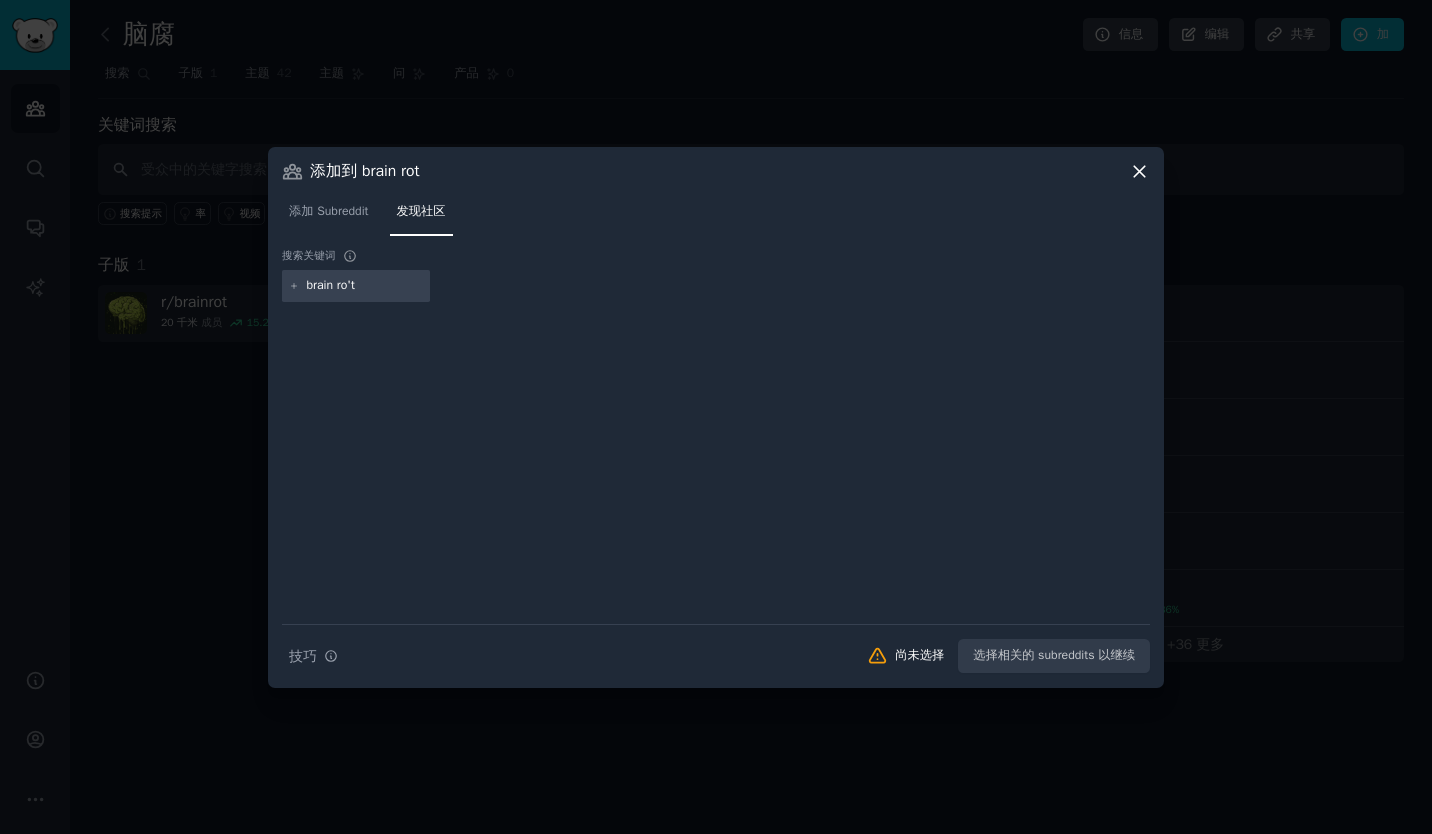 type on "brain rot" 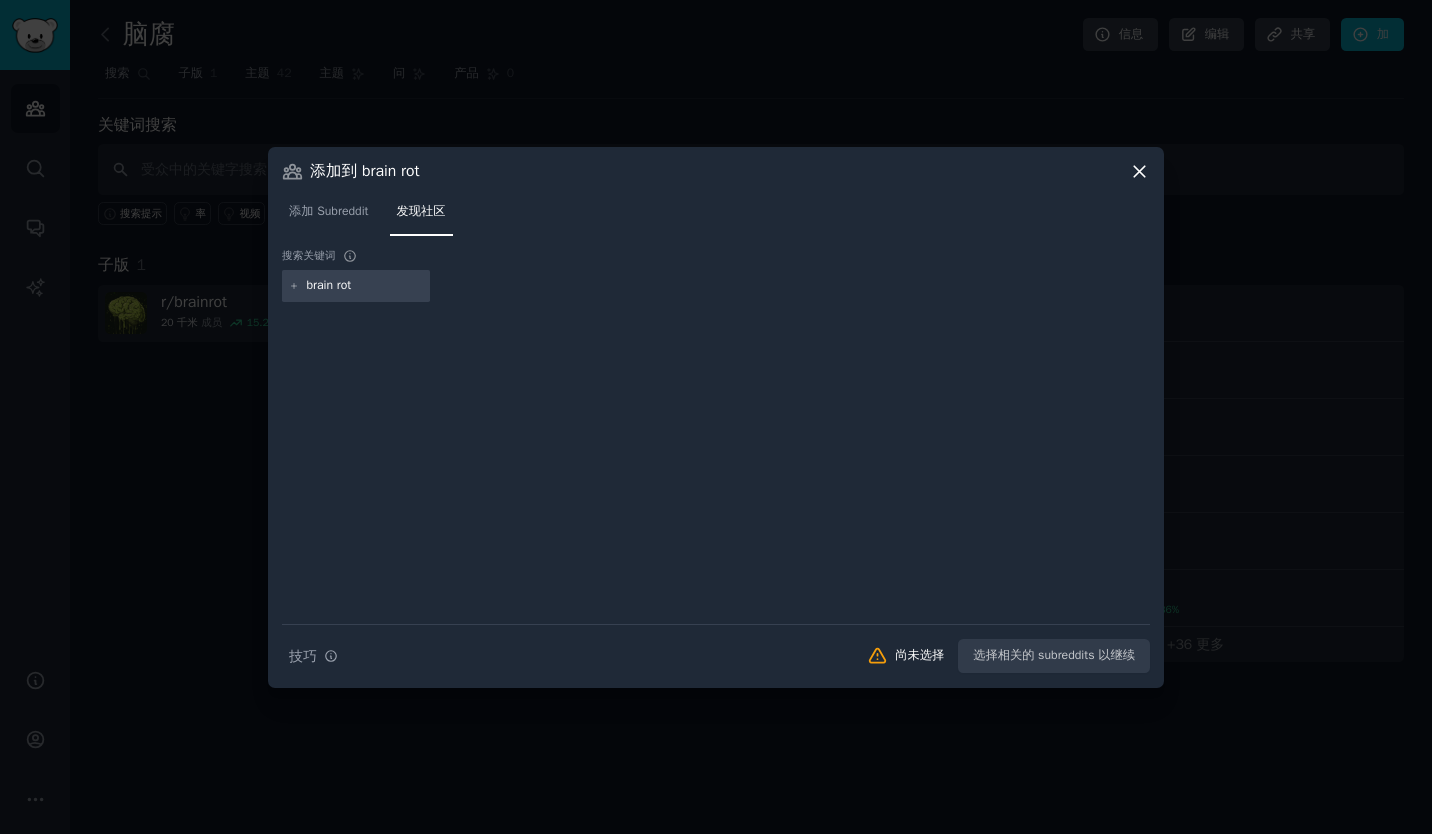 type 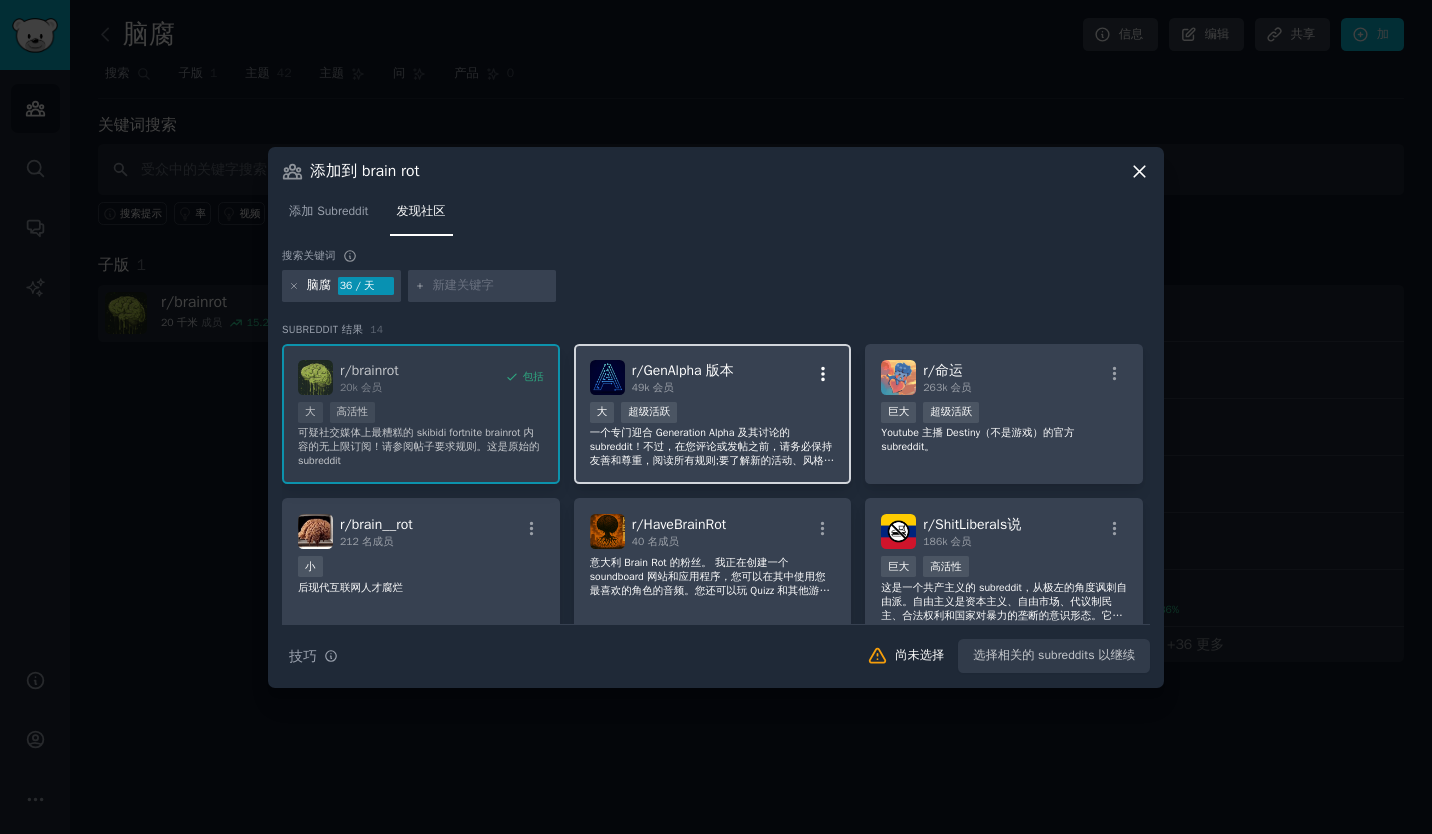 click 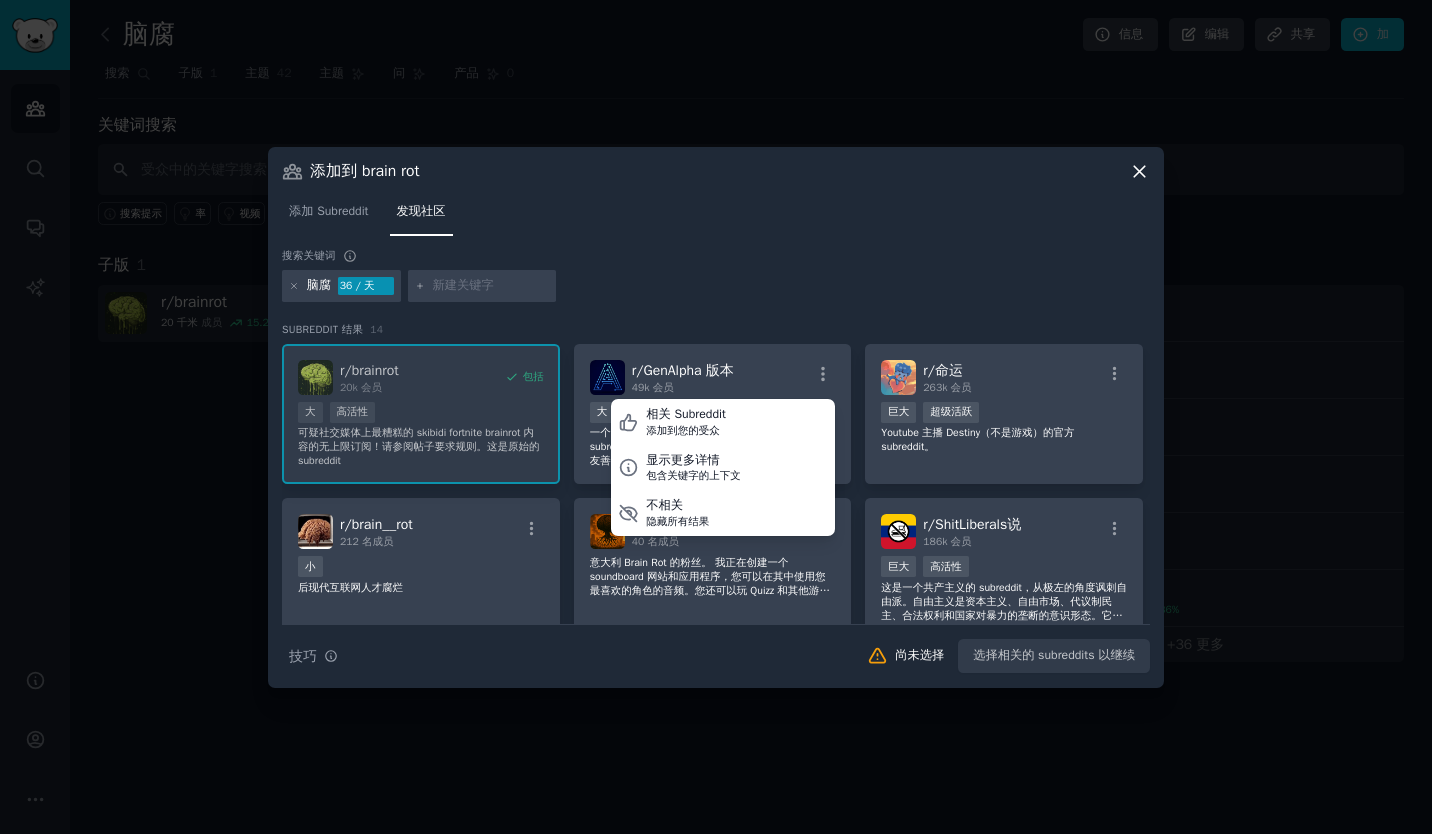 click on "脑腐 36 / 天" at bounding box center (716, 289) 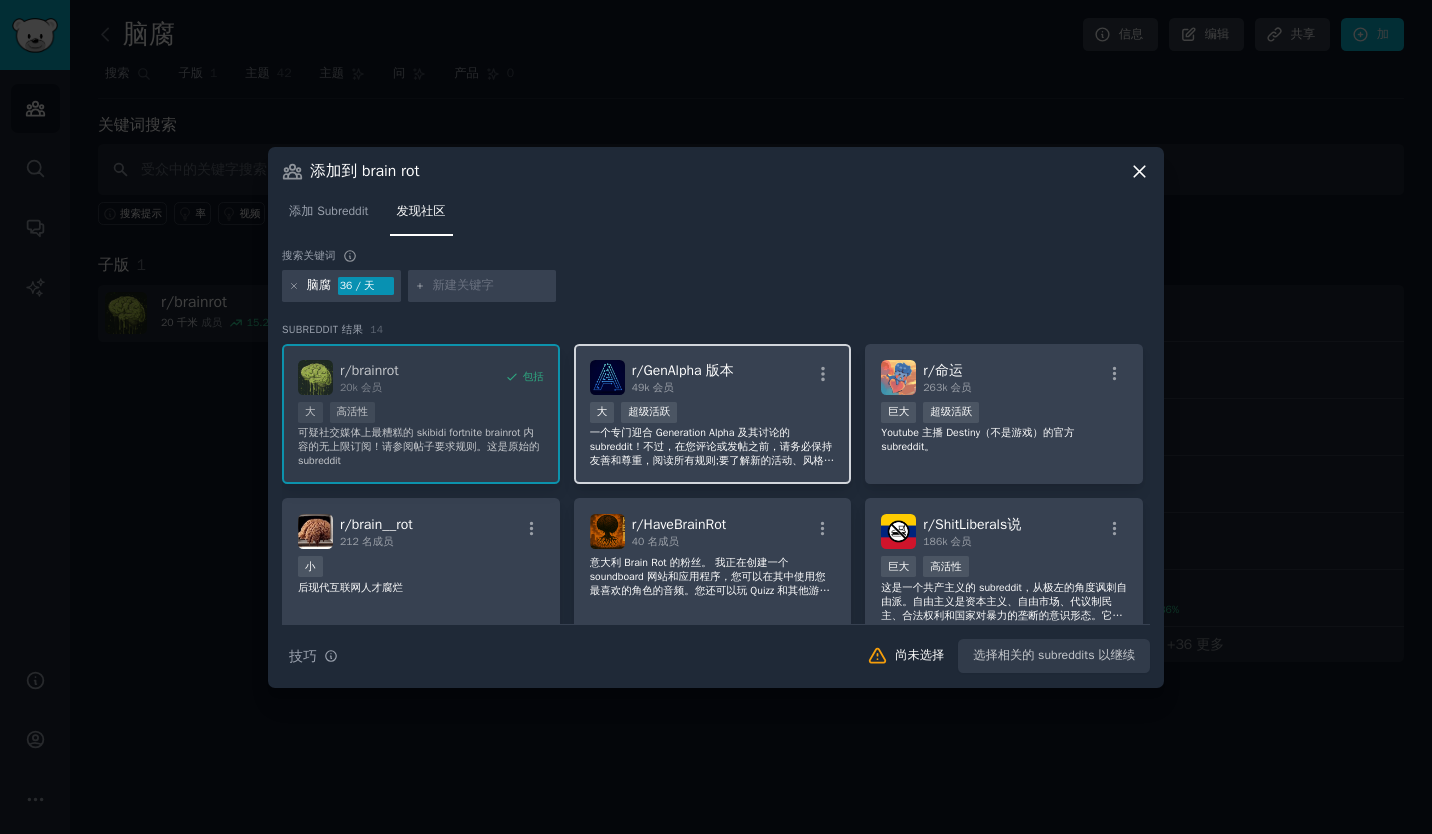 click on "r/GenAlpha 版本 49k 会员" at bounding box center (713, 377) 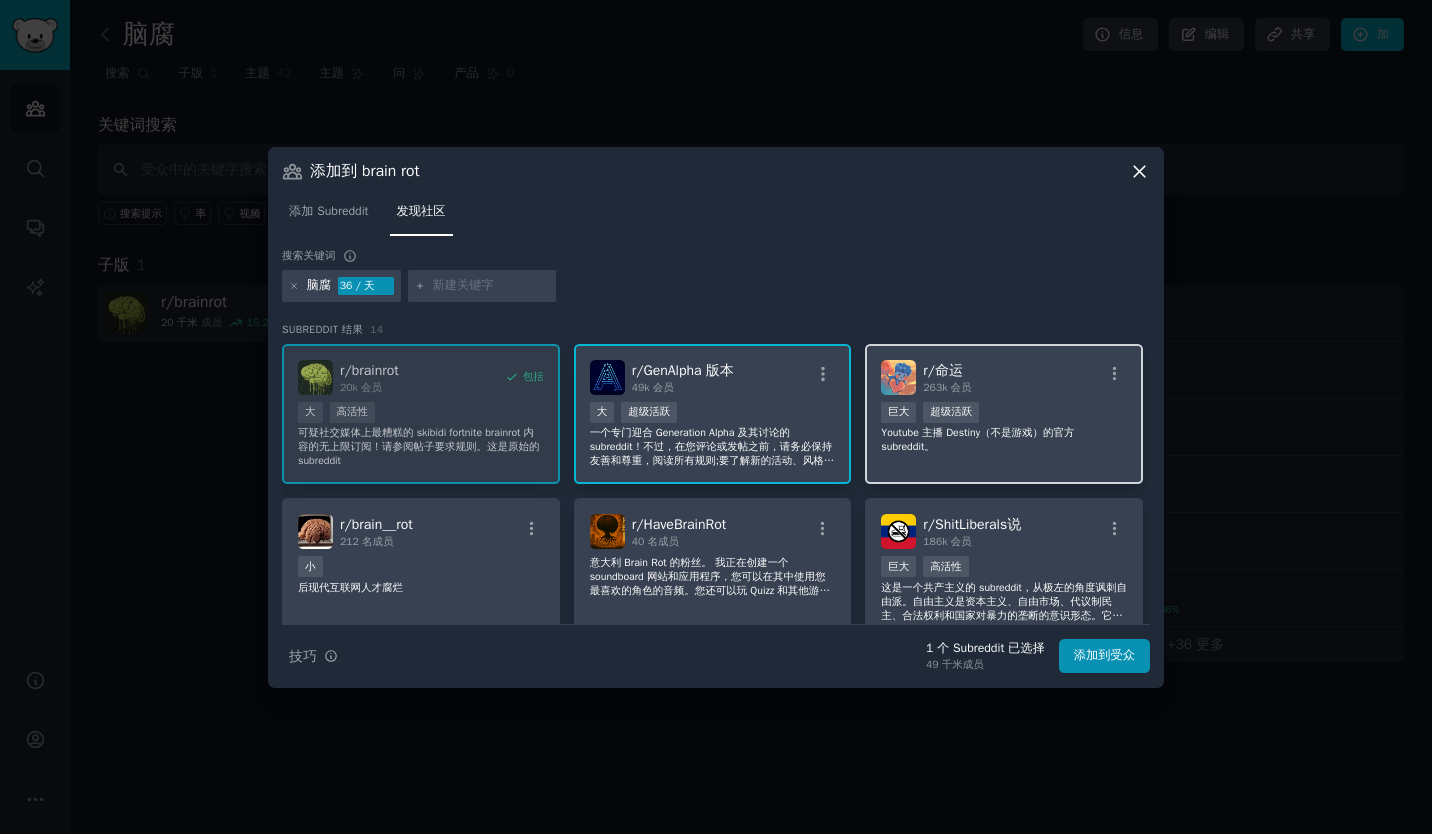click on "263k 会员" at bounding box center (947, 387) 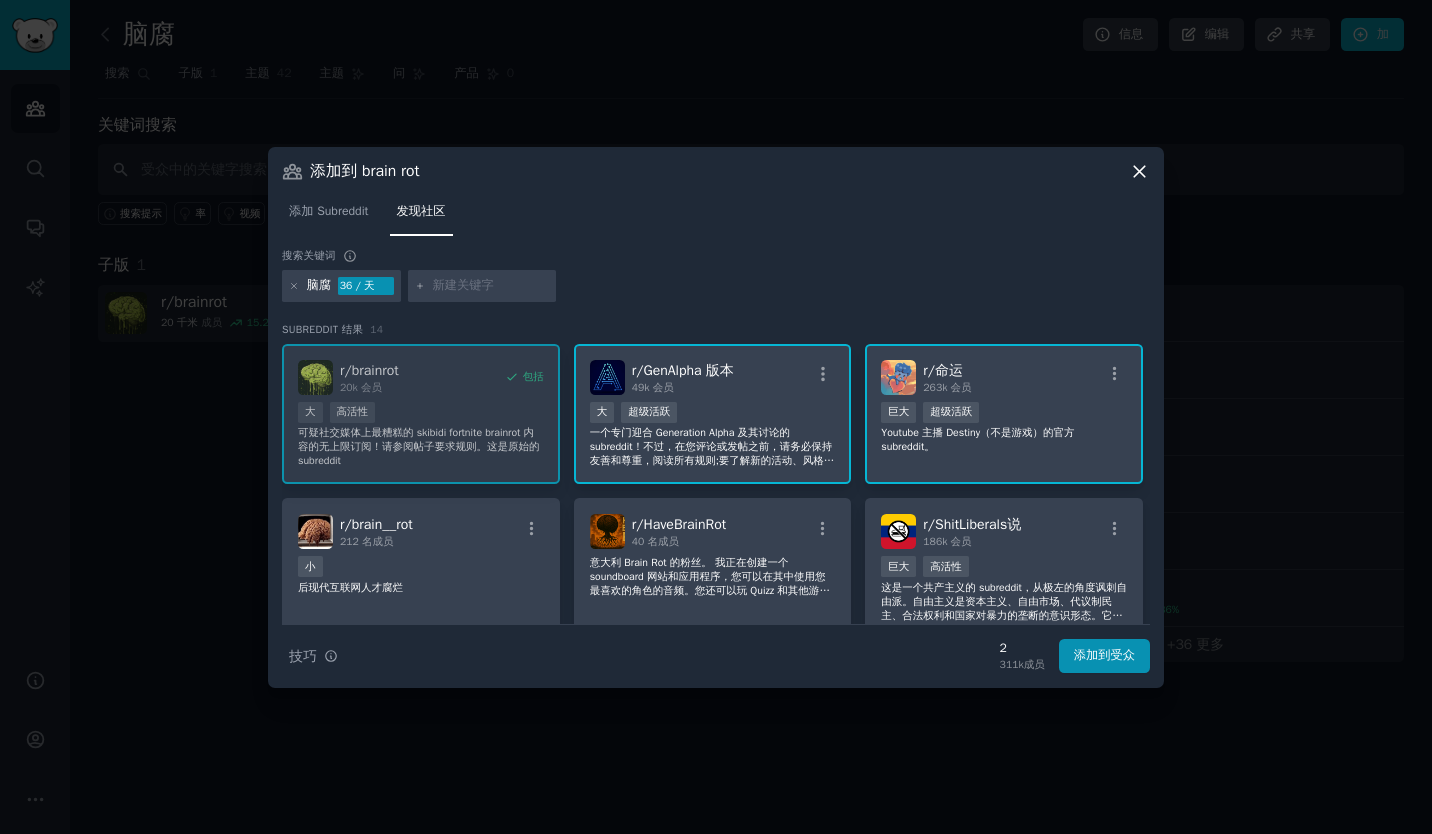 click on "r/命运 263k 会员" at bounding box center [1004, 377] 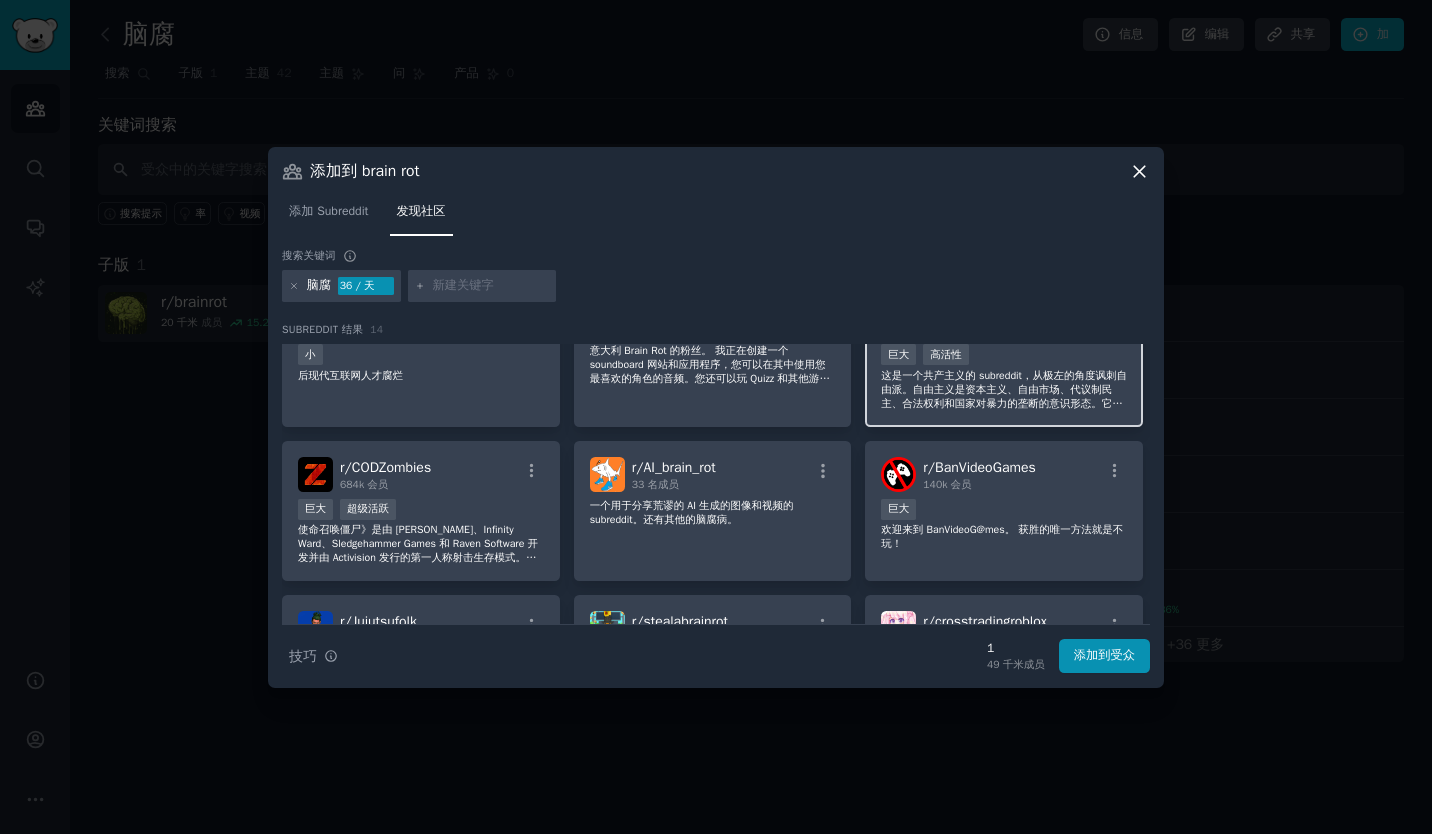 scroll, scrollTop: 300, scrollLeft: 0, axis: vertical 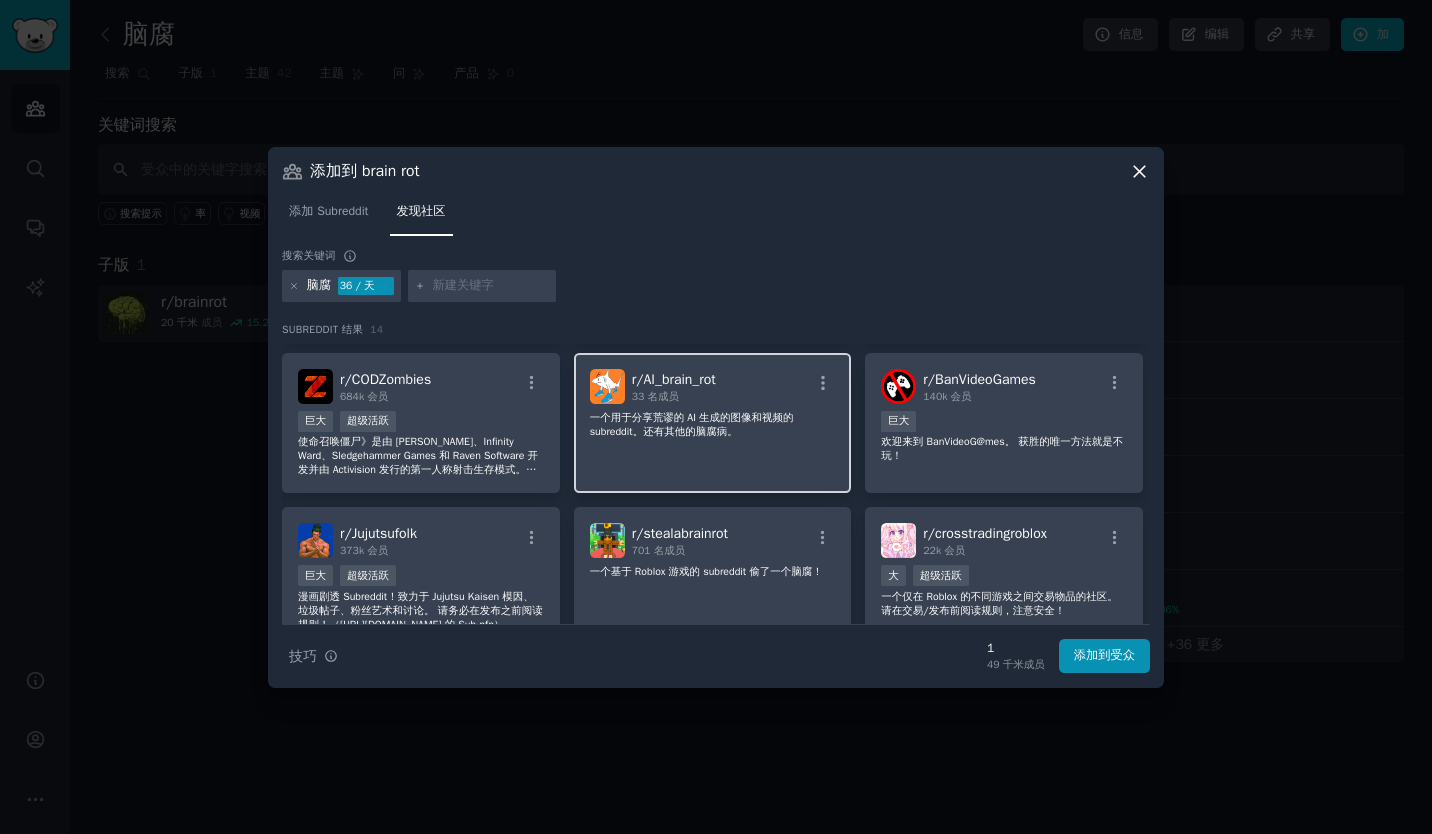 click on "r/ AI_brain_rot 33 名成员 一个用于分享荒谬的 AI 生成的图像和视频的 subreddit。还有其他的脑腐病。" at bounding box center [713, 423] 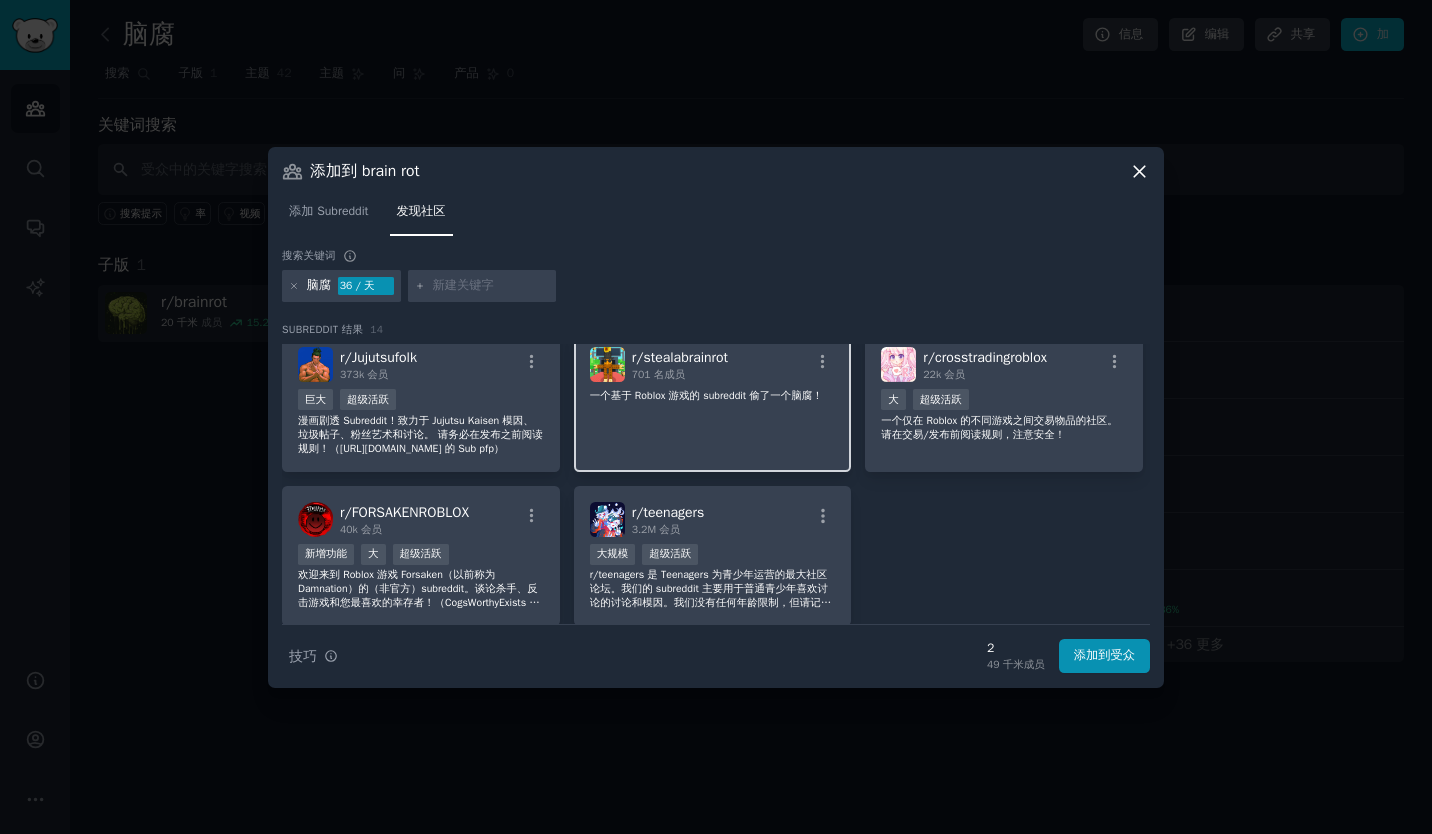 scroll, scrollTop: 548, scrollLeft: 0, axis: vertical 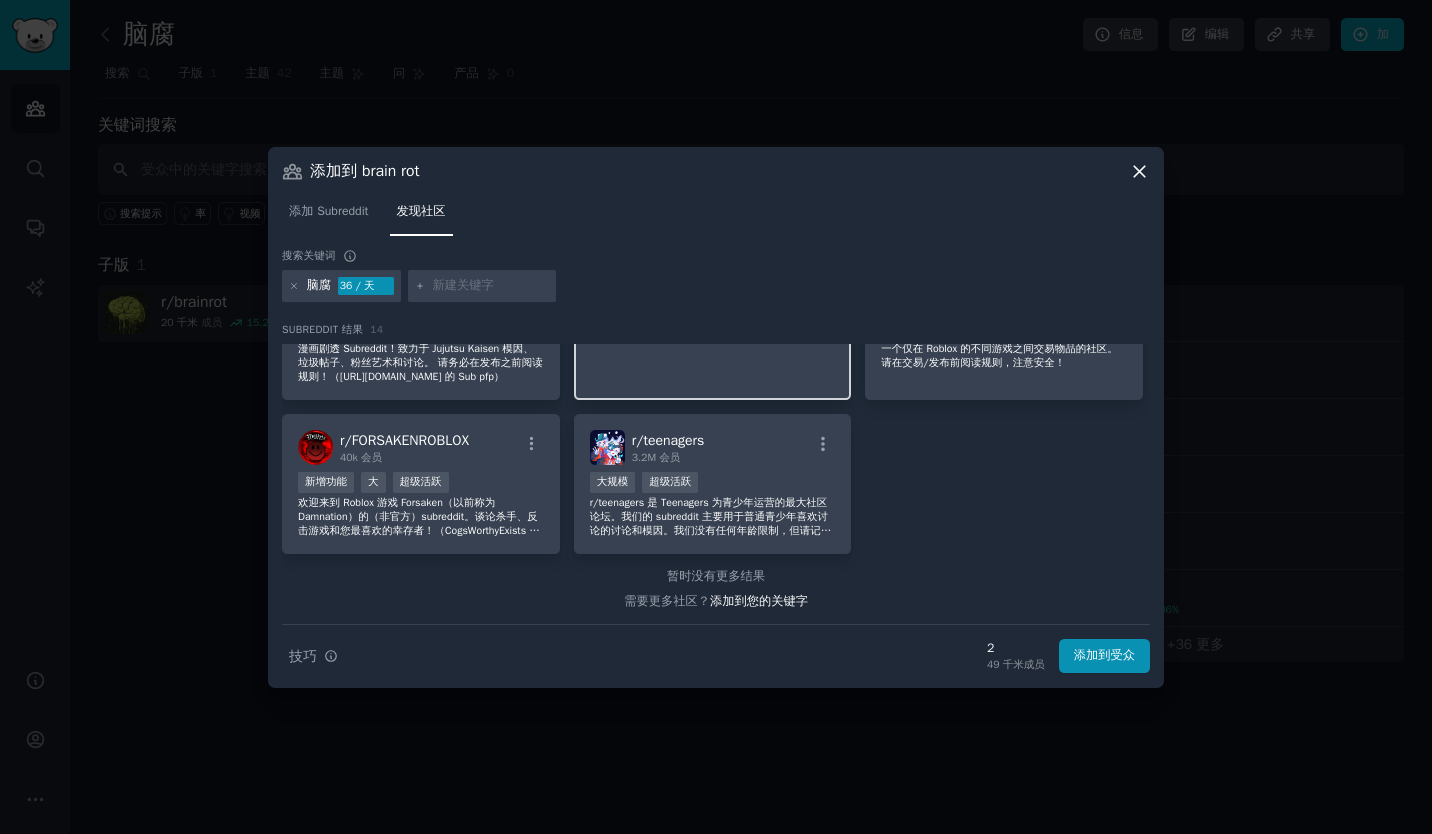 click on "r/ teenagers 3.2M 会员" at bounding box center (668, 447) 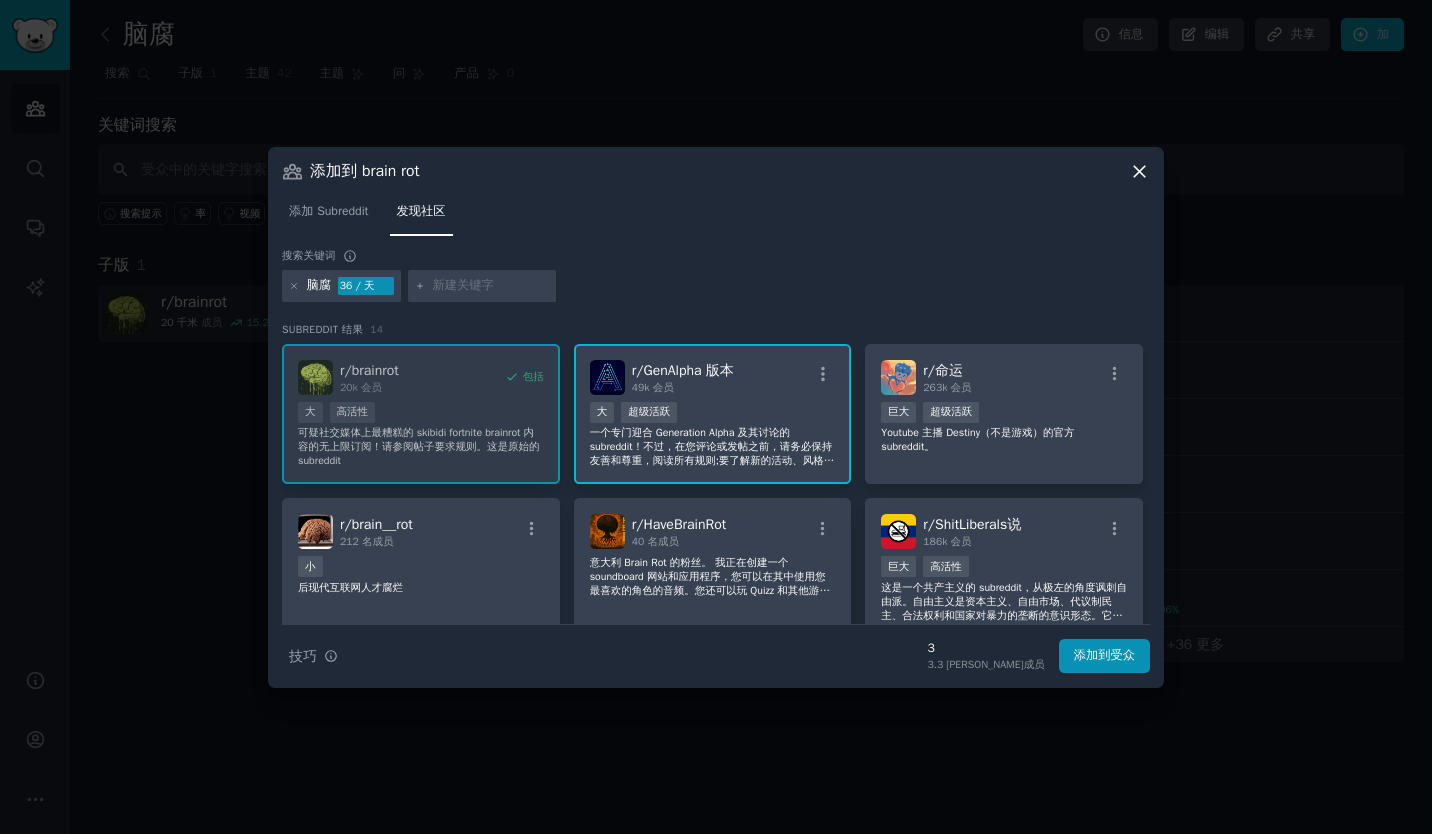 scroll, scrollTop: 0, scrollLeft: 0, axis: both 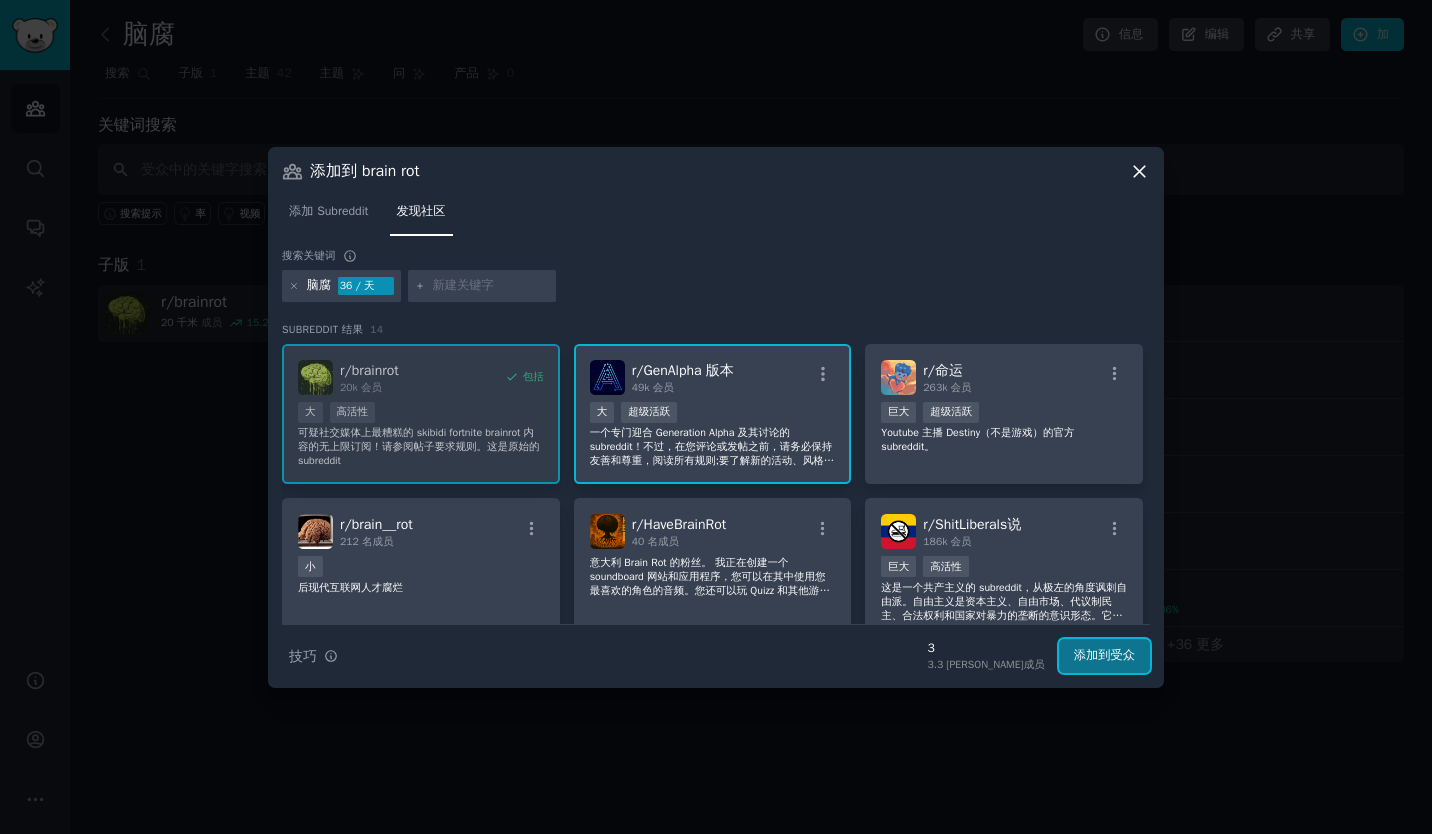 click on "添加到受众" at bounding box center [1104, 656] 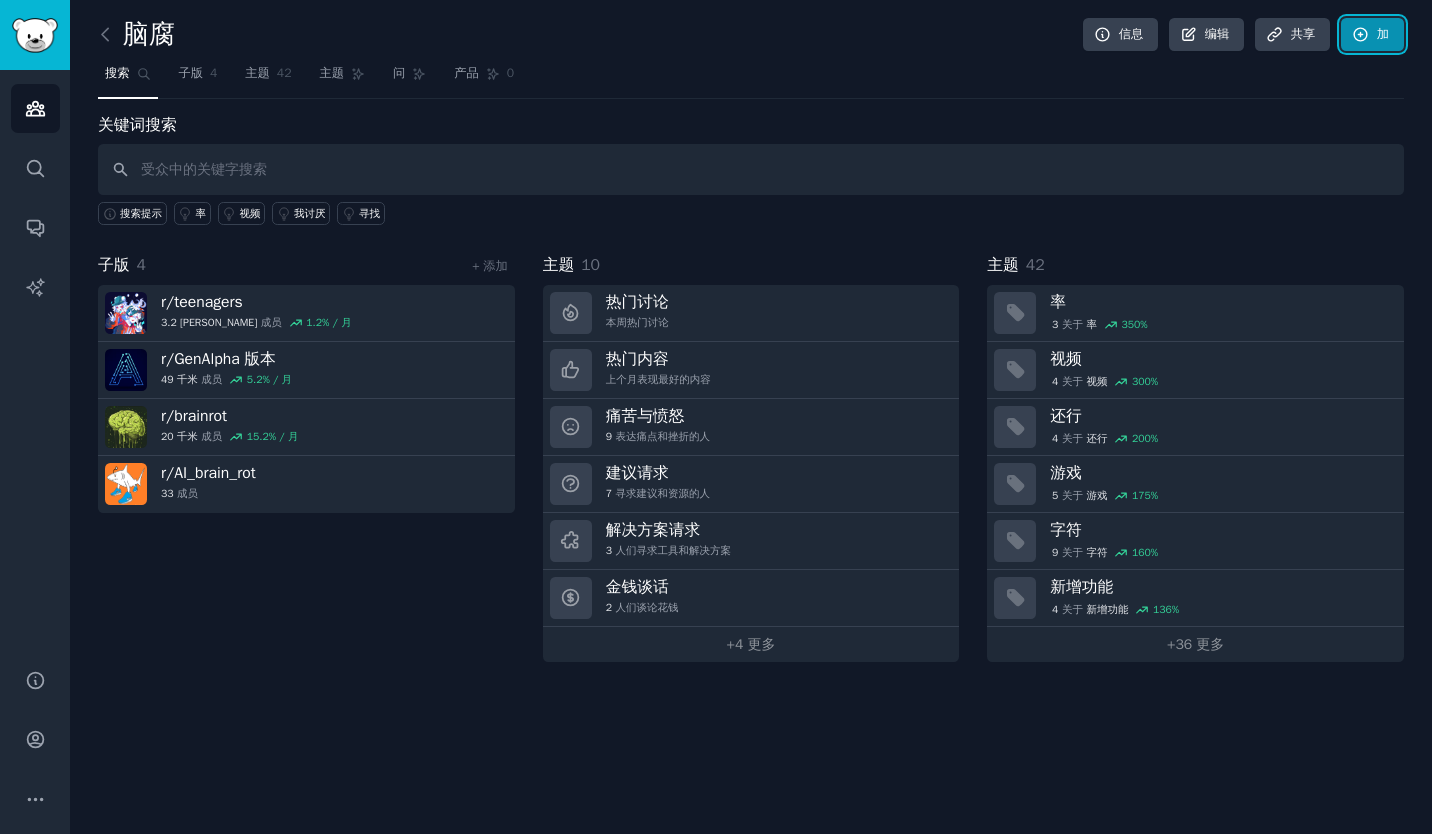 click on "加" at bounding box center (1372, 35) 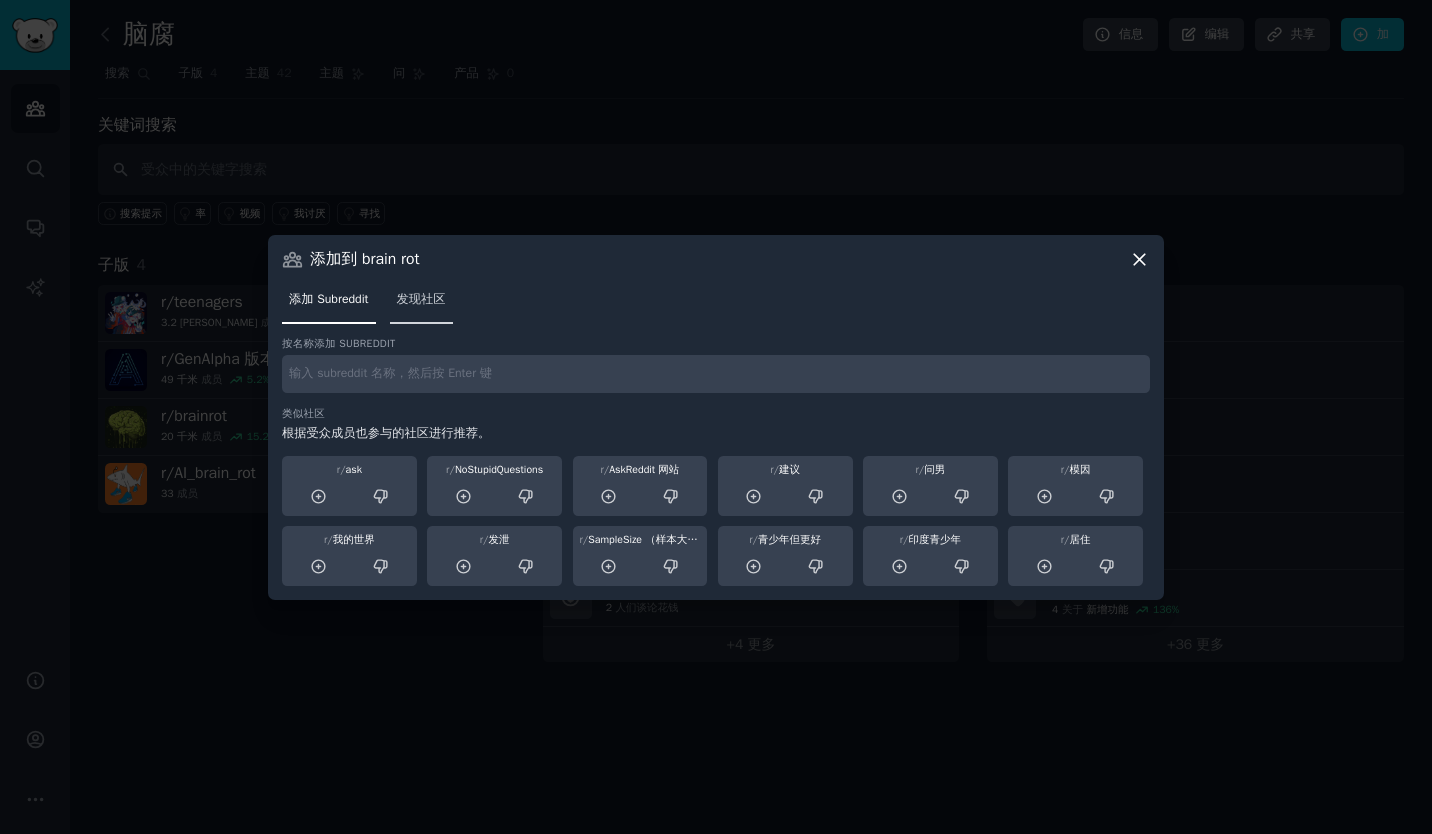 click on "发现社区" at bounding box center [421, 300] 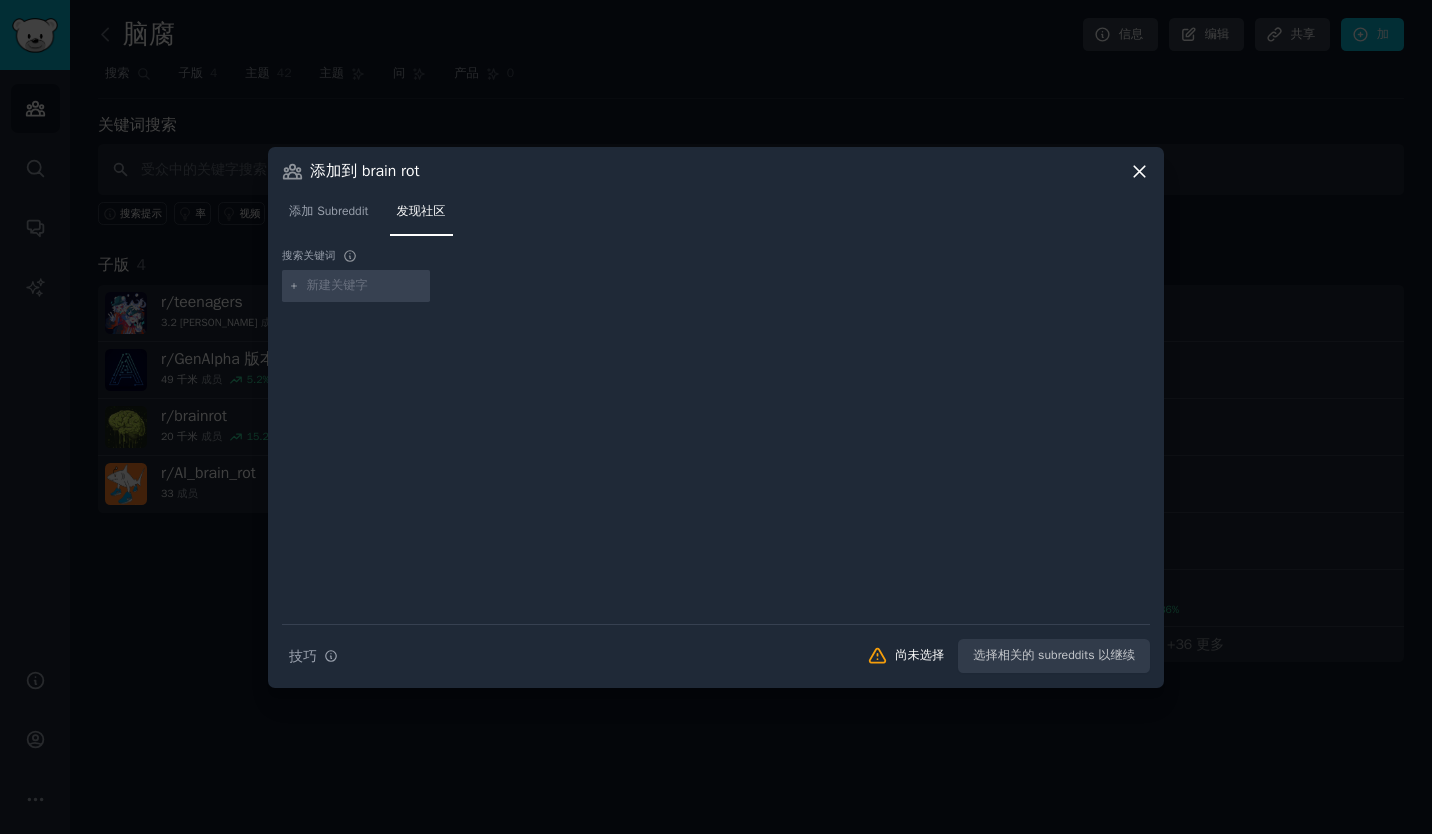 click at bounding box center (365, 286) 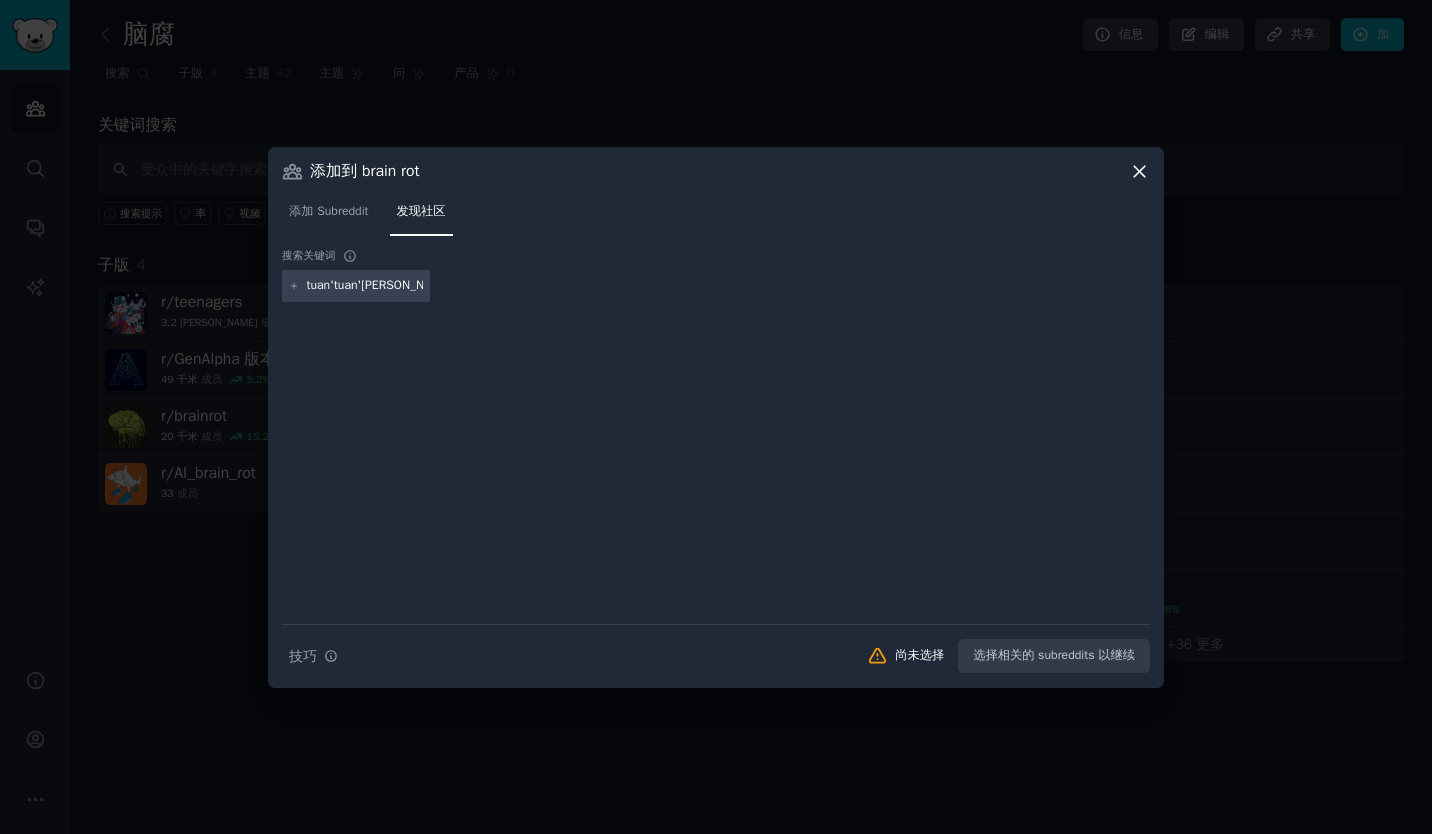 type on "tuantuangtuang" 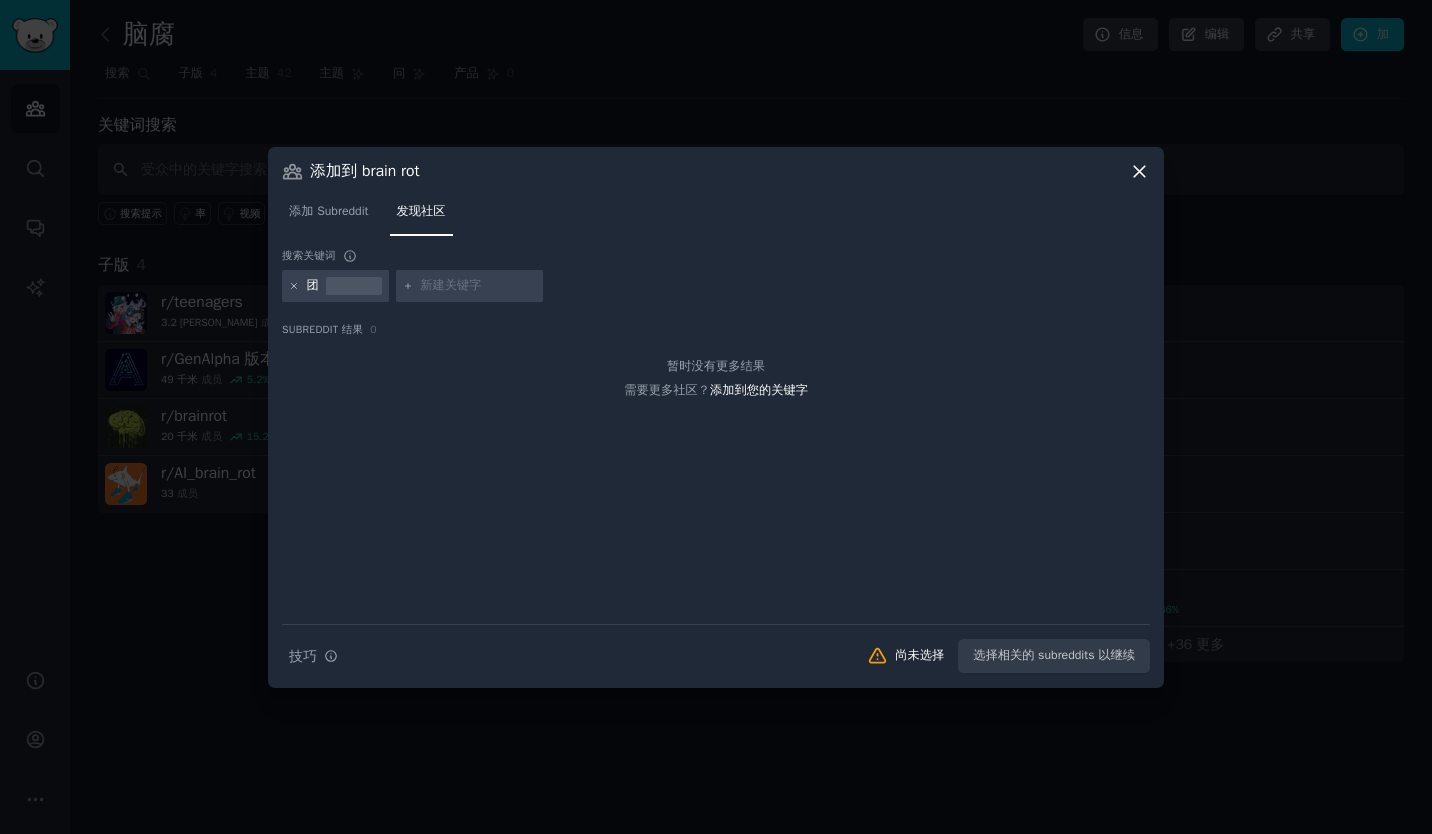 click 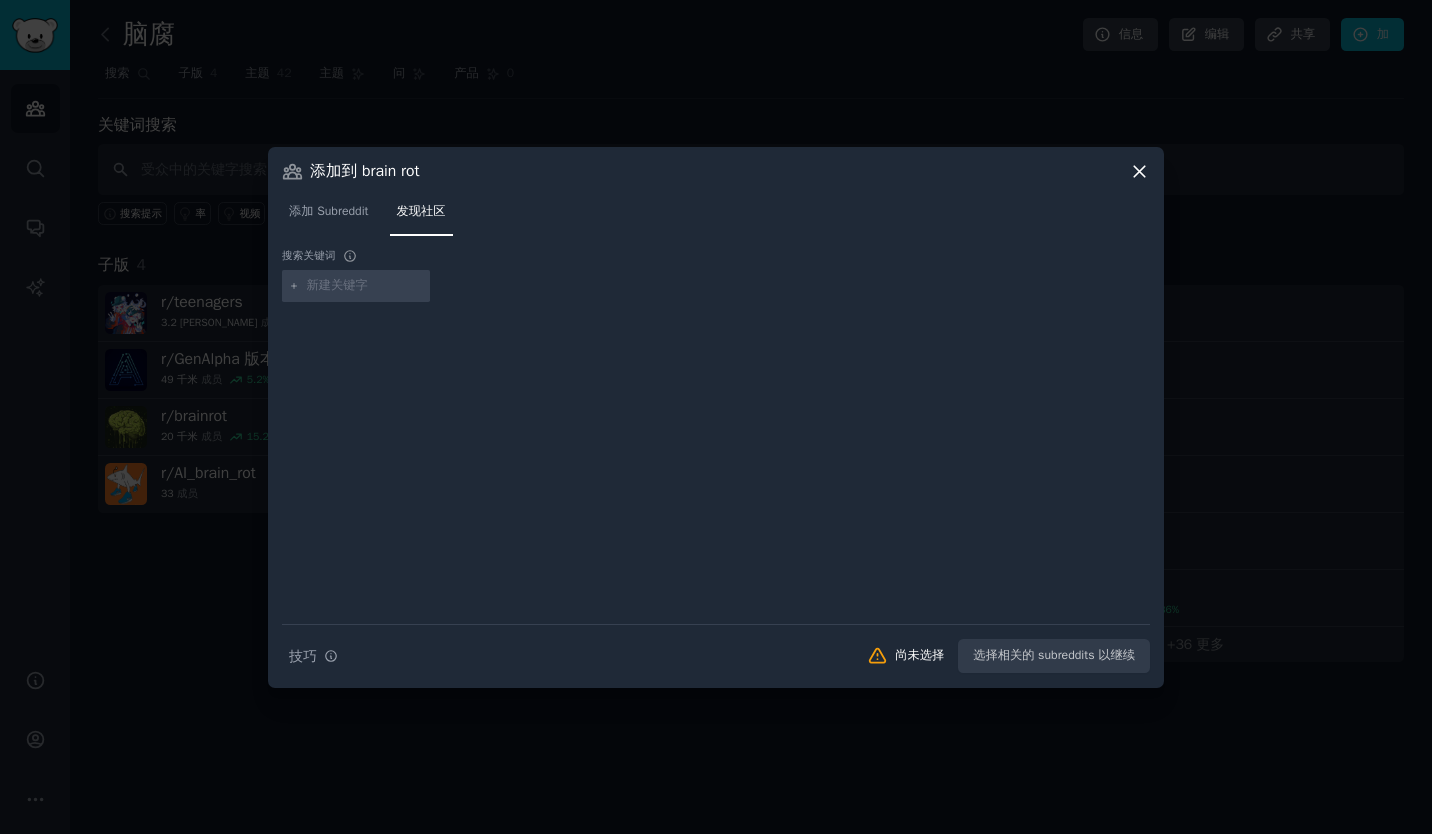click at bounding box center (365, 286) 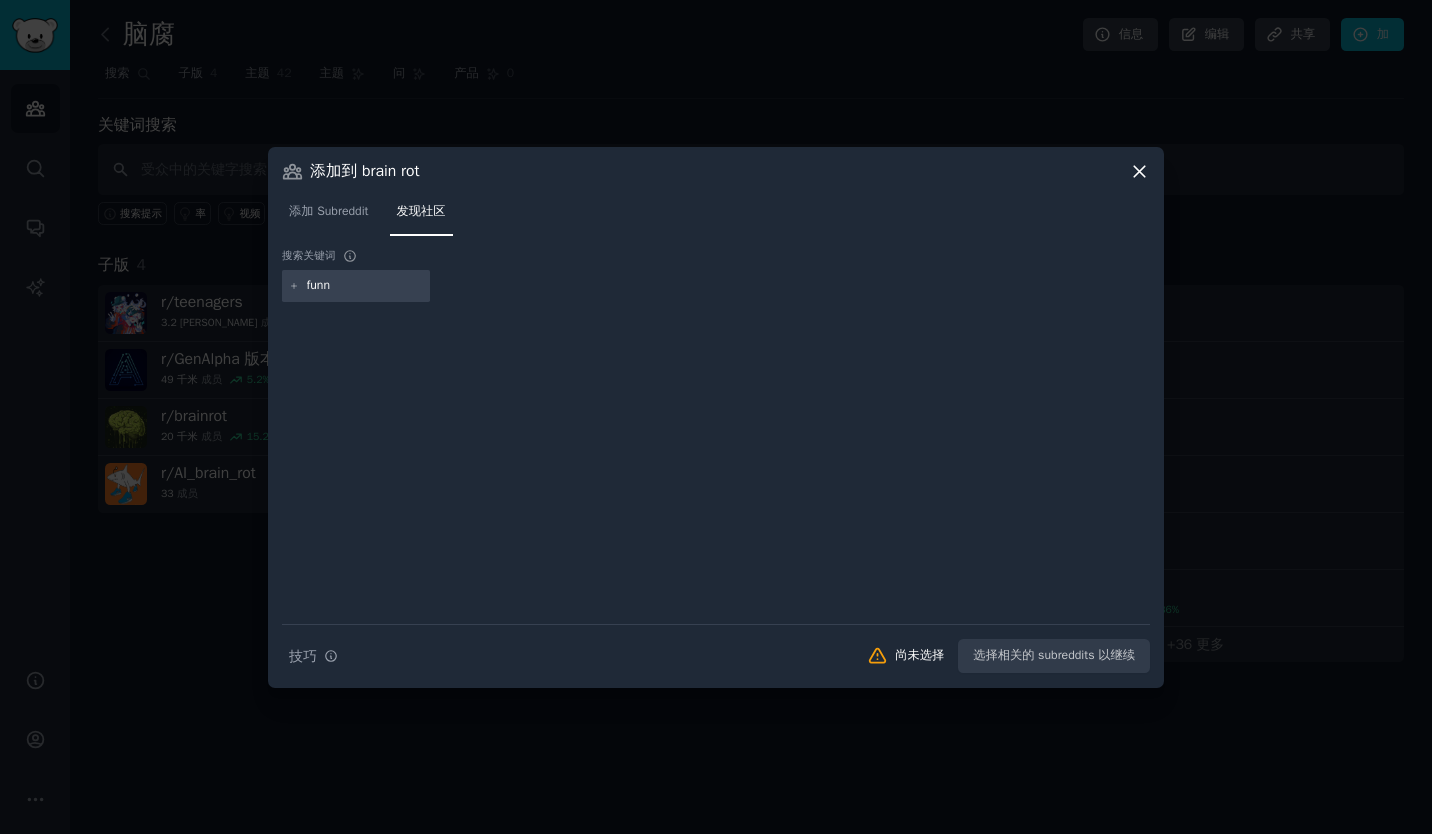 type on "funny" 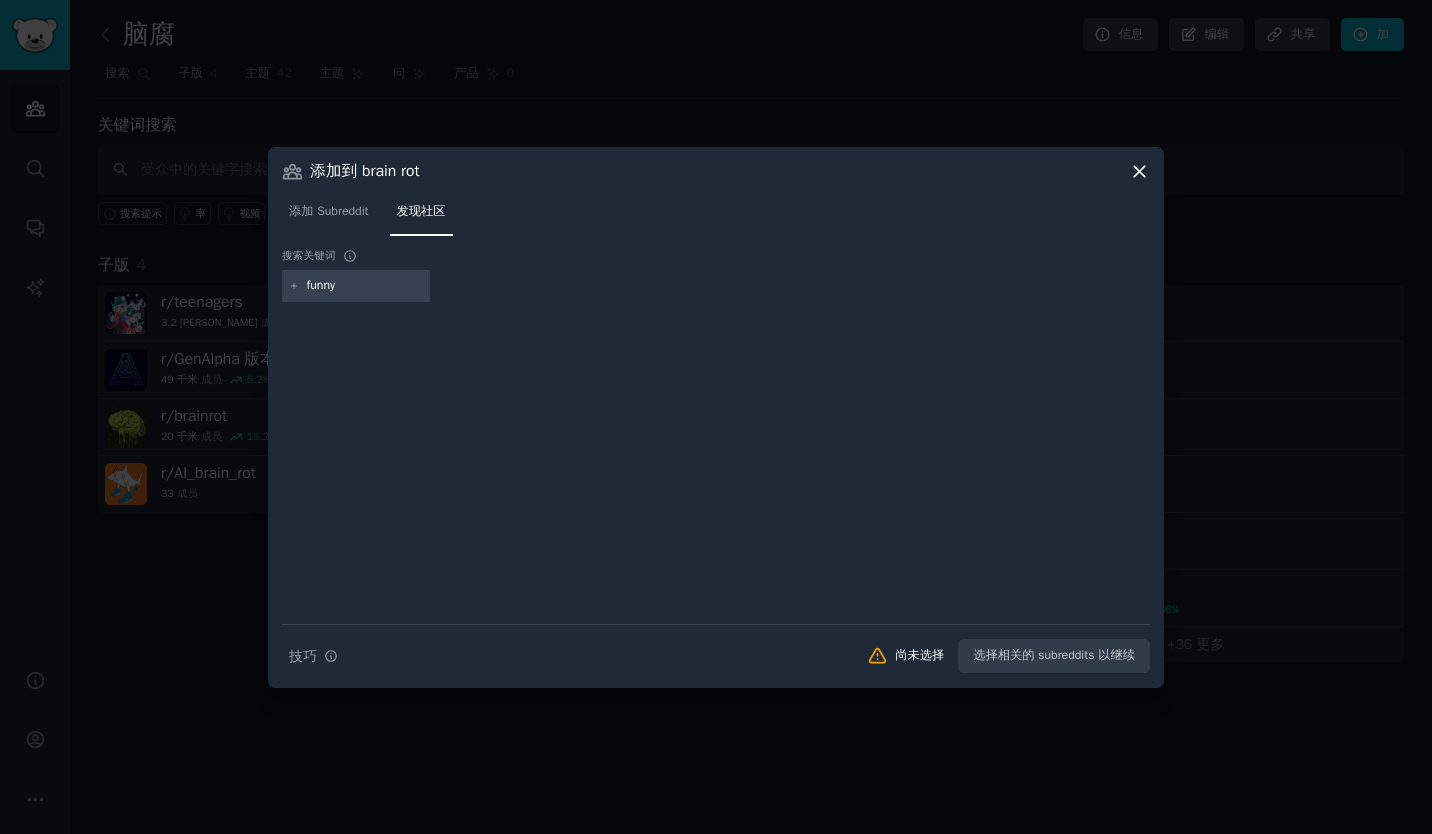 type 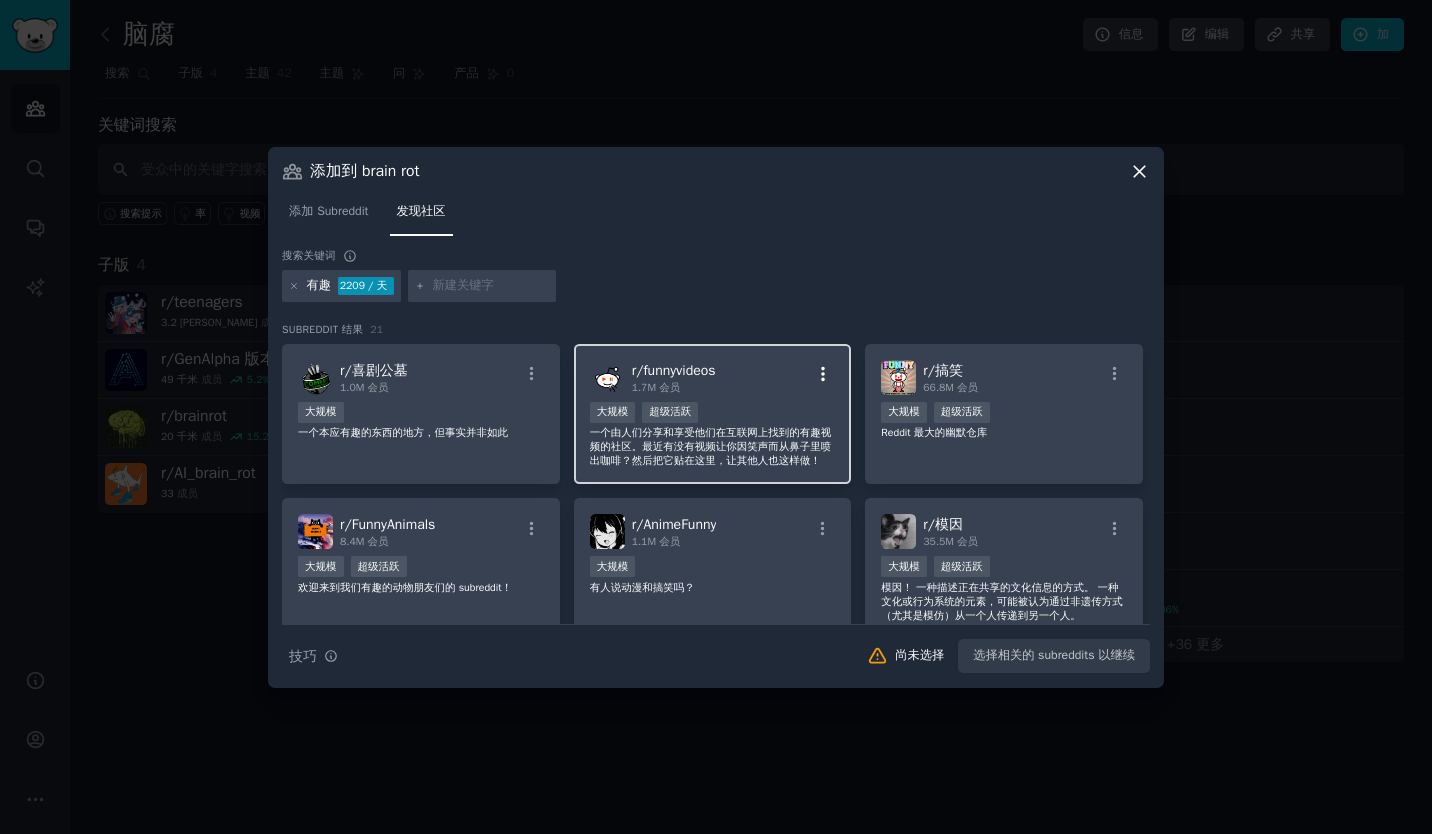 click at bounding box center (823, 374) 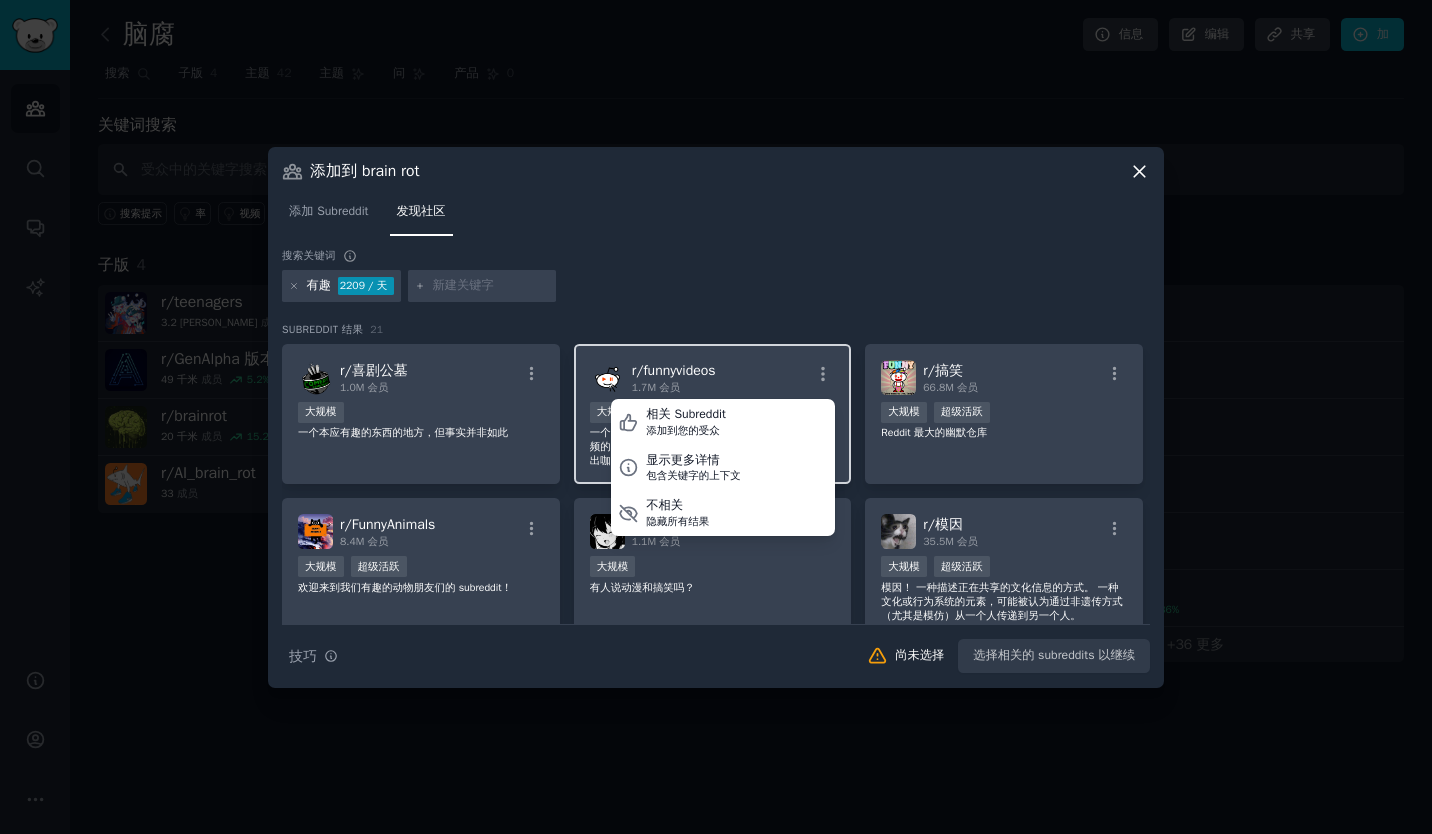 click on "r/ funnyvideos 1.7M 会员 相关 Subreddit 添加到您的受众 显示更多详情 包含关键字的上下文 不相关 隐藏所有结果" at bounding box center [713, 377] 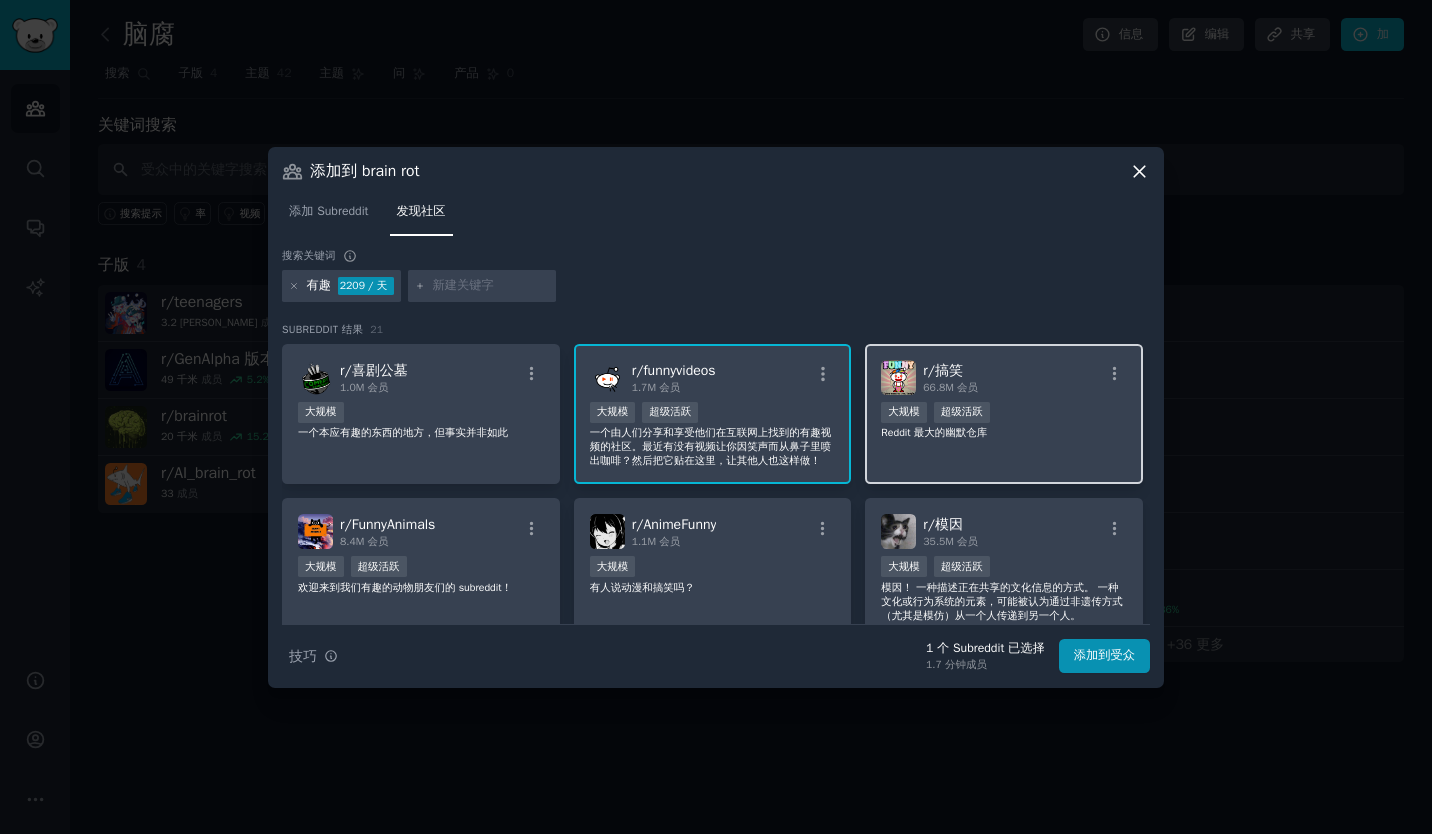 click on "r/搞笑 66.8M 会员" at bounding box center (1004, 377) 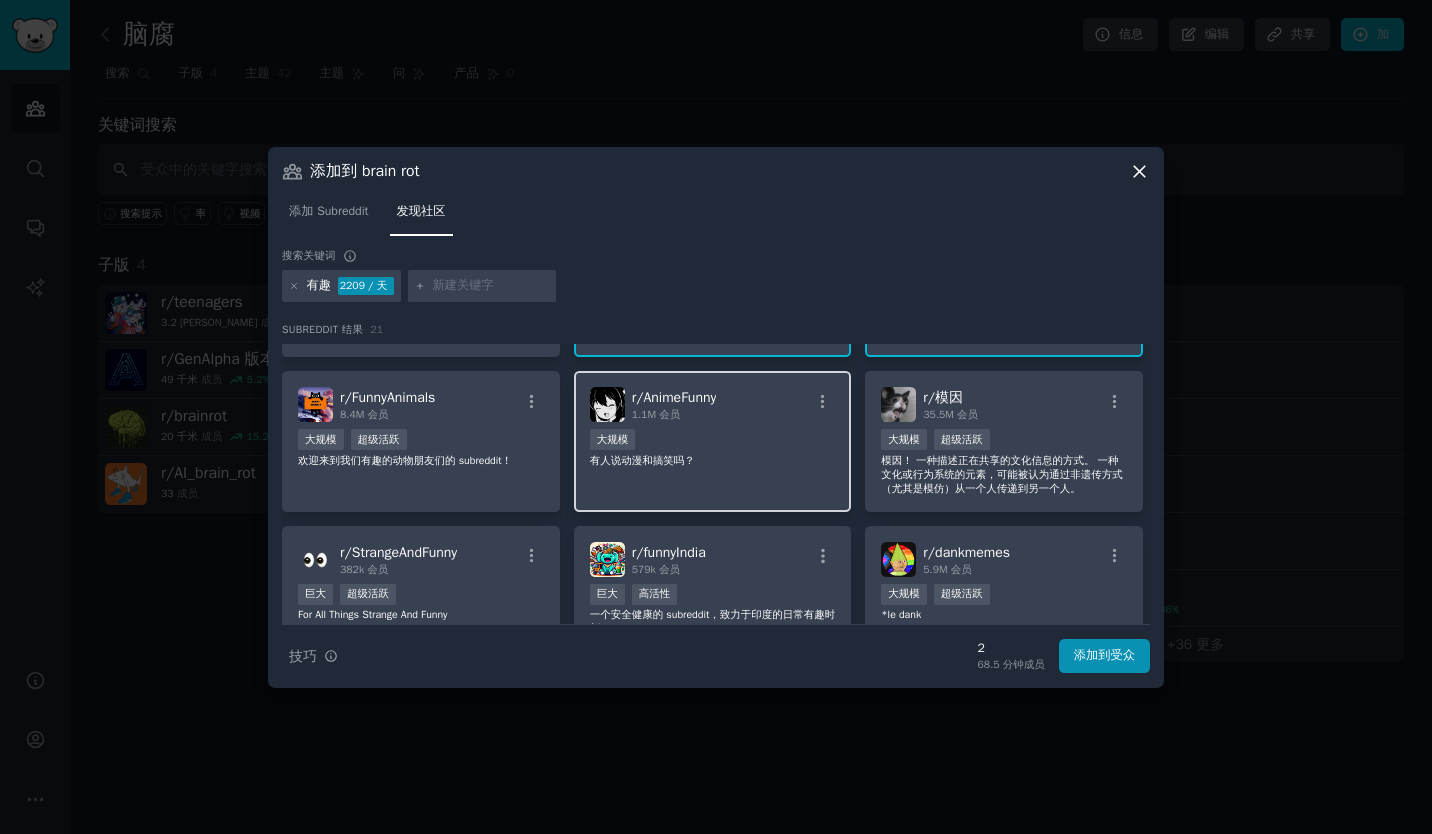 scroll, scrollTop: 100, scrollLeft: 0, axis: vertical 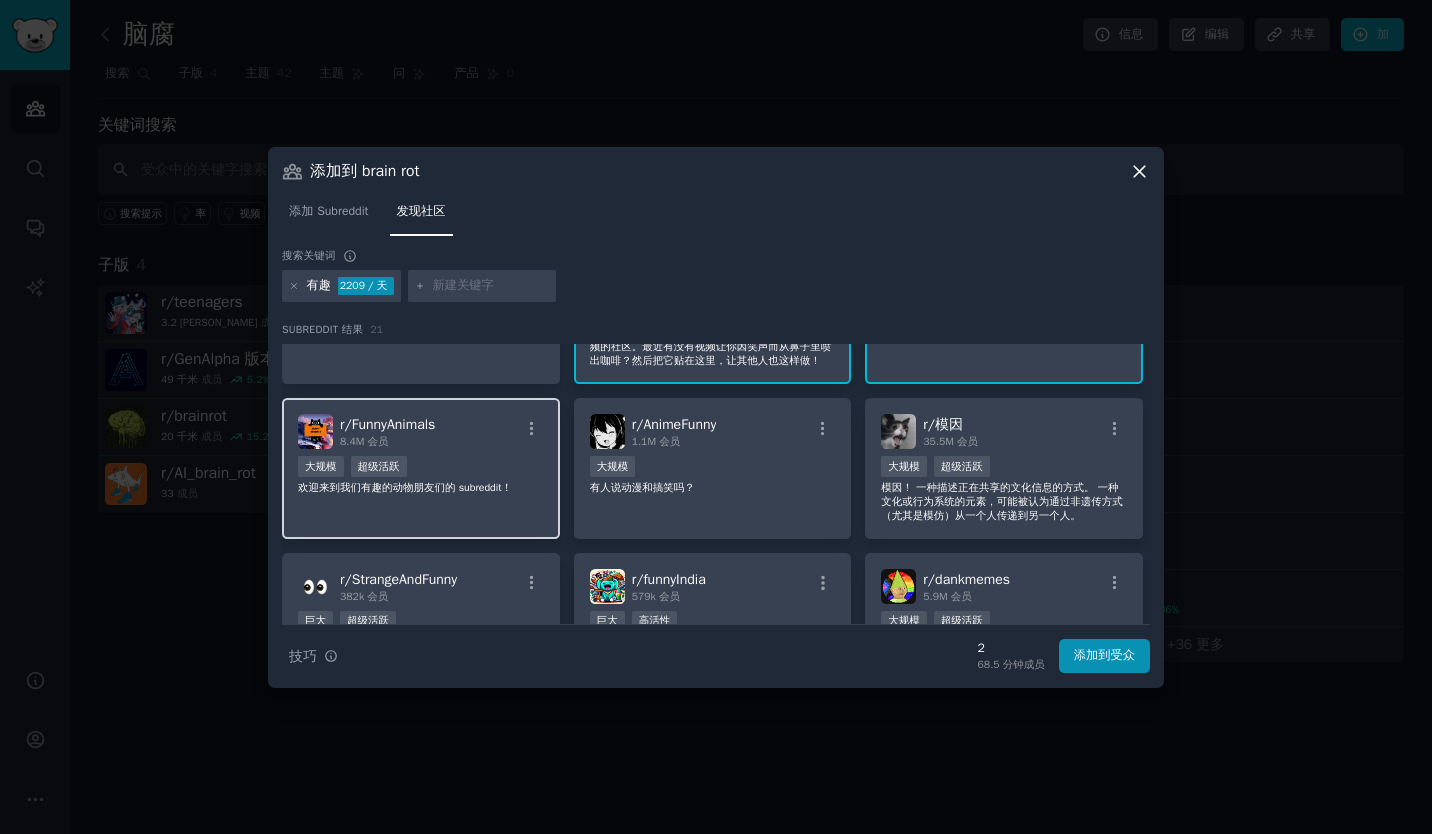 click on "r/ FunnyAnimals 8.4M 会员" at bounding box center (421, 431) 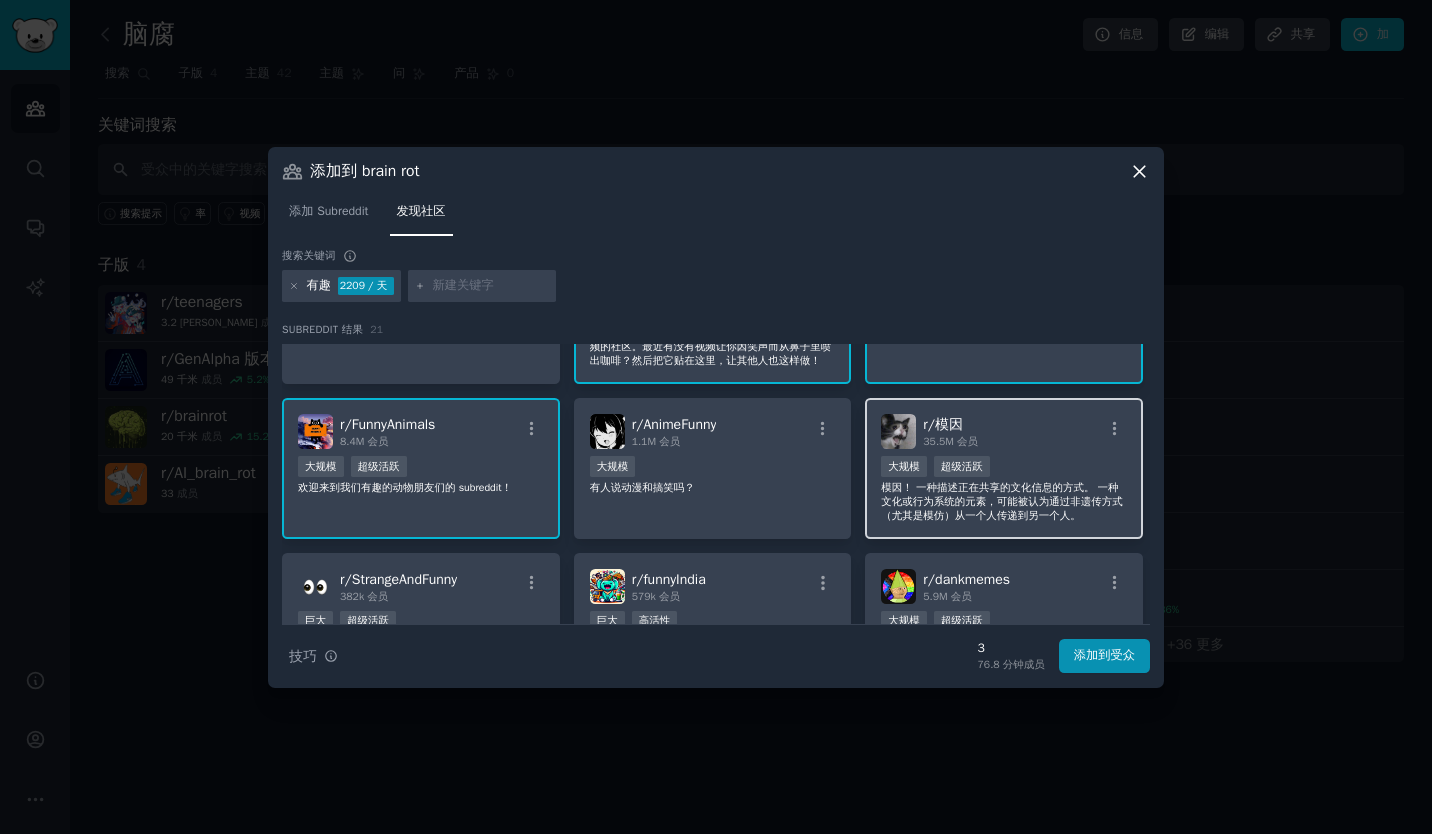 click on ">= 95th percentile for submissions / day 大规模 超级活跃" at bounding box center [1004, 468] 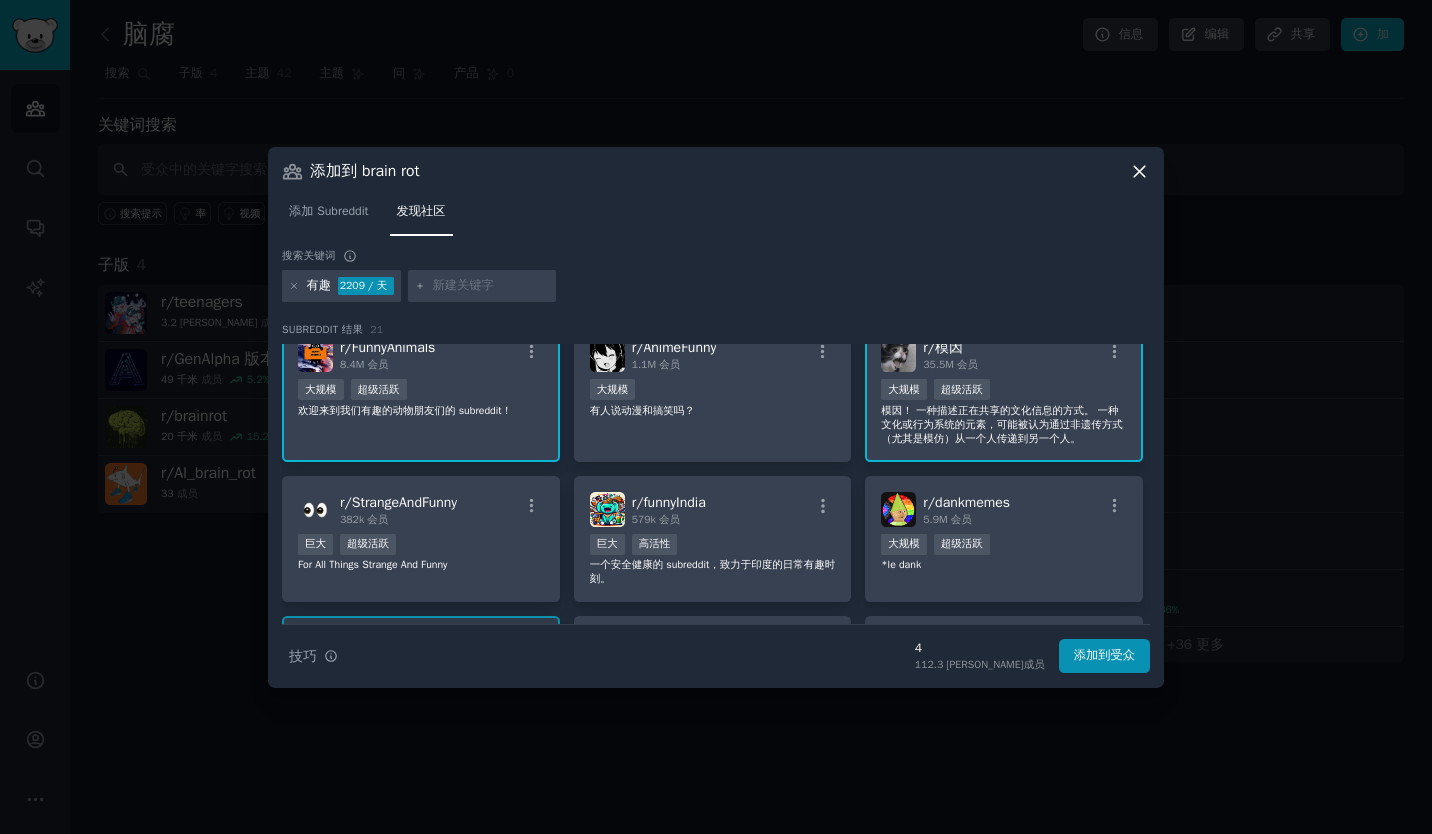 scroll, scrollTop: 200, scrollLeft: 0, axis: vertical 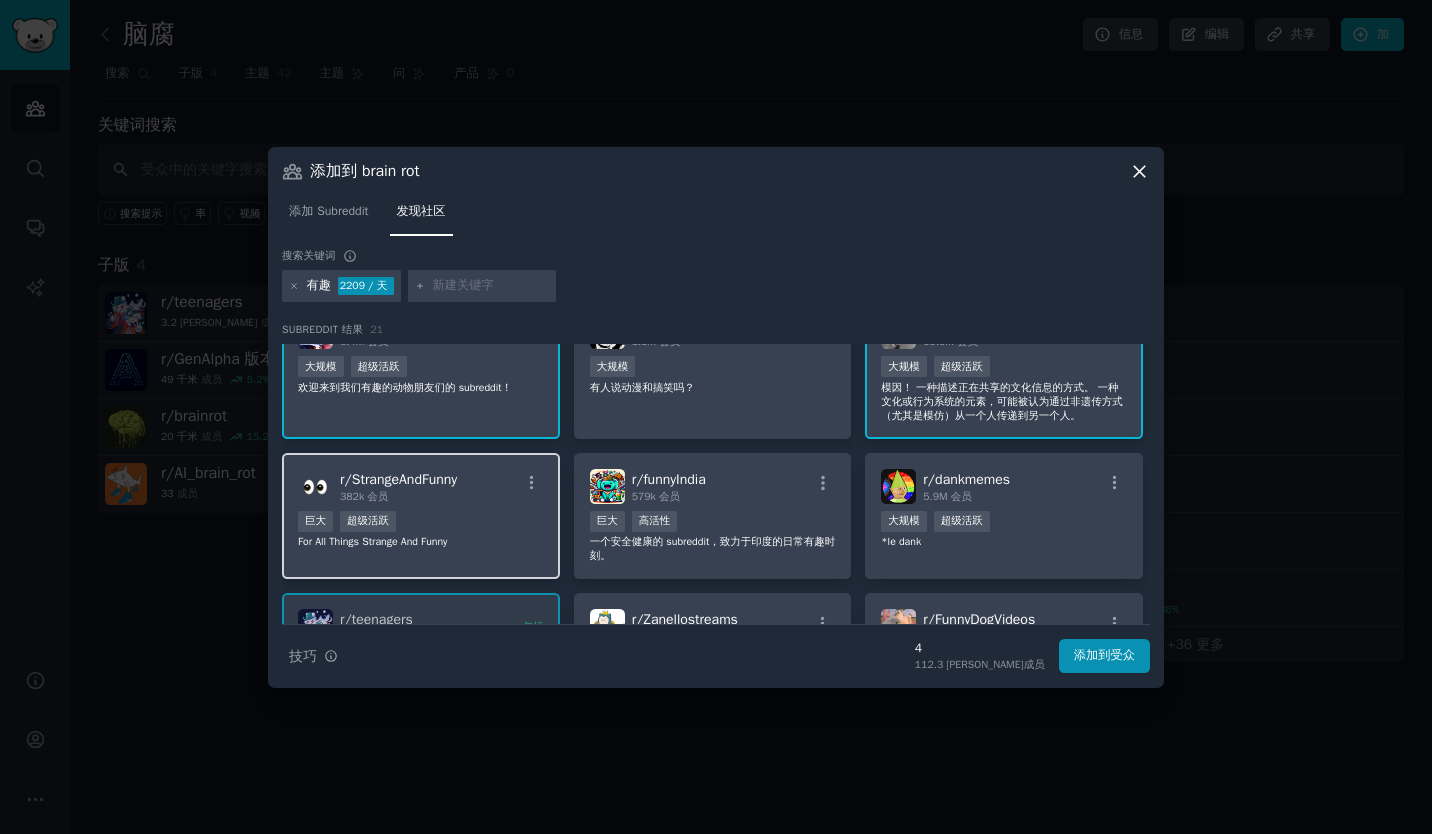 click on "r/ StrangeAndFunny 382k 会员 巨大 超级活跃 For All Things Strange And Funny" at bounding box center (421, 516) 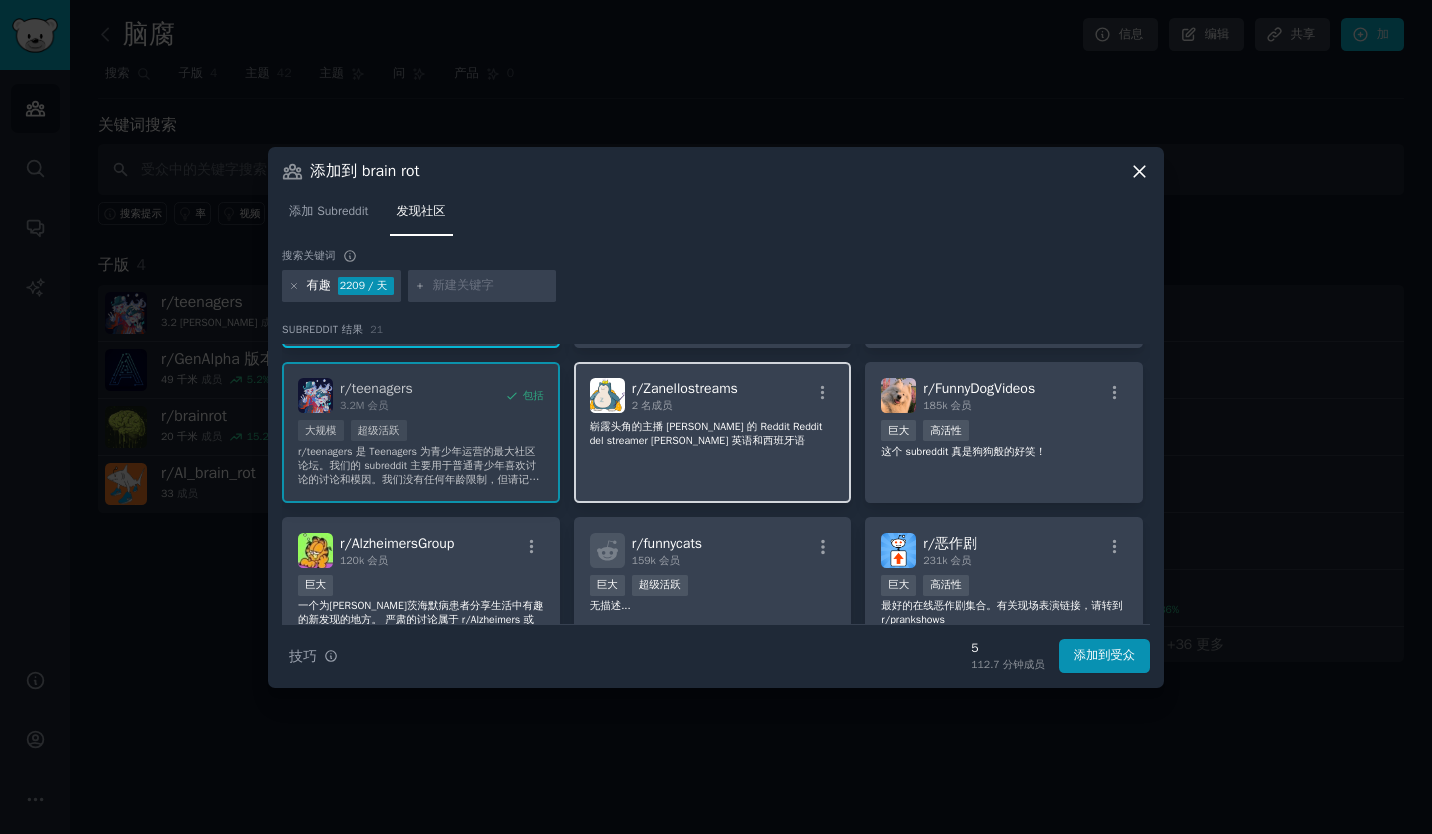 scroll, scrollTop: 400, scrollLeft: 0, axis: vertical 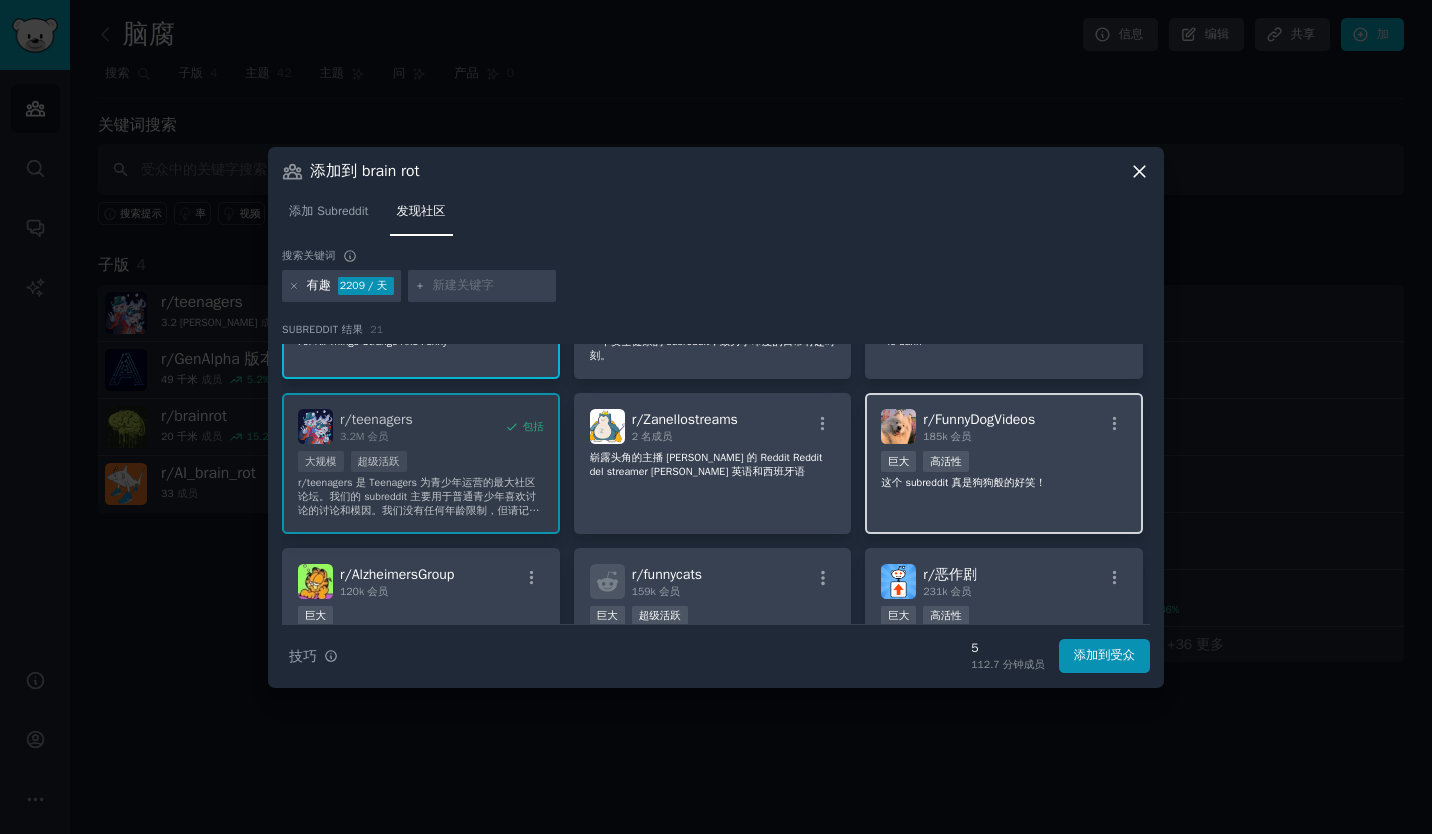 click on "r/ FunnyDogVideos 185k 会员 巨大 高活性 这个 subreddit 真是狗狗般的好笑！" at bounding box center (1004, 463) 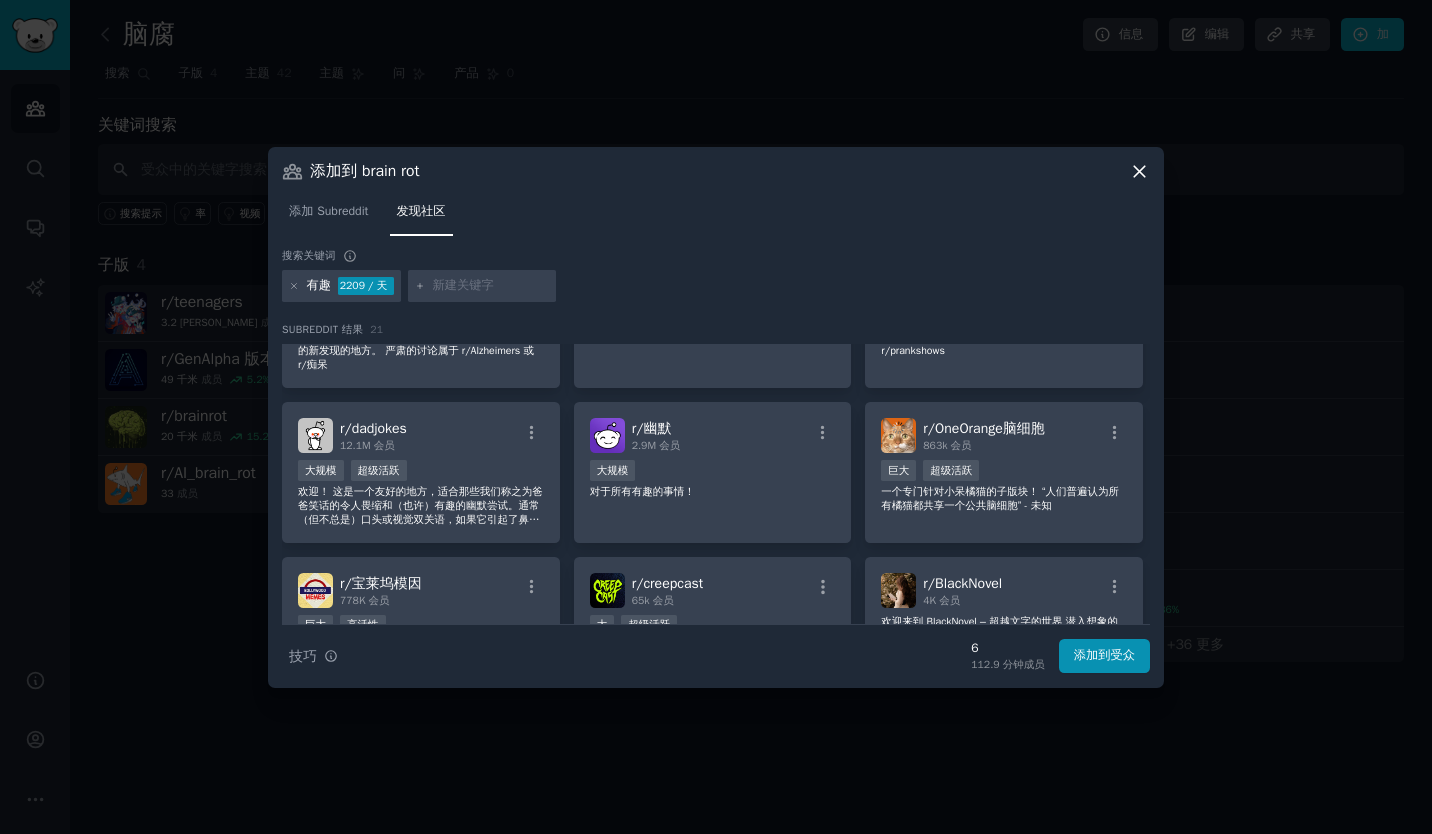 scroll, scrollTop: 700, scrollLeft: 0, axis: vertical 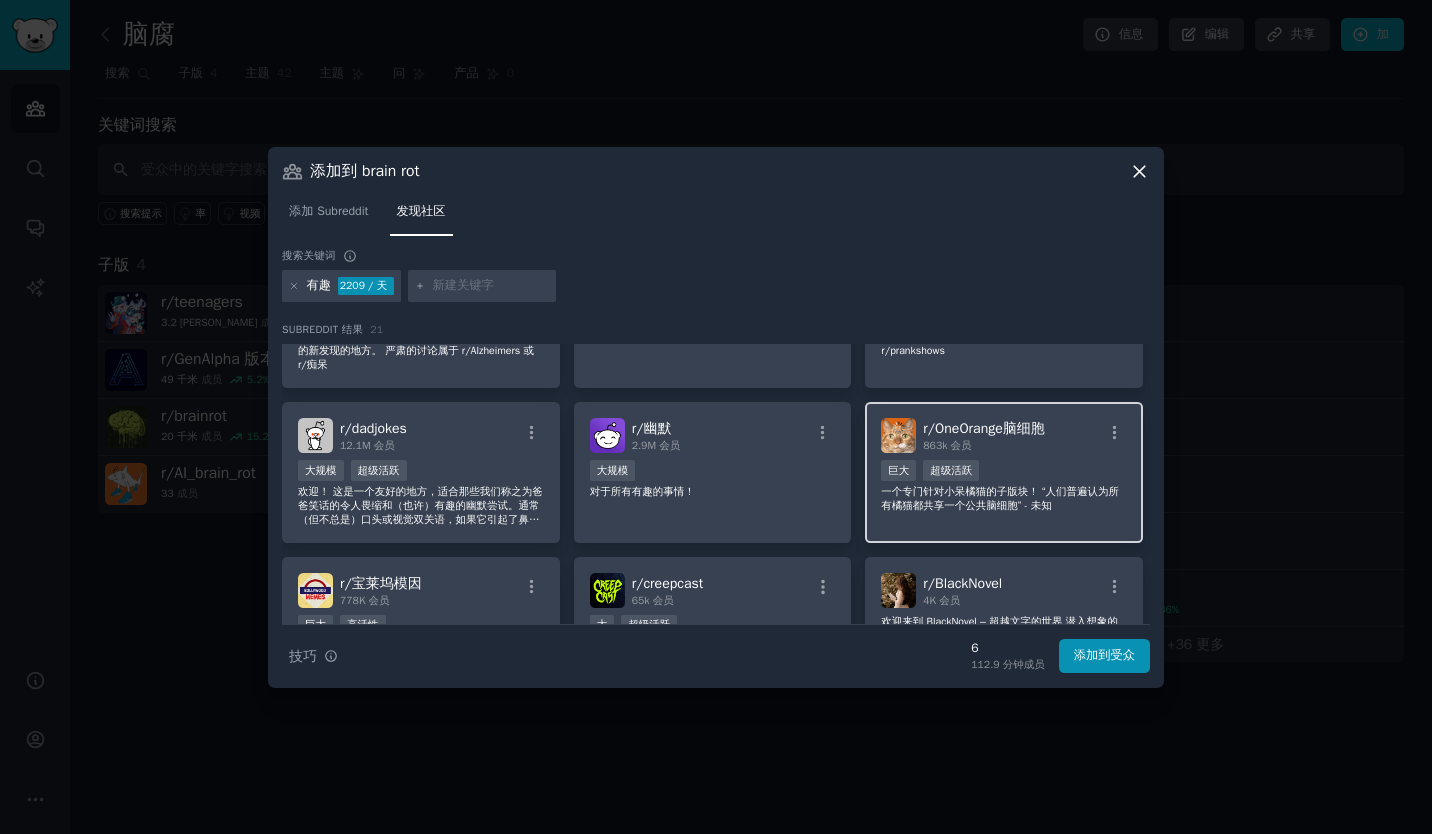 click on "一个专门针对小呆橘猫的子版块！
“人们普遍认为所有橘猫都共享一个公共脑细胞” - 未知" at bounding box center (1004, 499) 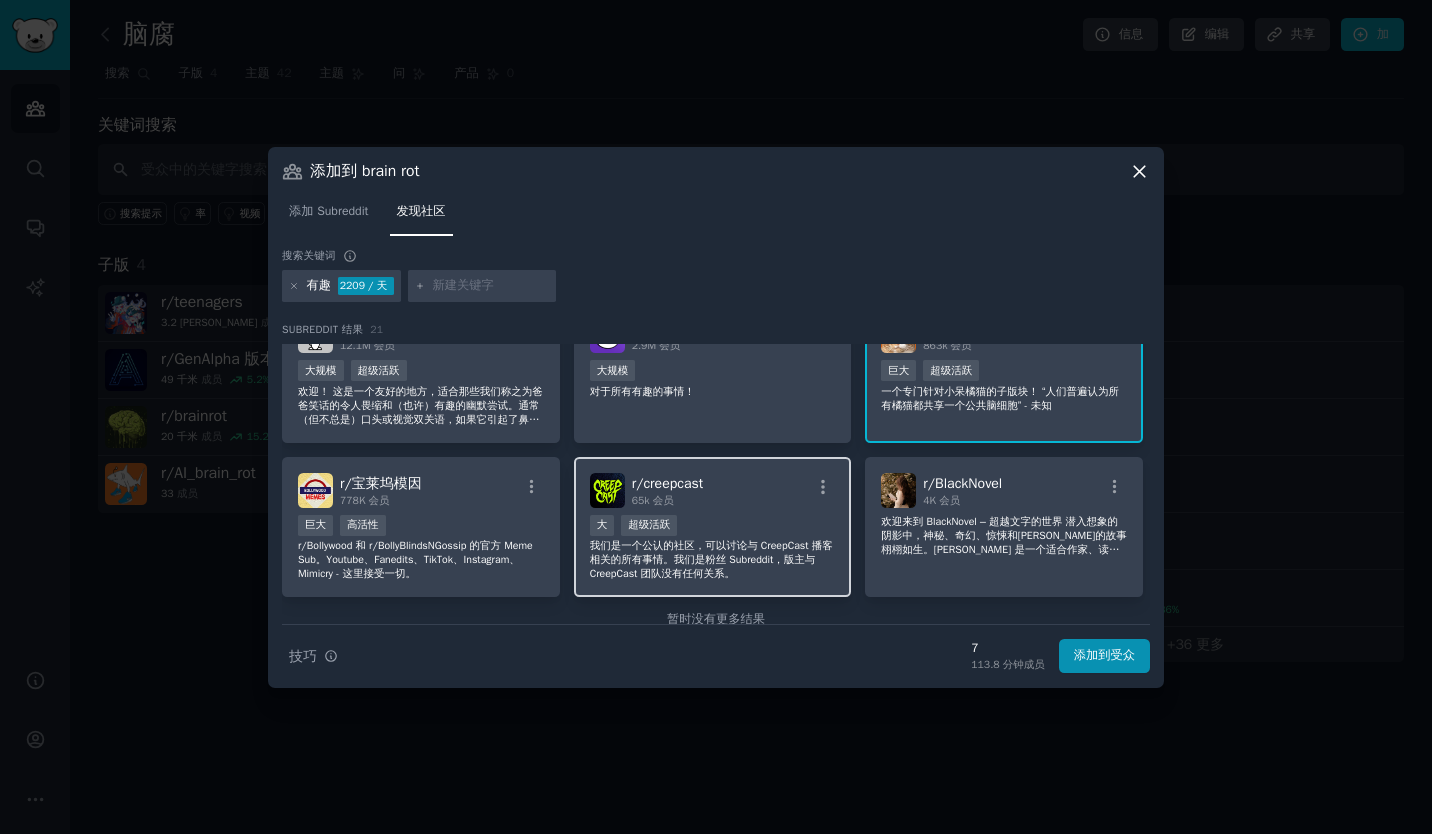 scroll, scrollTop: 829, scrollLeft: 0, axis: vertical 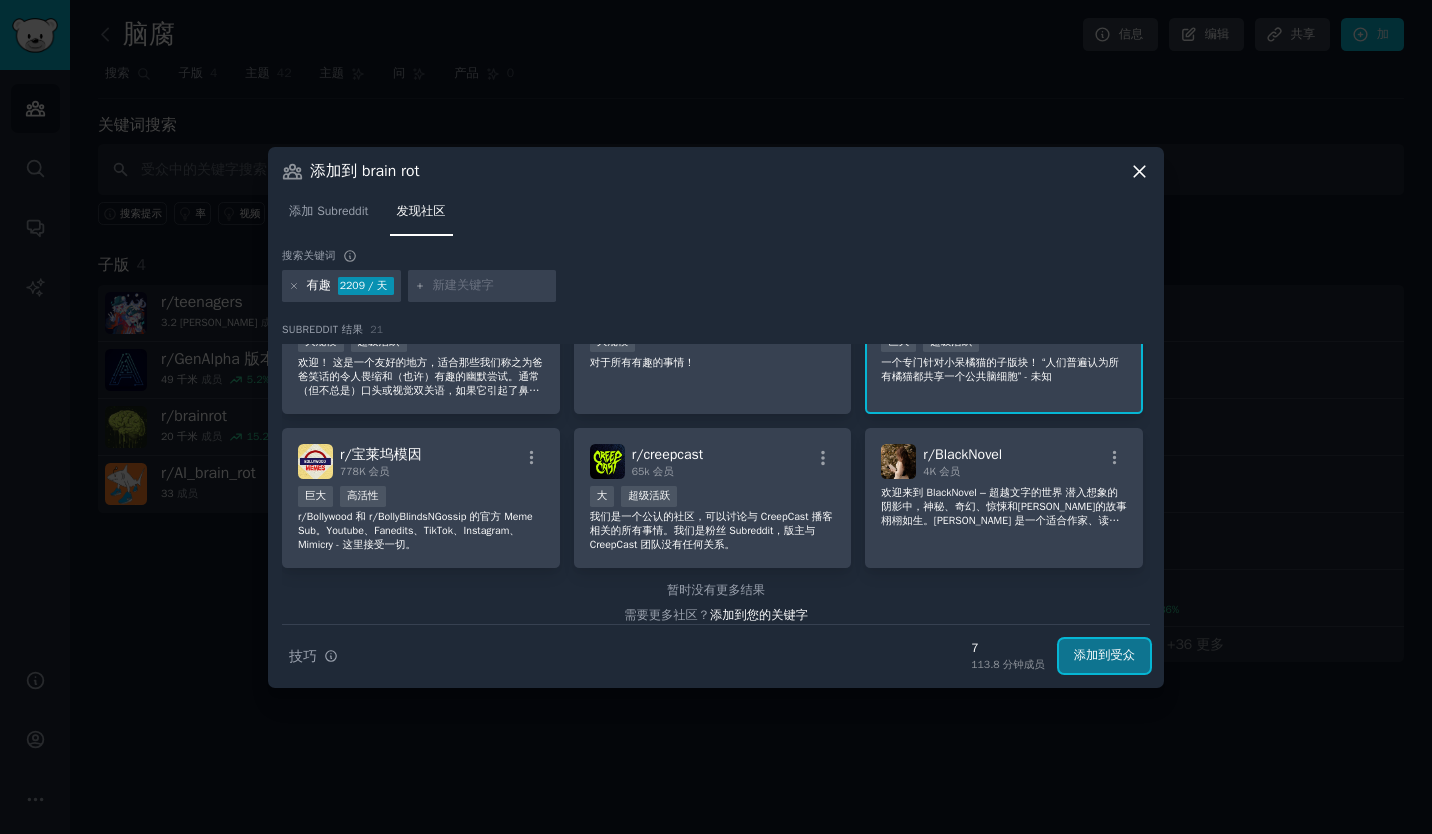 click on "添加到受众" at bounding box center (1104, 656) 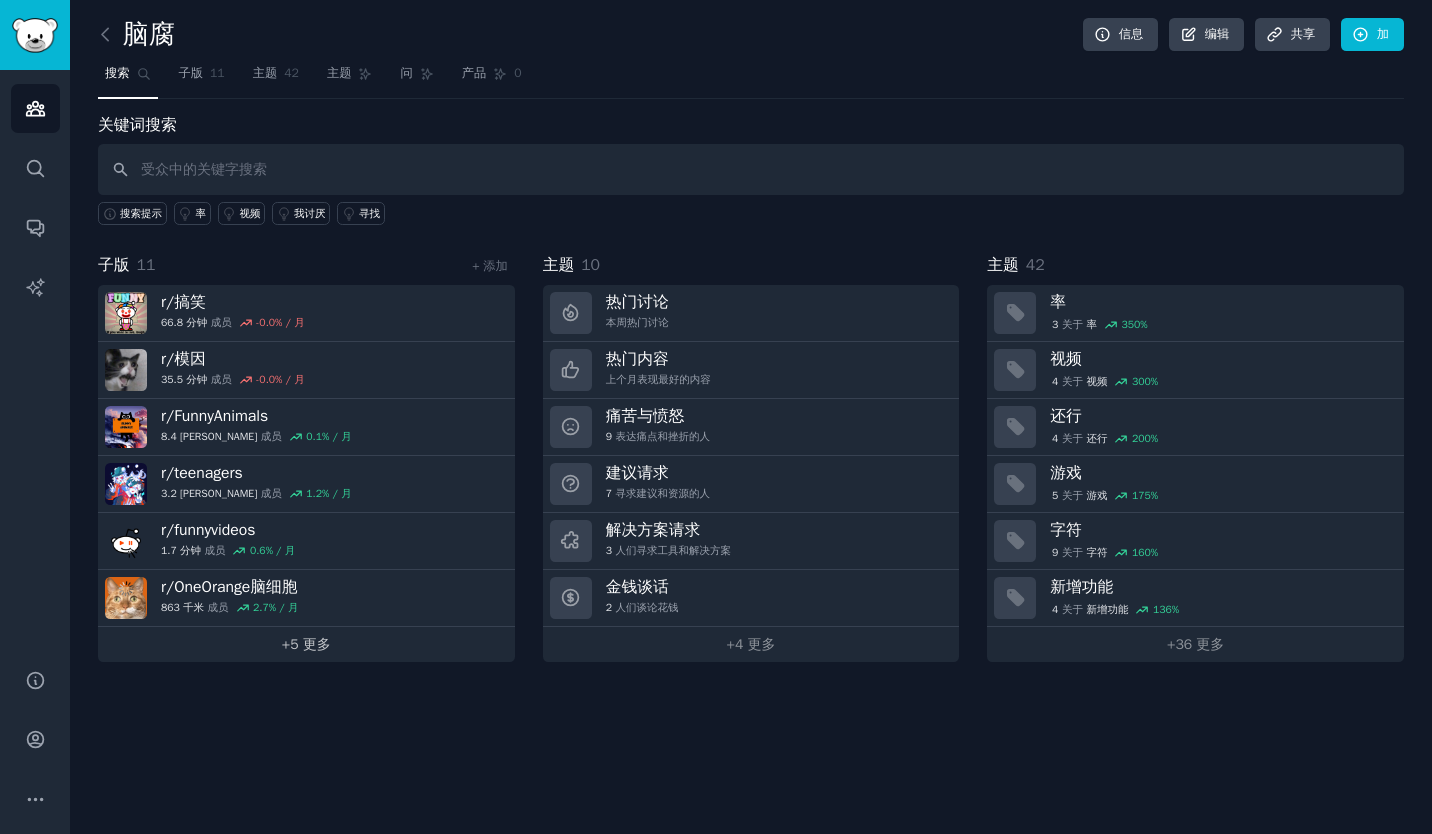 click on "+  5 更多" at bounding box center [306, 644] 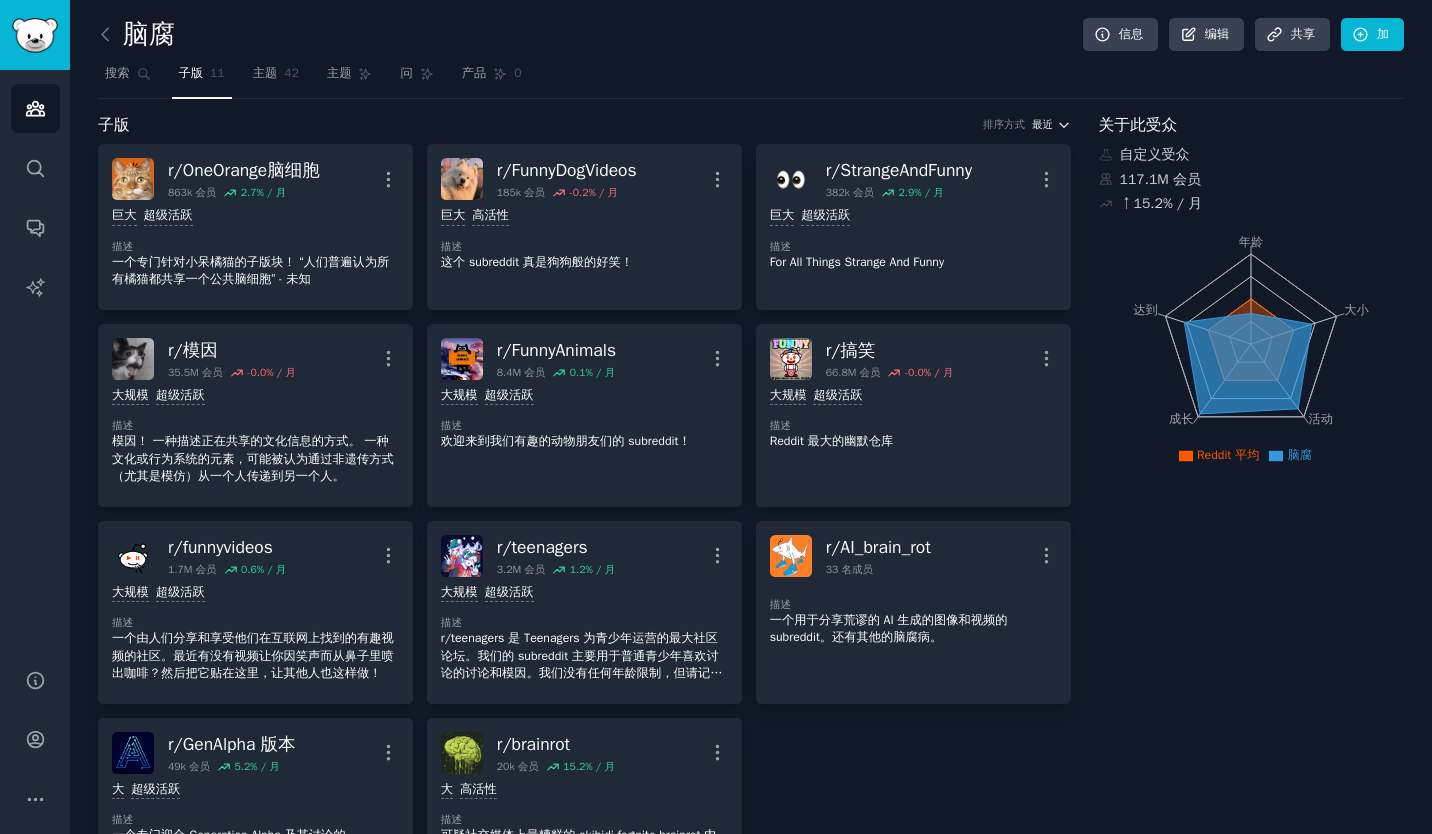 click on "最近" at bounding box center [1042, 125] 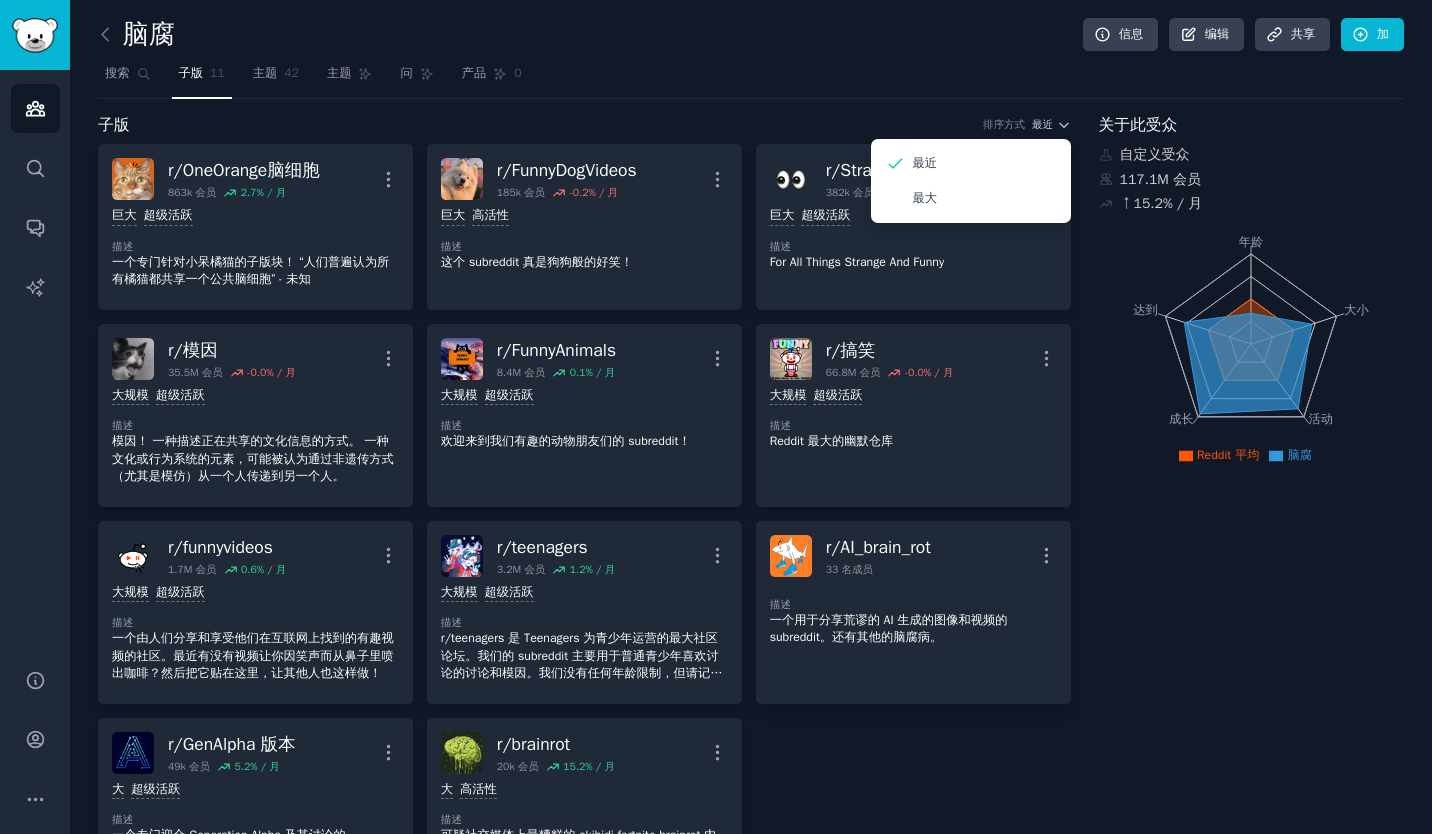 click on "子版 排序方式 最近 最近 最大" at bounding box center [584, 125] 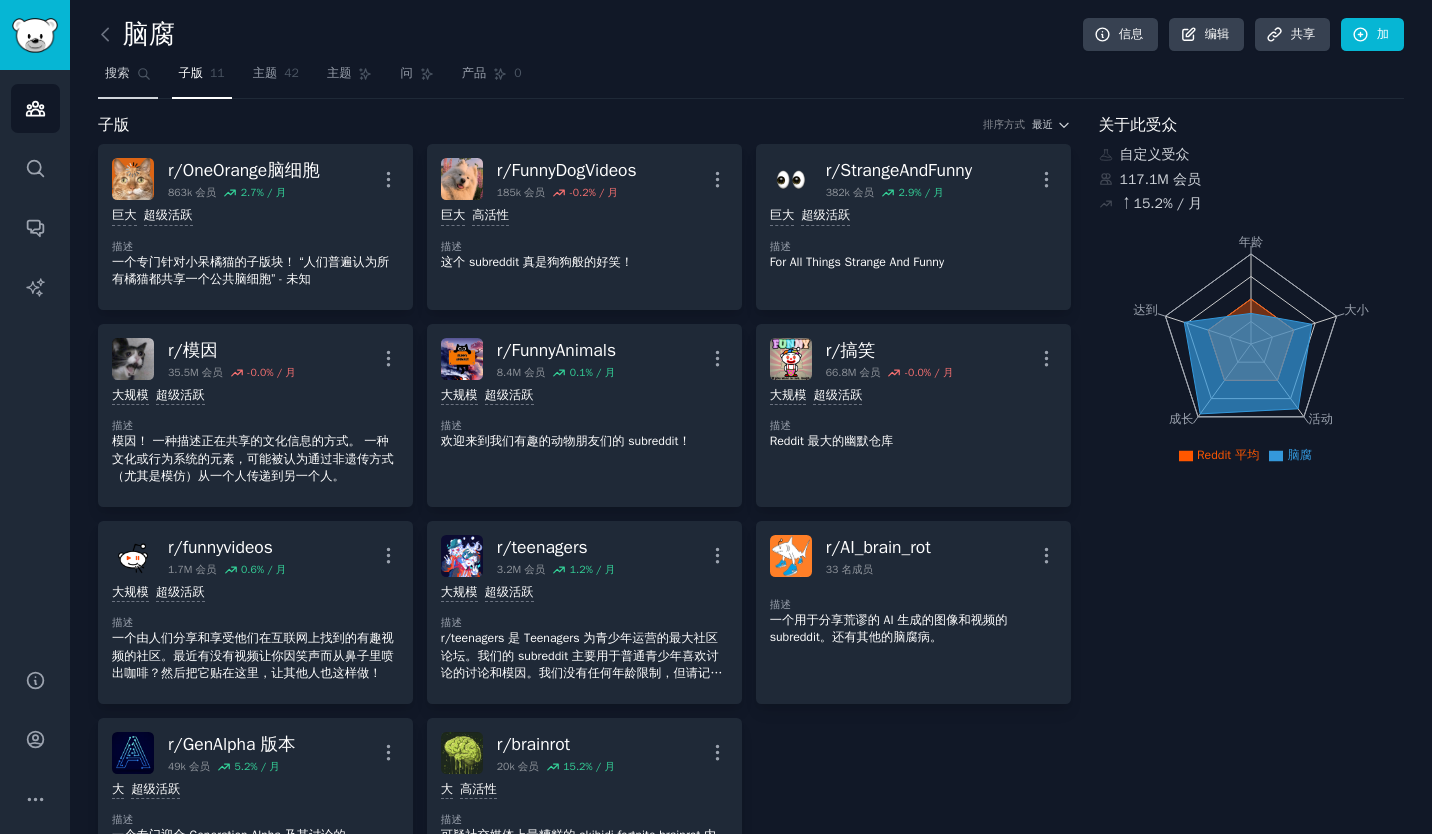 click on "搜索" at bounding box center (128, 78) 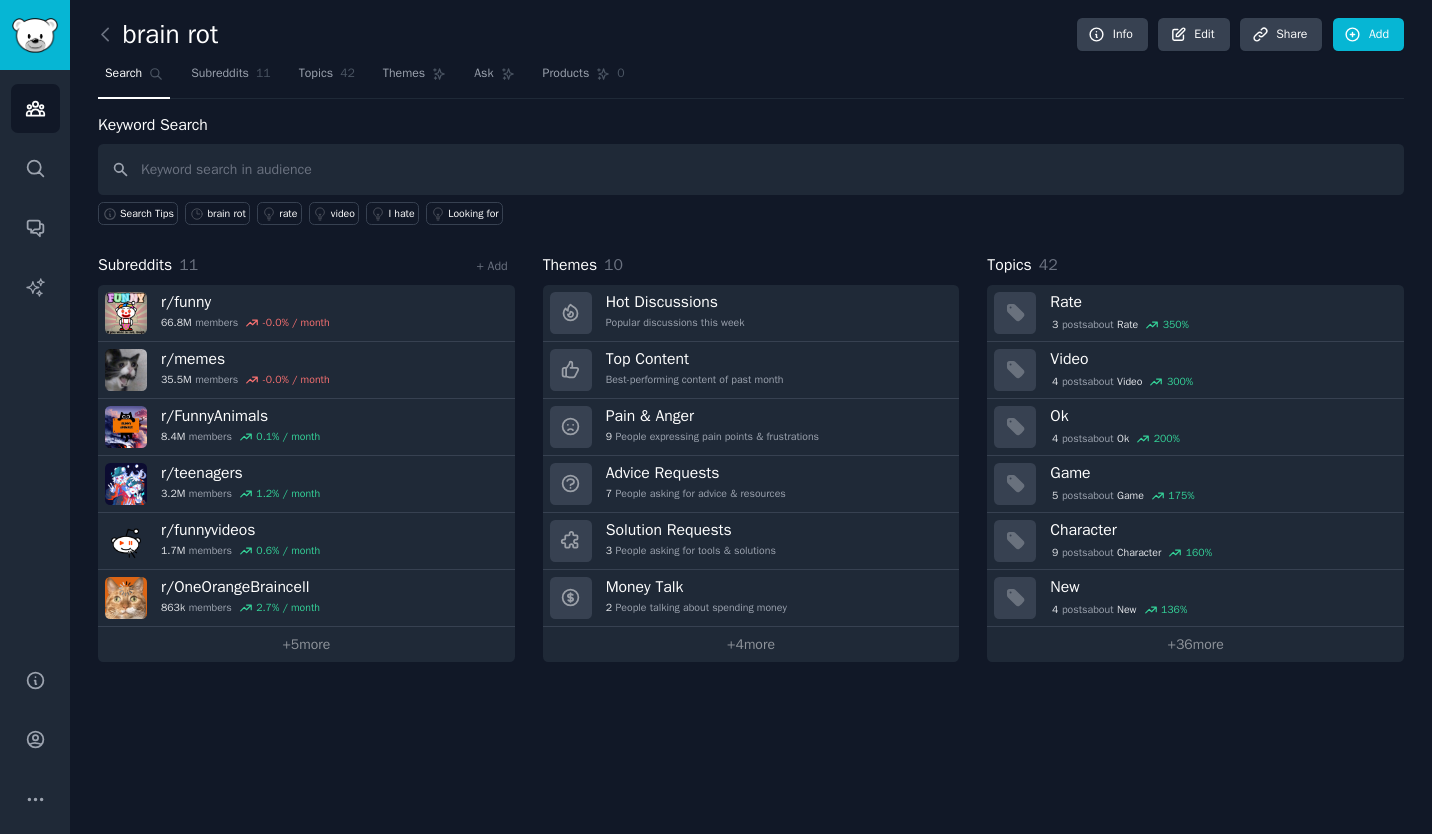 click on "Keyword Search Search Tips brain rot rate video I hate Looking for Subreddits 11 + Add r/ funny 66.8M  members -0.0 % / month r/ memes 35.5M  members -0.0 % / month r/ FunnyAnimals 8.4M  members 0.1 % / month r/ teenagers 3.2M  members 1.2 % / month r/ funnyvideos 1.7M  members 0.6 % / month r/ OneOrangeBraincell 863k  members 2.7 % / month +  5  more Themes 10 Hot Discussions Popular discussions this week Top Content Best-performing content of past month Pain & Anger 9 People expressing pain points & frustrations Advice Requests 7 People asking for advice & resources Solution Requests 3 People asking for tools & solutions Money Talk 2 People talking about spending money +  4  more Topics 42 Rate 3  post s  about  Rate 350 % Video 4  post s  about  Video 300 % Ok 4  post s  about  Ok 200 % Game 5  post s  about  Game 175 % Character 9  post s  about  Character 160 % New 4  post s  about  New 136 % +  36  more" at bounding box center (751, 387) 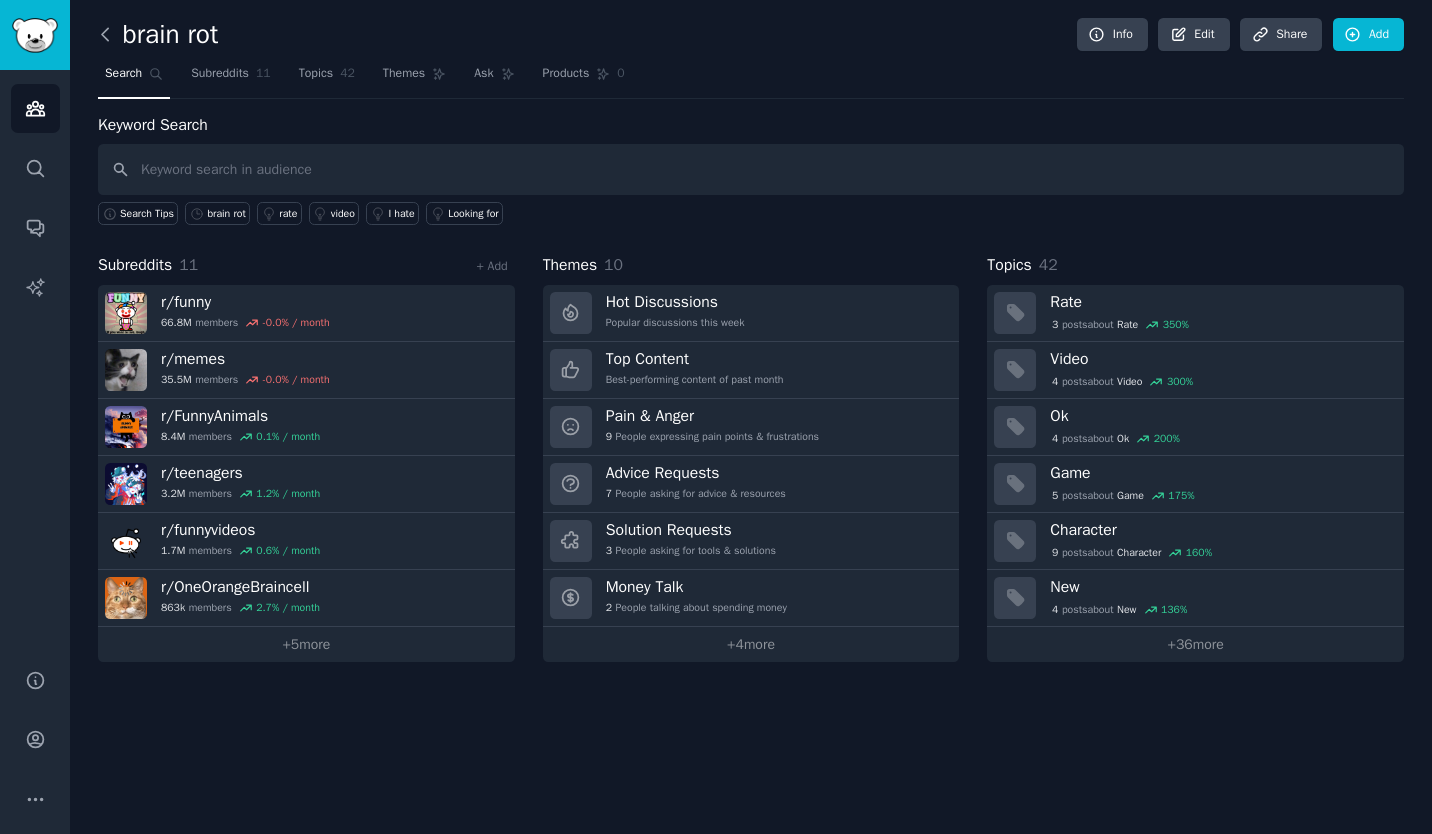 click 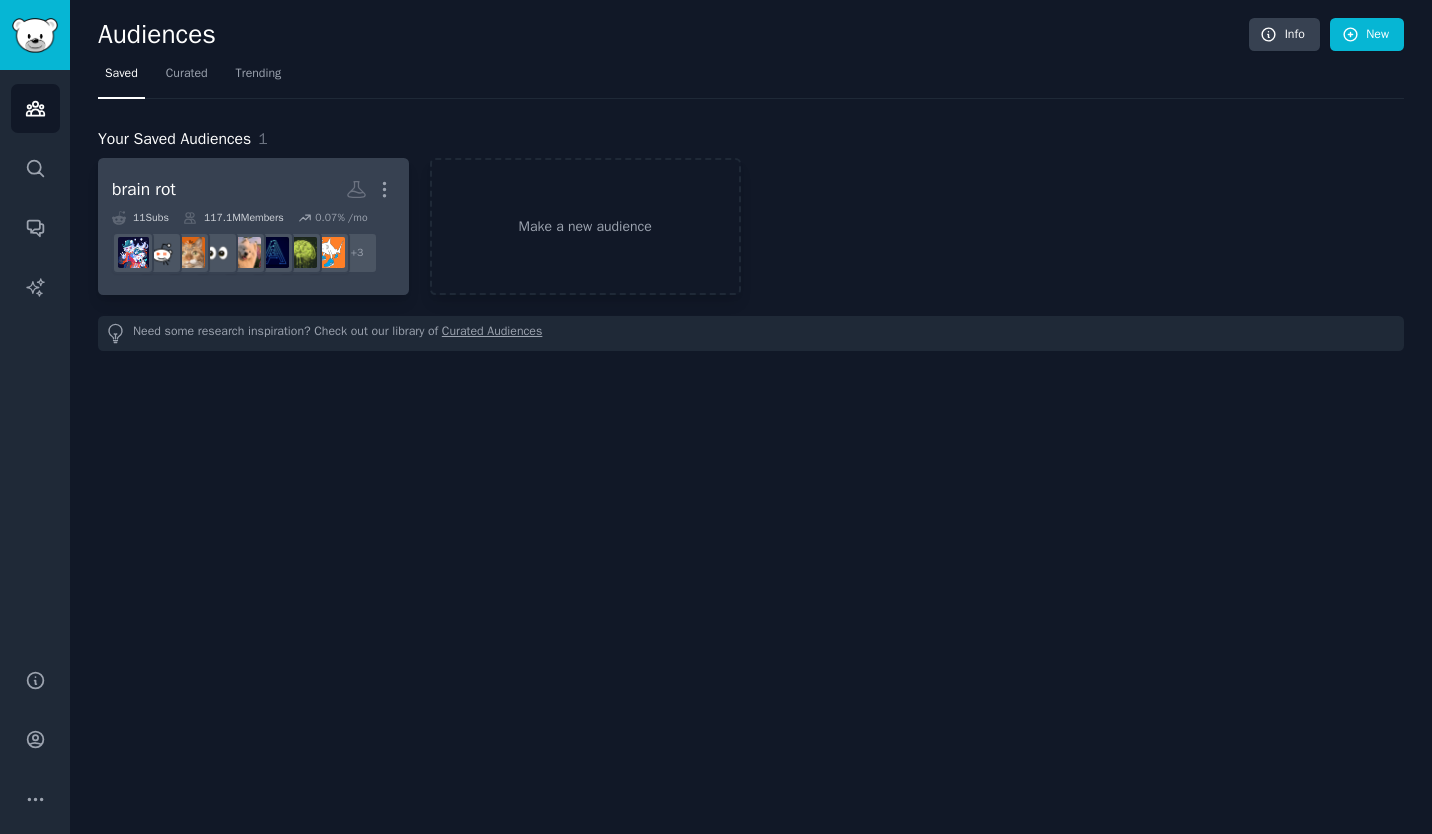 click on "brain rot More" at bounding box center (253, 189) 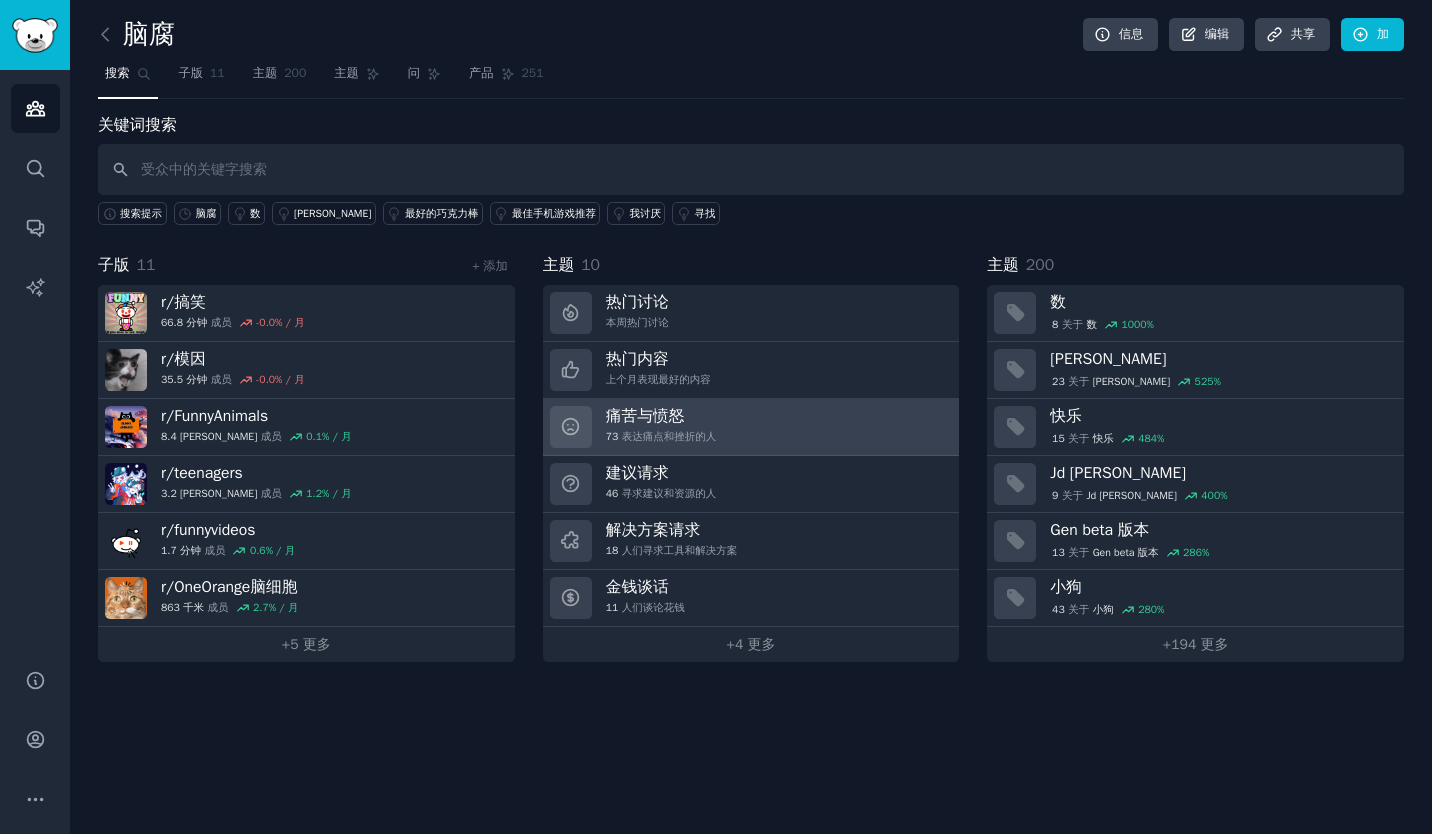 click on "痛苦与愤怒 73 表达痛点和挫折的人" at bounding box center (751, 427) 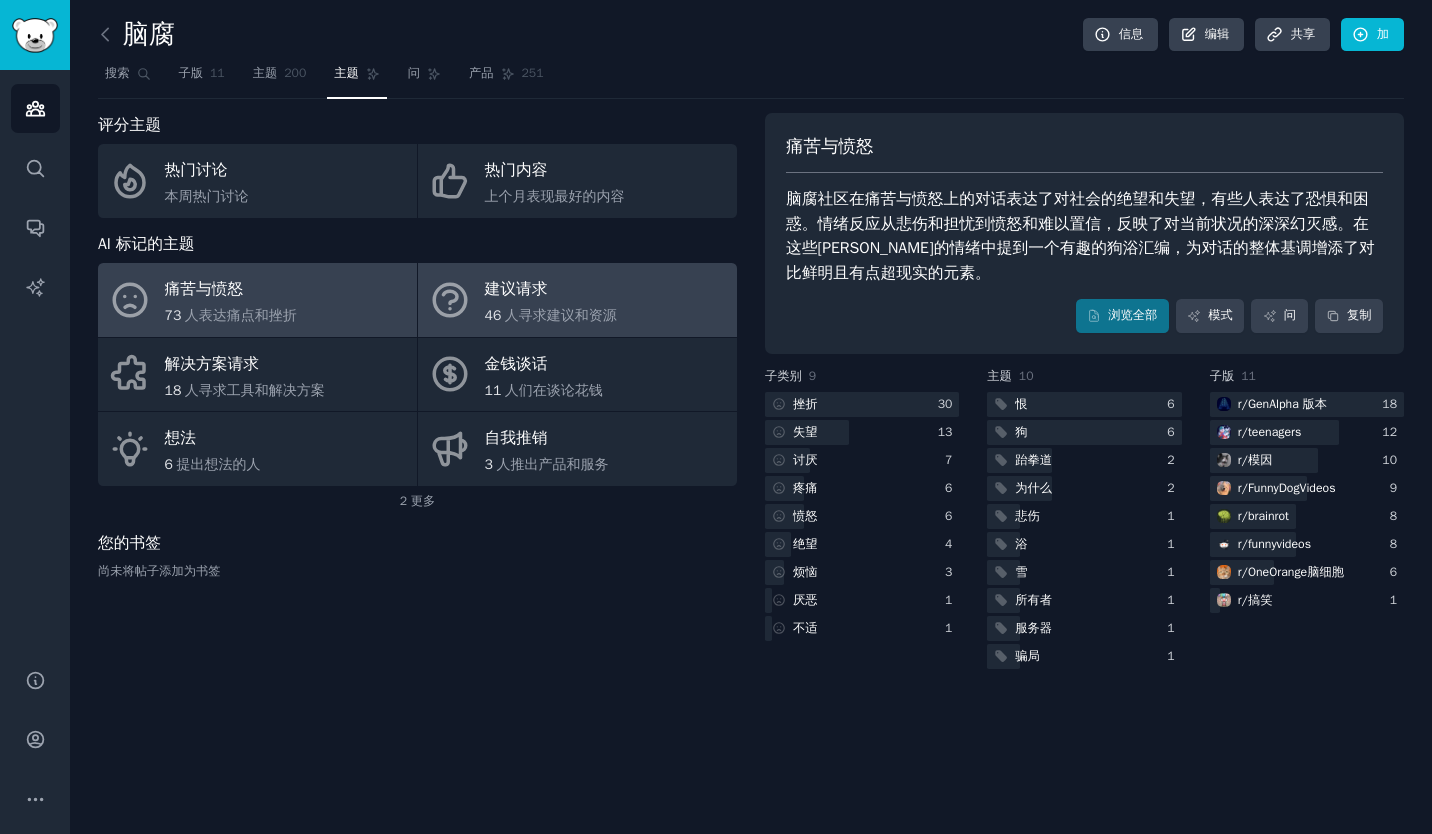 click on "建议请求" at bounding box center (551, 290) 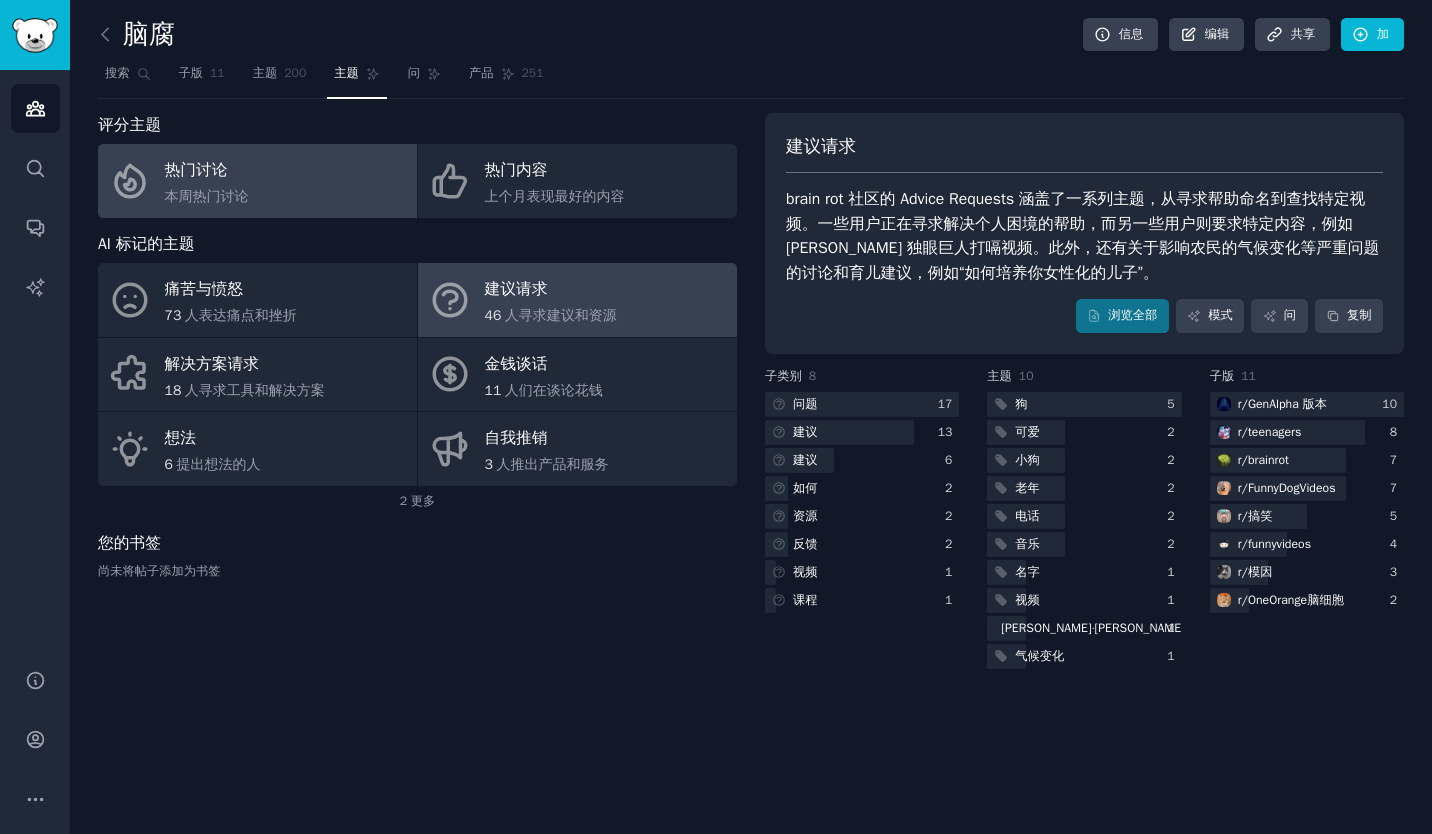 click on "热门讨论 本周热门讨论" at bounding box center [257, 181] 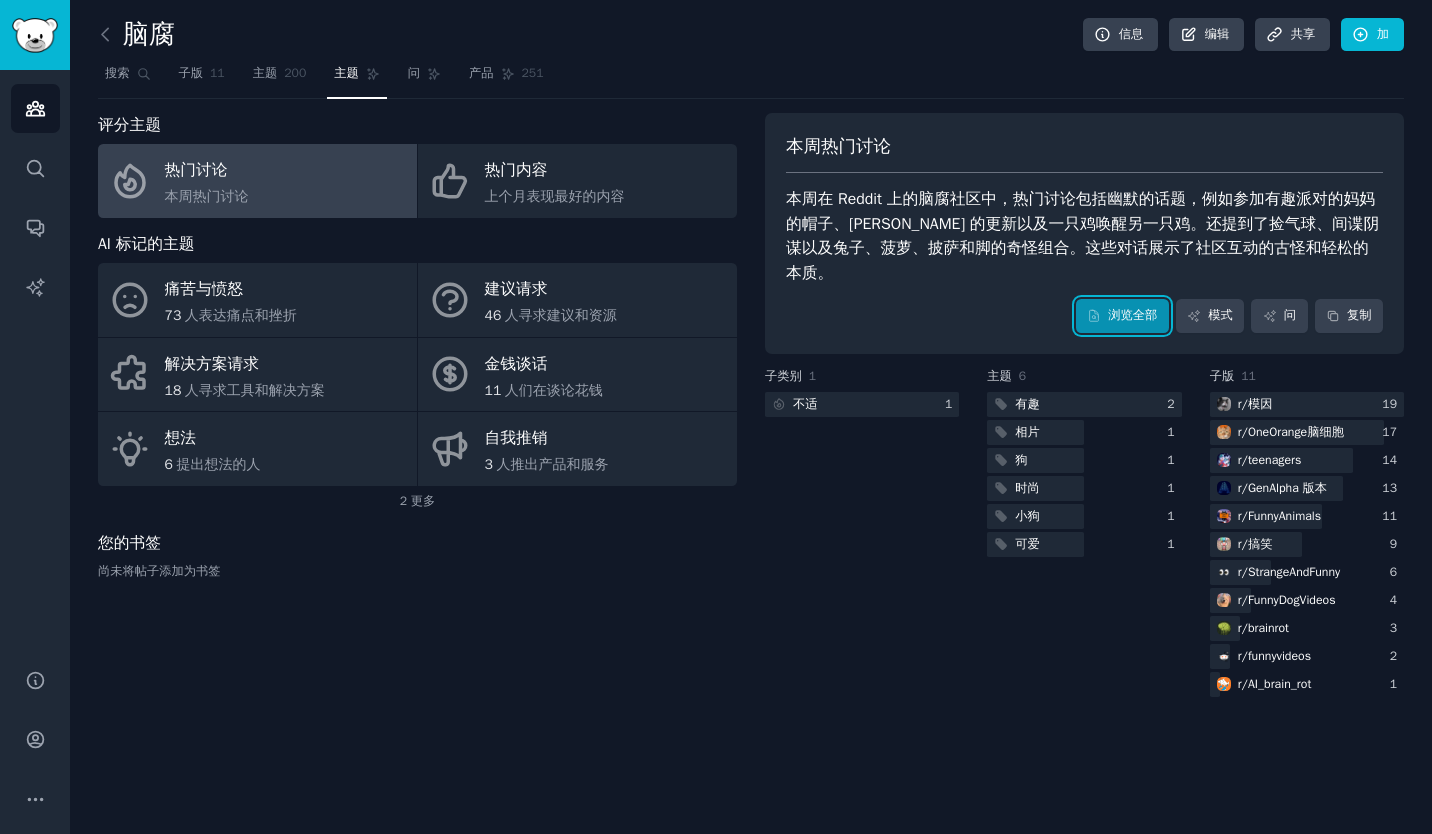 click on "浏览全部" at bounding box center [1132, 316] 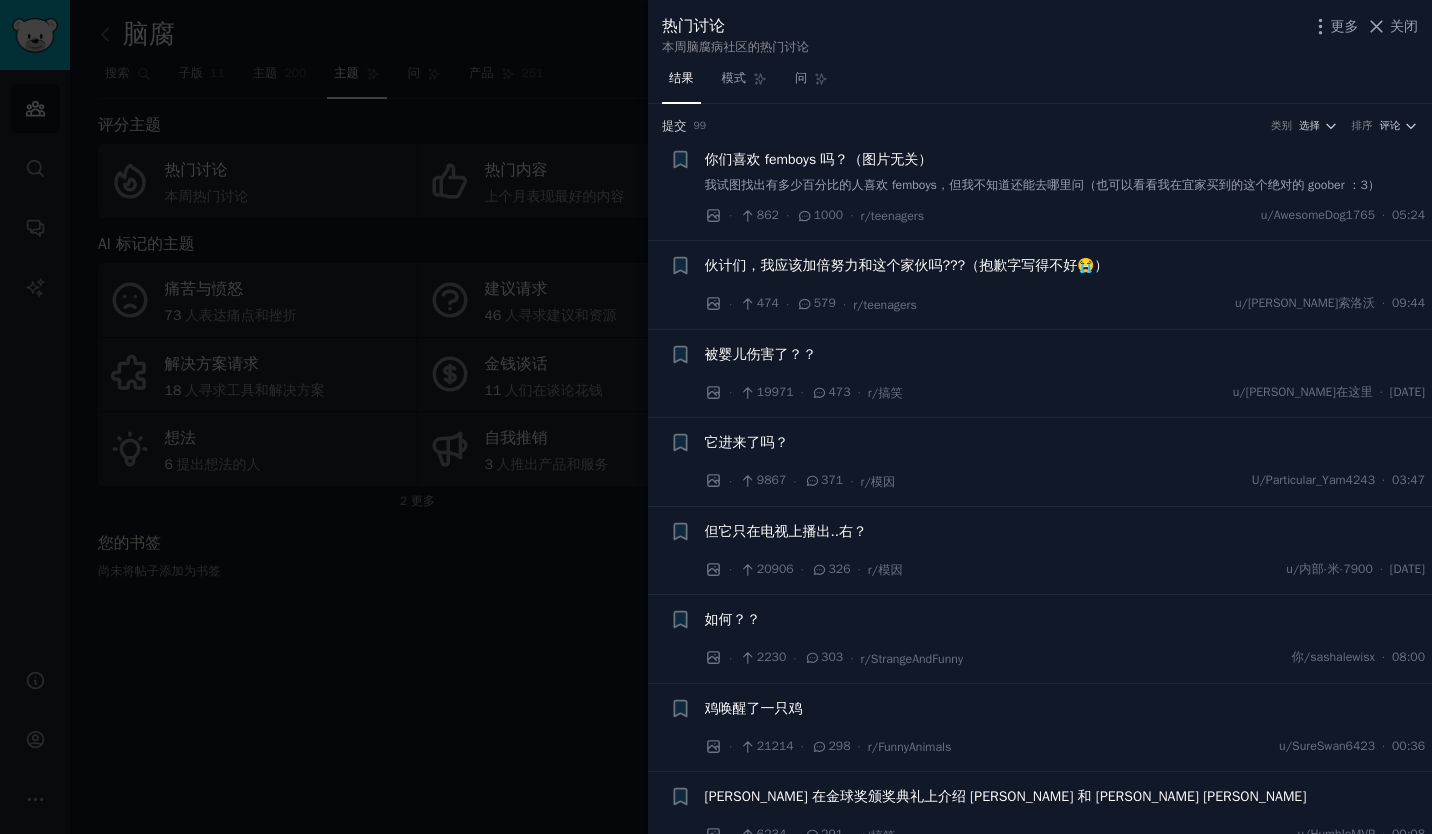 click on "我试图找出有多少百分比的人喜欢 femboys，但我不知道还能去哪里问（也可以看看我在宜家买到的这个绝对的 goober ：3）" at bounding box center [1065, 186] 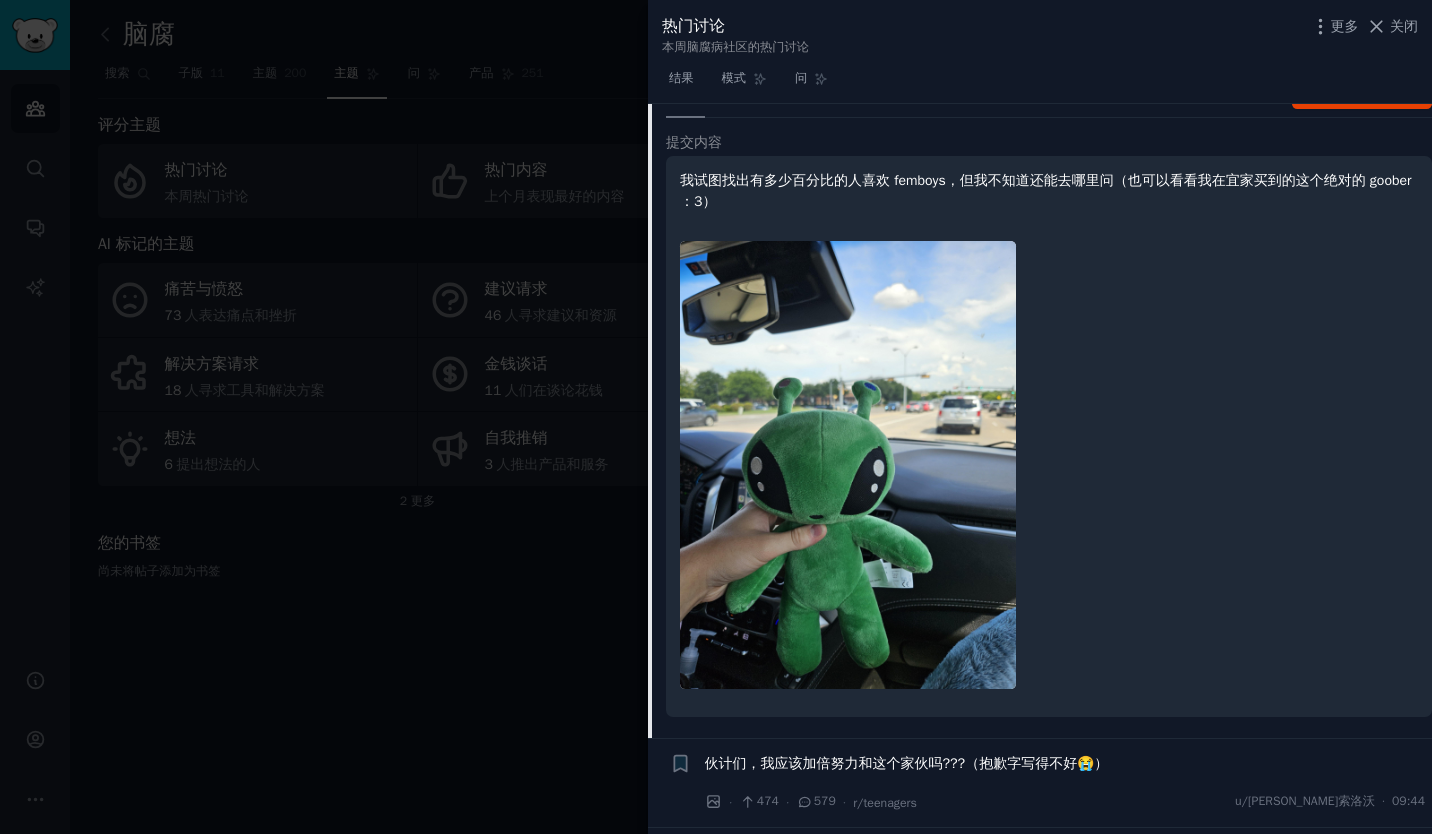 scroll, scrollTop: 31, scrollLeft: 0, axis: vertical 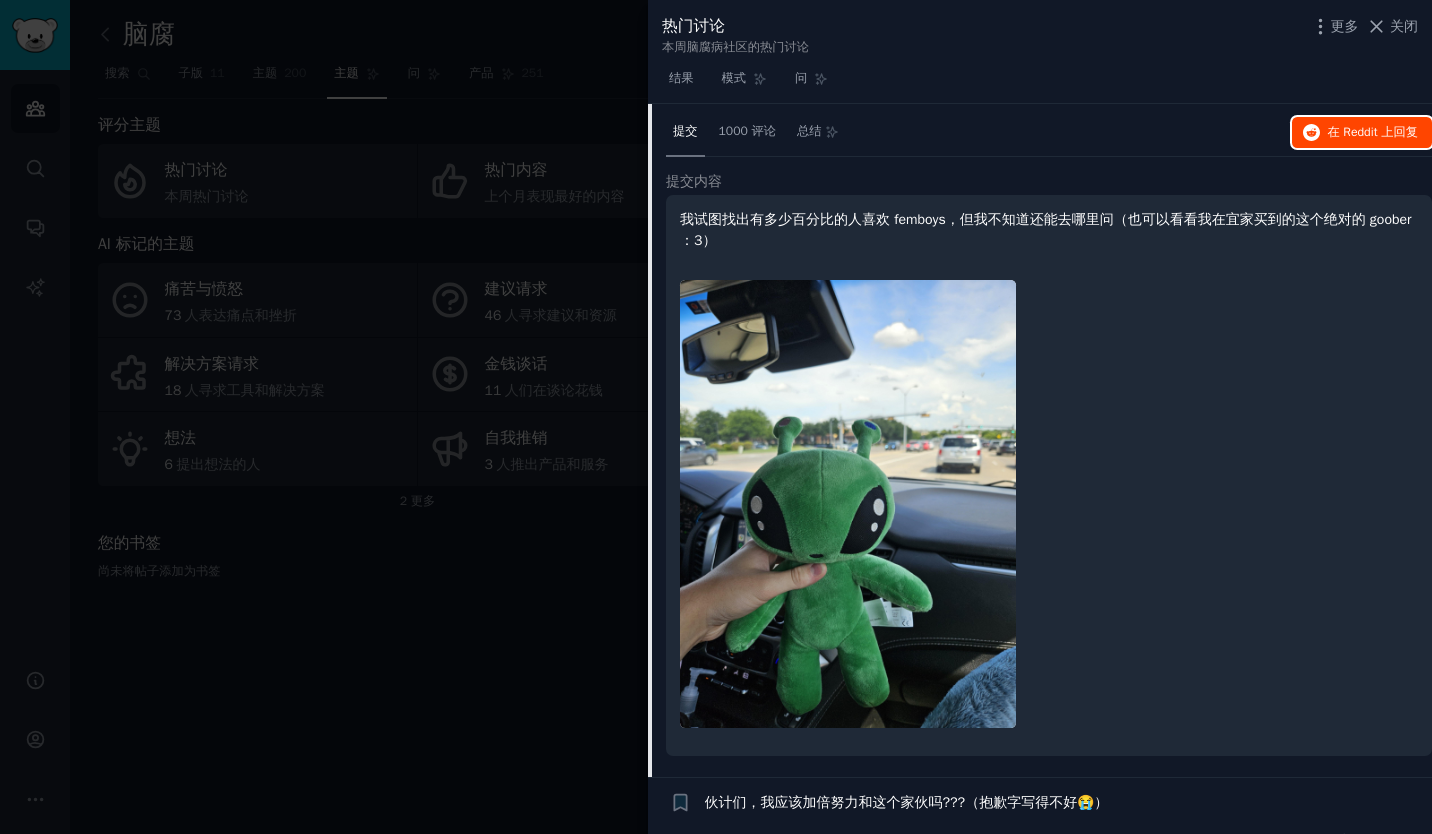 click 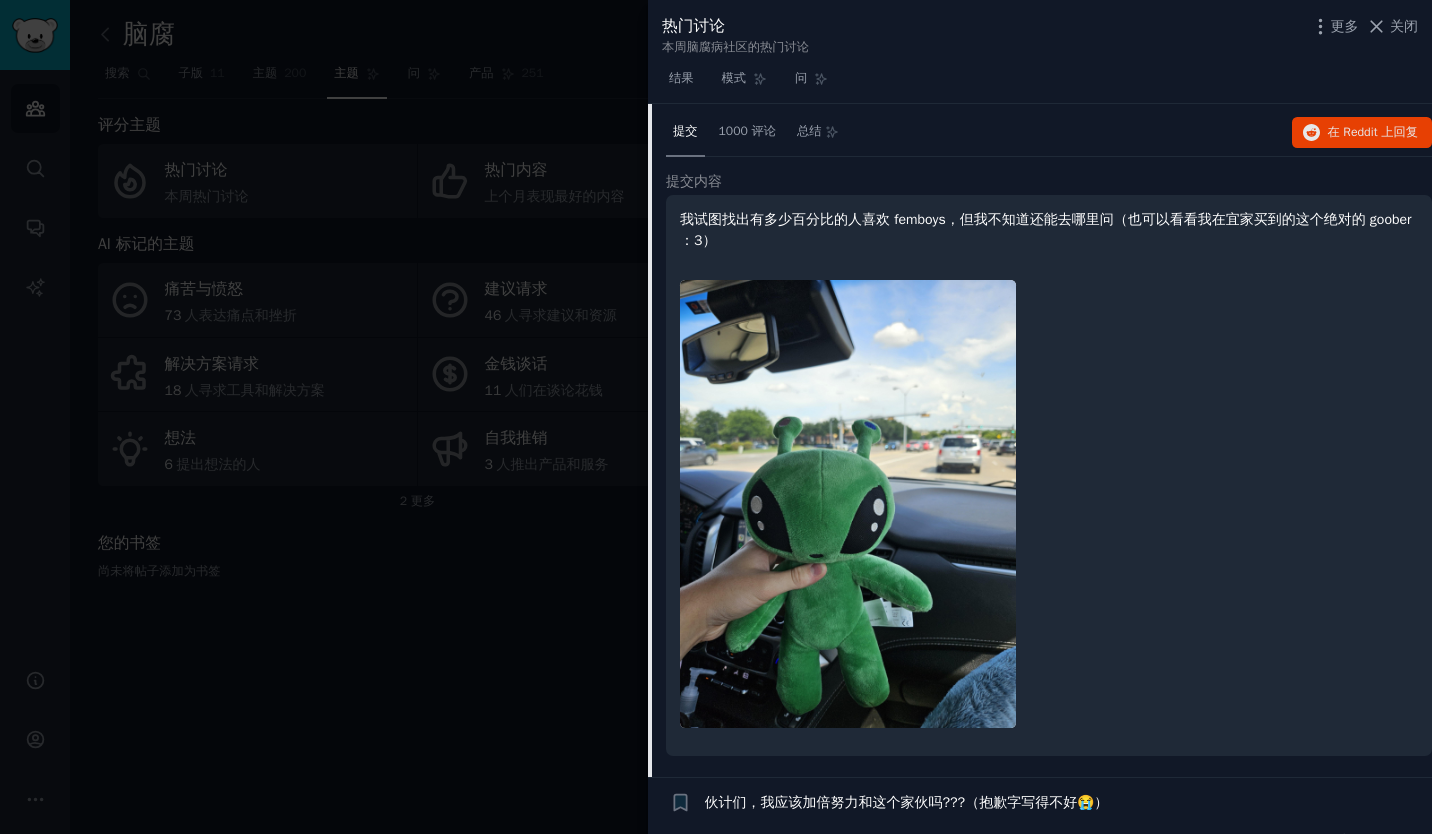 click on "提交 1000 评论 总结 在 Reddit 上 回复" 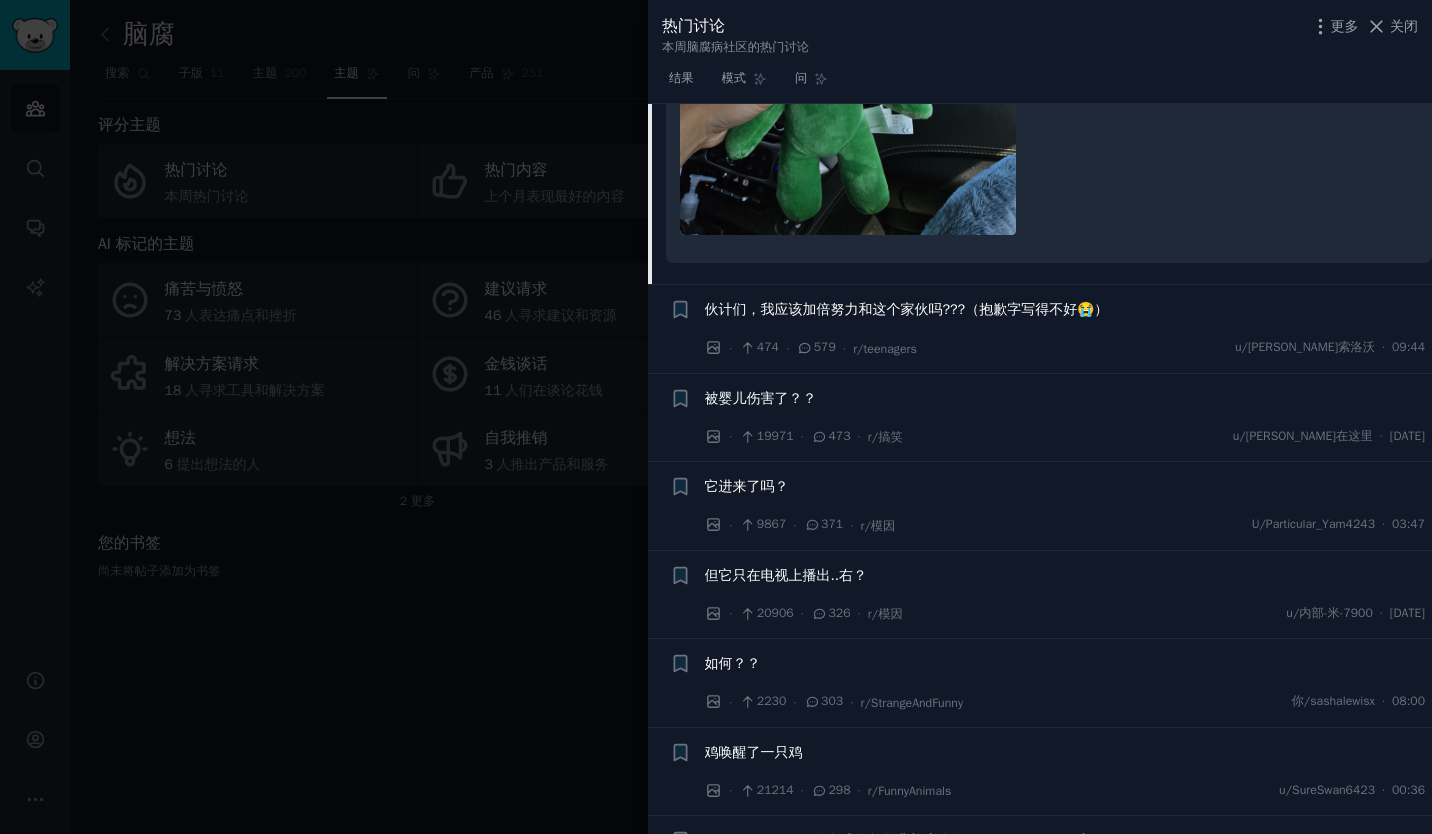 scroll, scrollTop: 731, scrollLeft: 0, axis: vertical 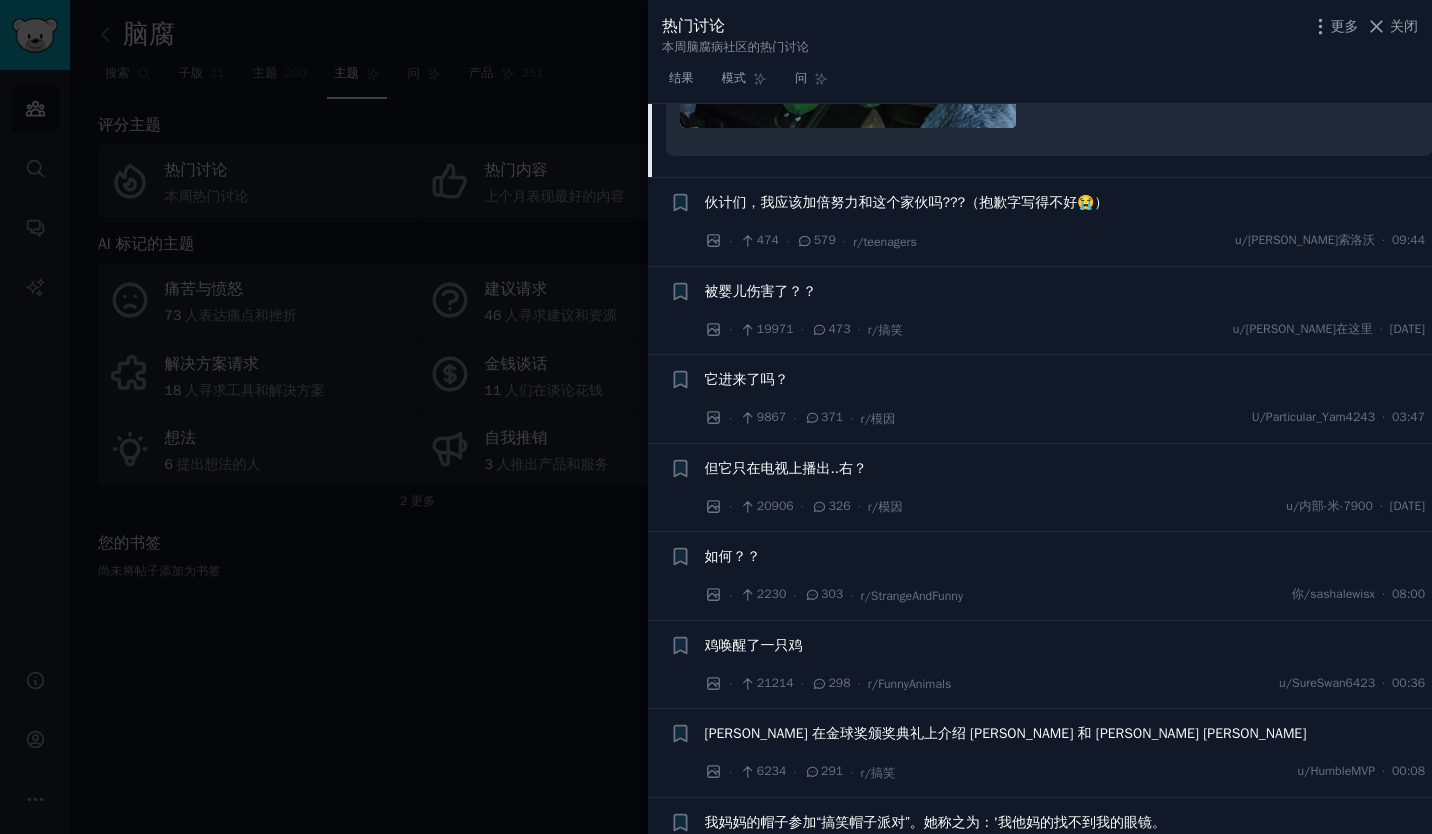 click on "被婴儿伤害了？？" at bounding box center [1065, 291] 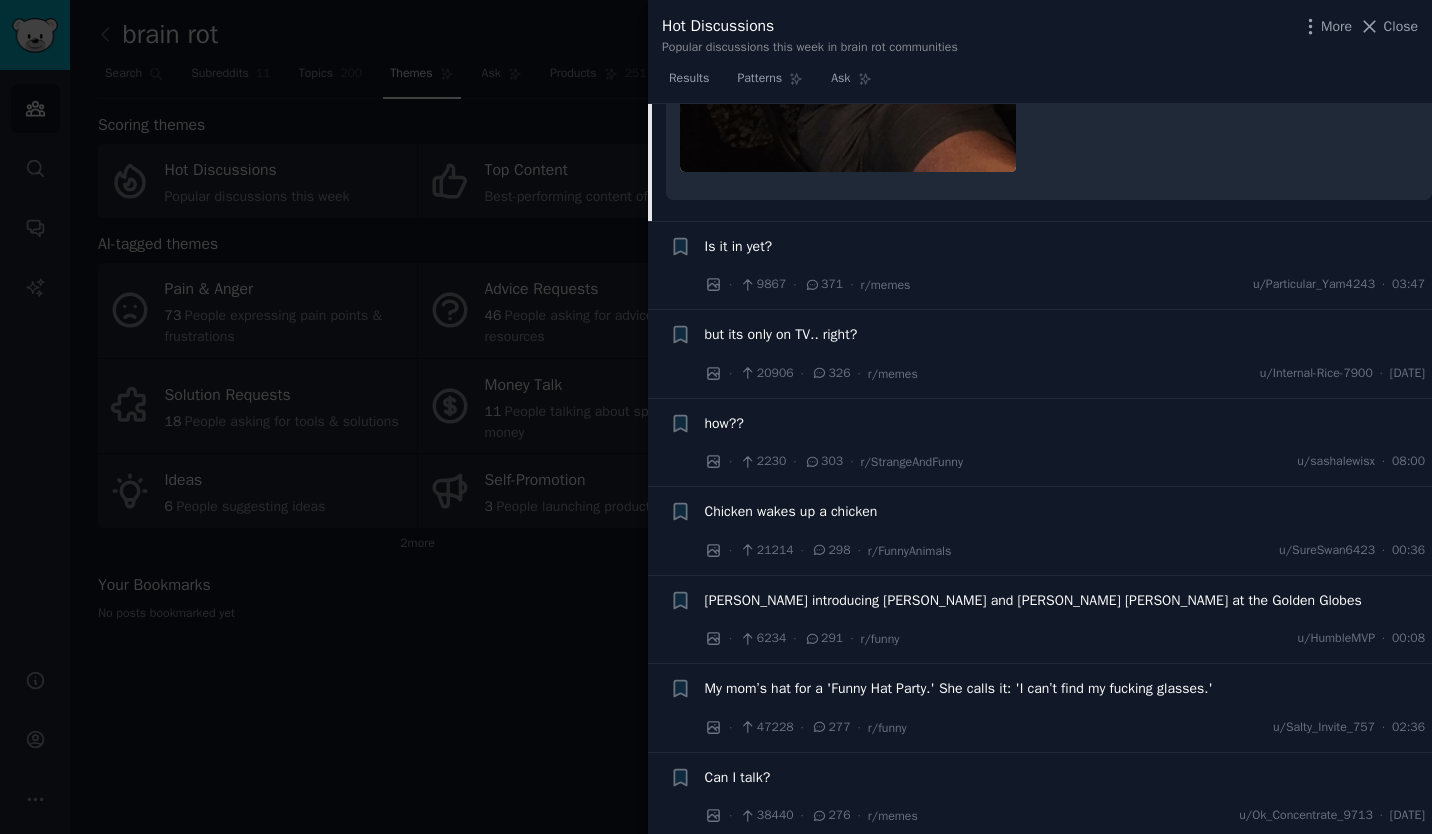 scroll, scrollTop: 943, scrollLeft: 0, axis: vertical 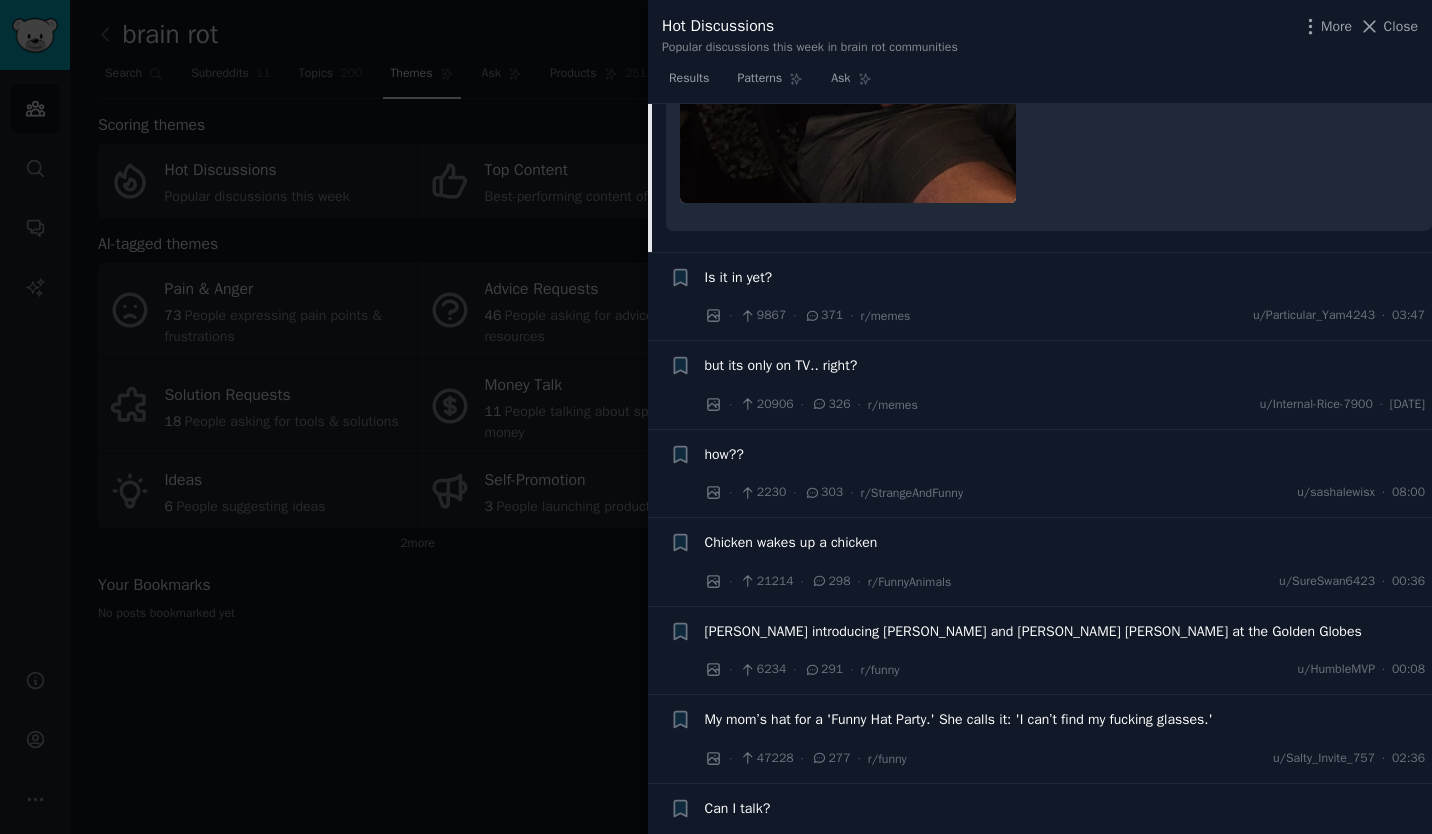 click on "Is it in yet?" at bounding box center (1065, 281) 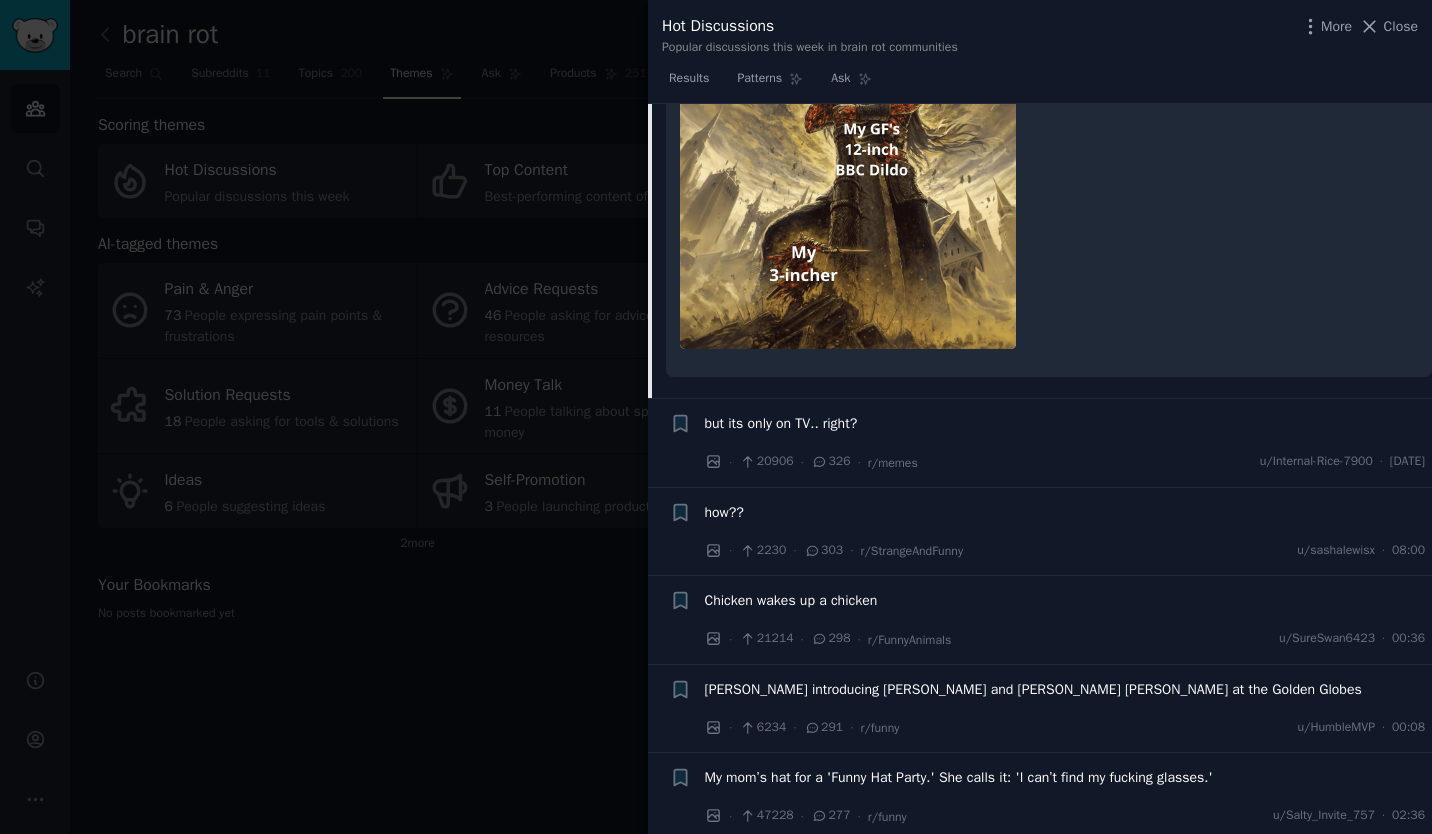 scroll, scrollTop: 631, scrollLeft: 0, axis: vertical 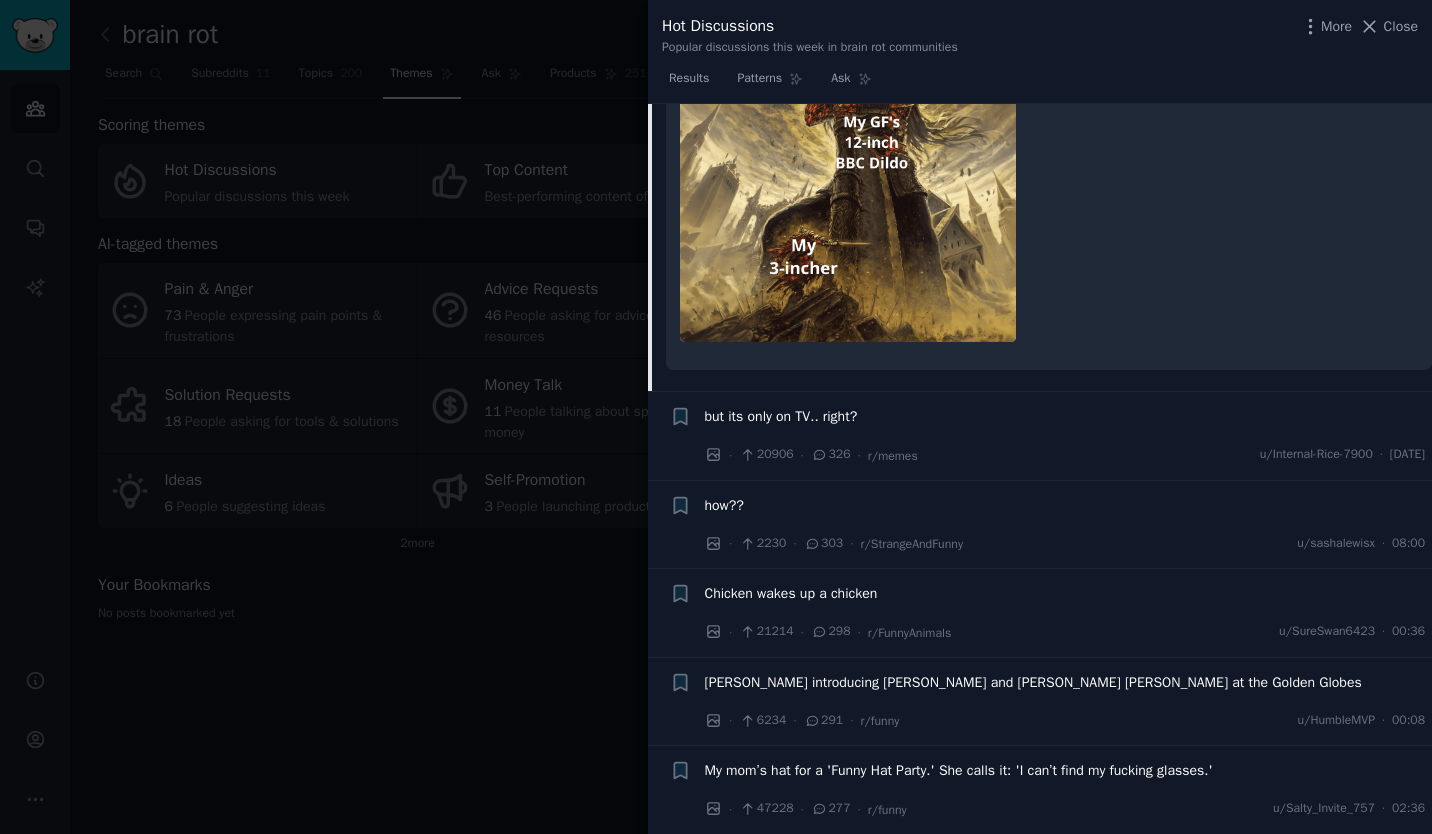 click on "but its only on TV.. right?" at bounding box center (781, 416) 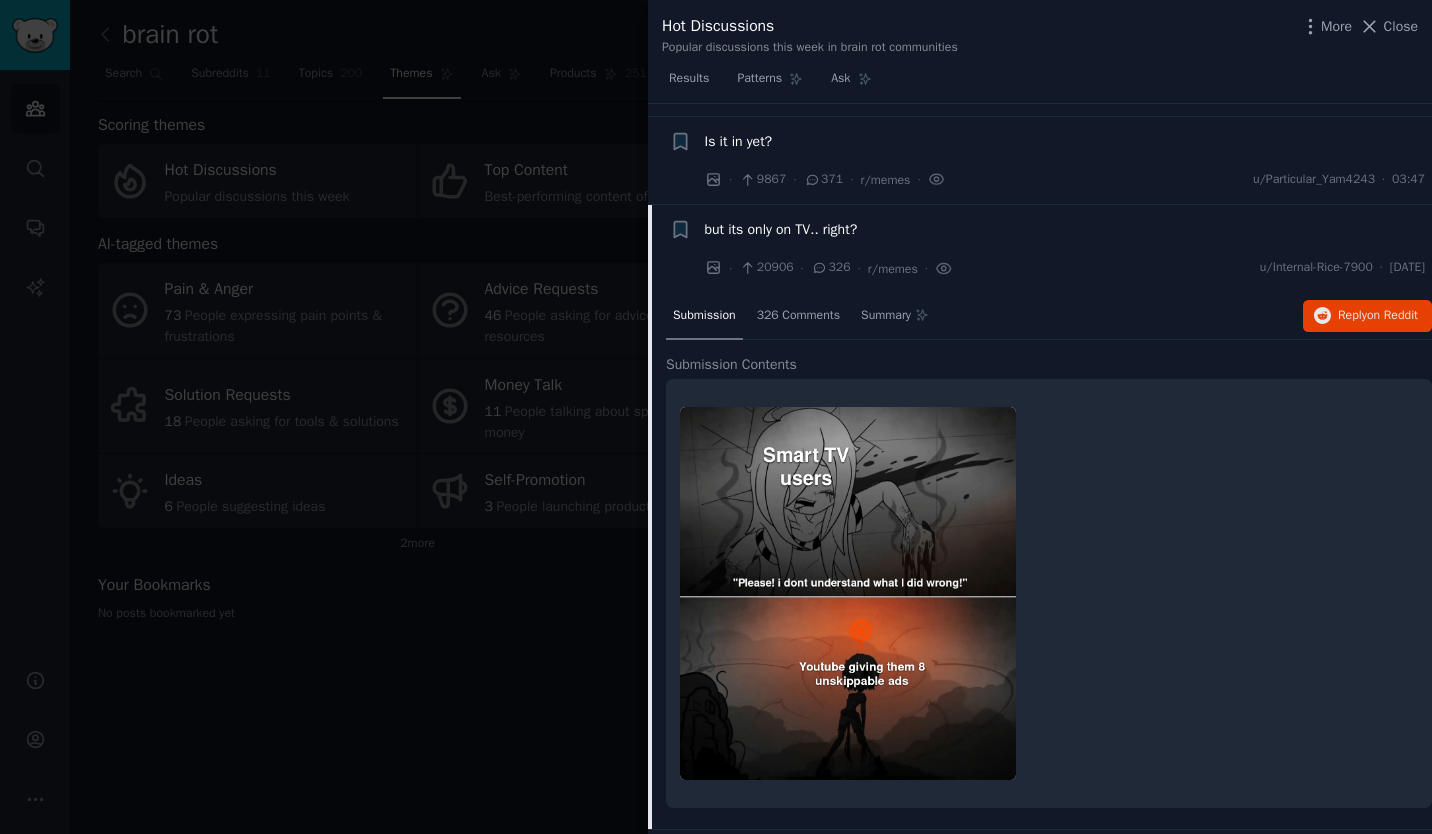 scroll, scrollTop: 719, scrollLeft: 0, axis: vertical 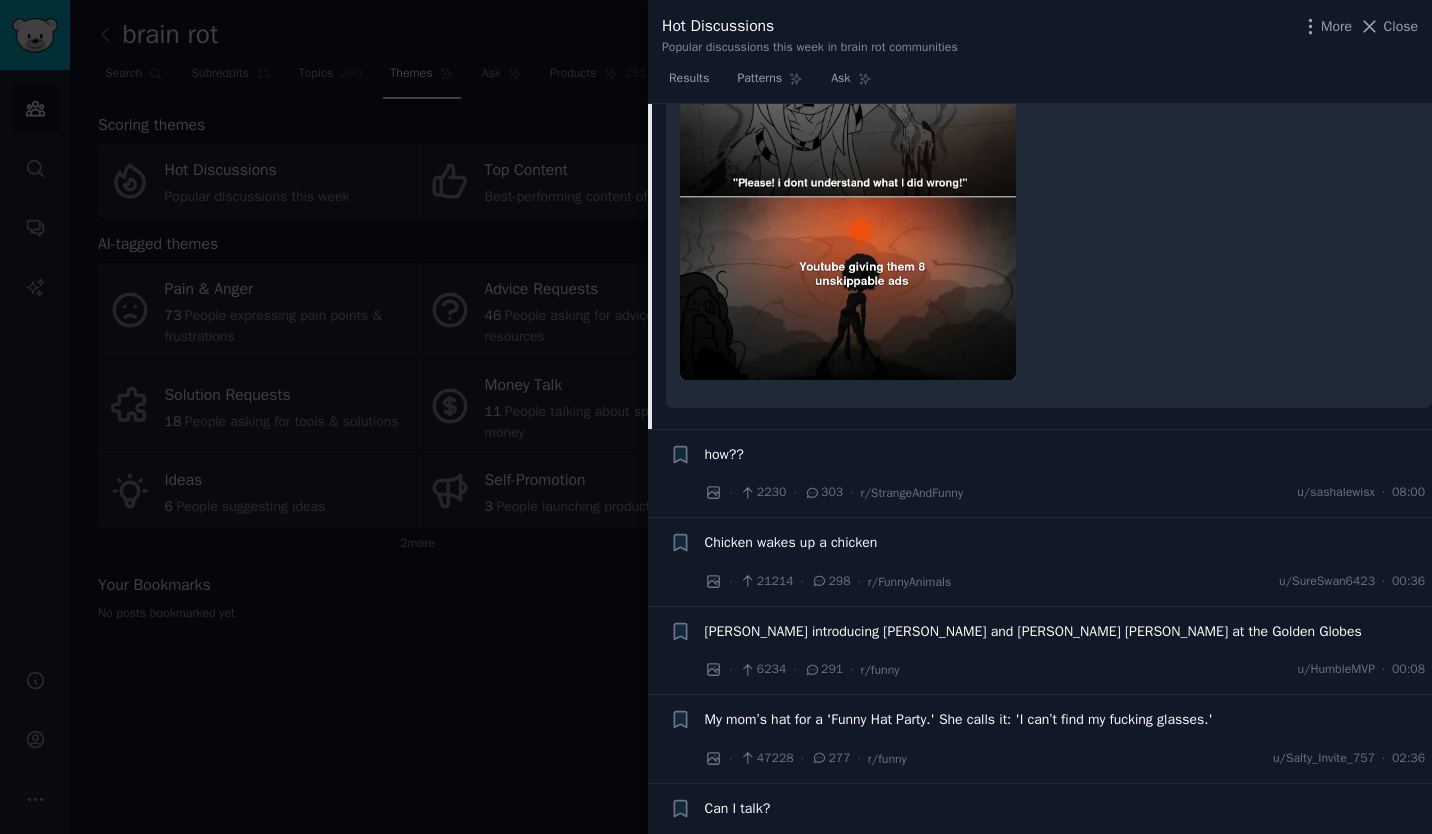 click on "how?? · 2230 · 303 · r/StrangeAndFunny u/sashalewisx · 08:00" at bounding box center [1065, 474] 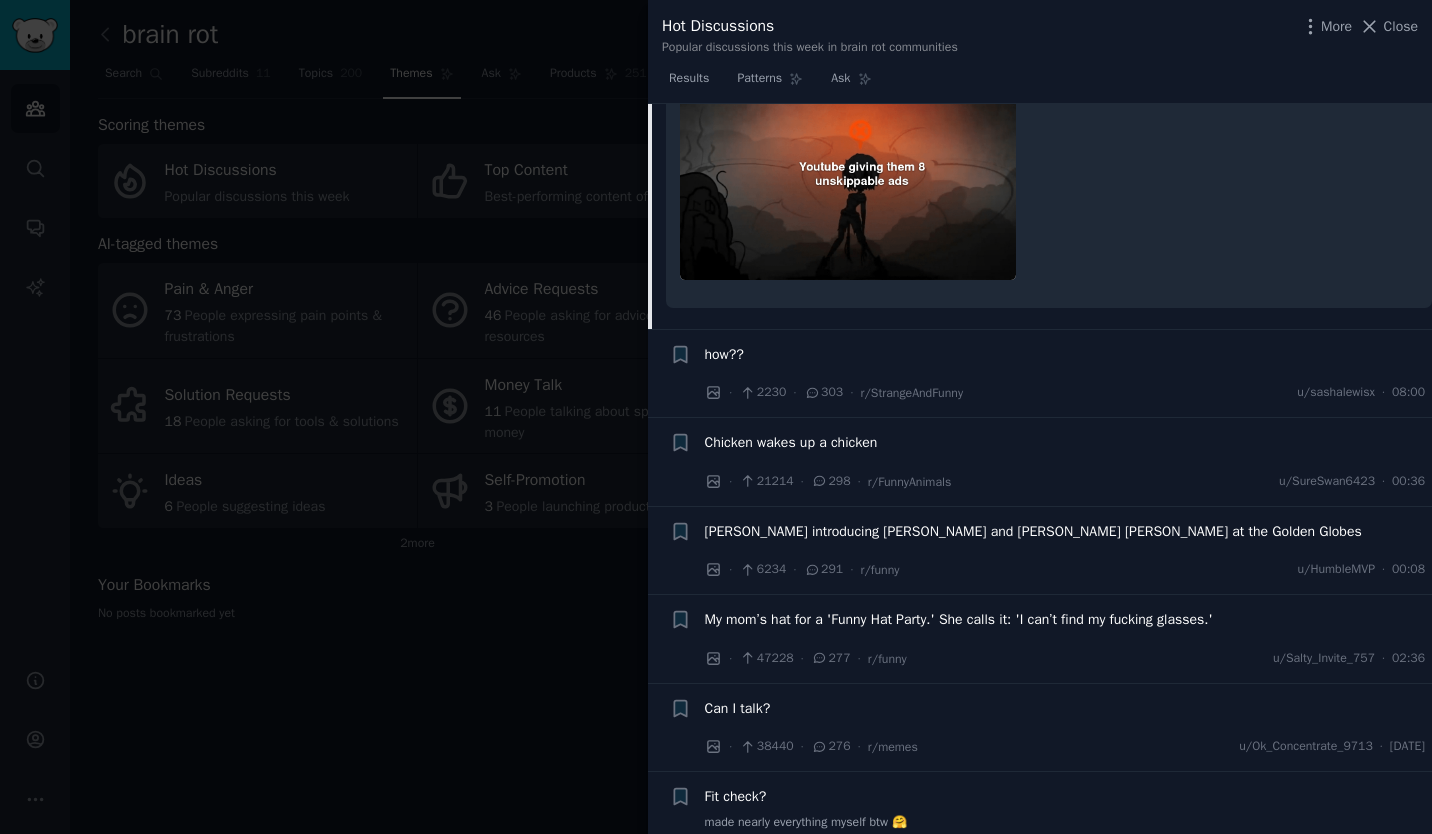 click on "+ Chicken wakes up a chicken · 21214 · 298 · r/FunnyAnimals u/SureSwan6423 · 00:36" at bounding box center [1040, 462] 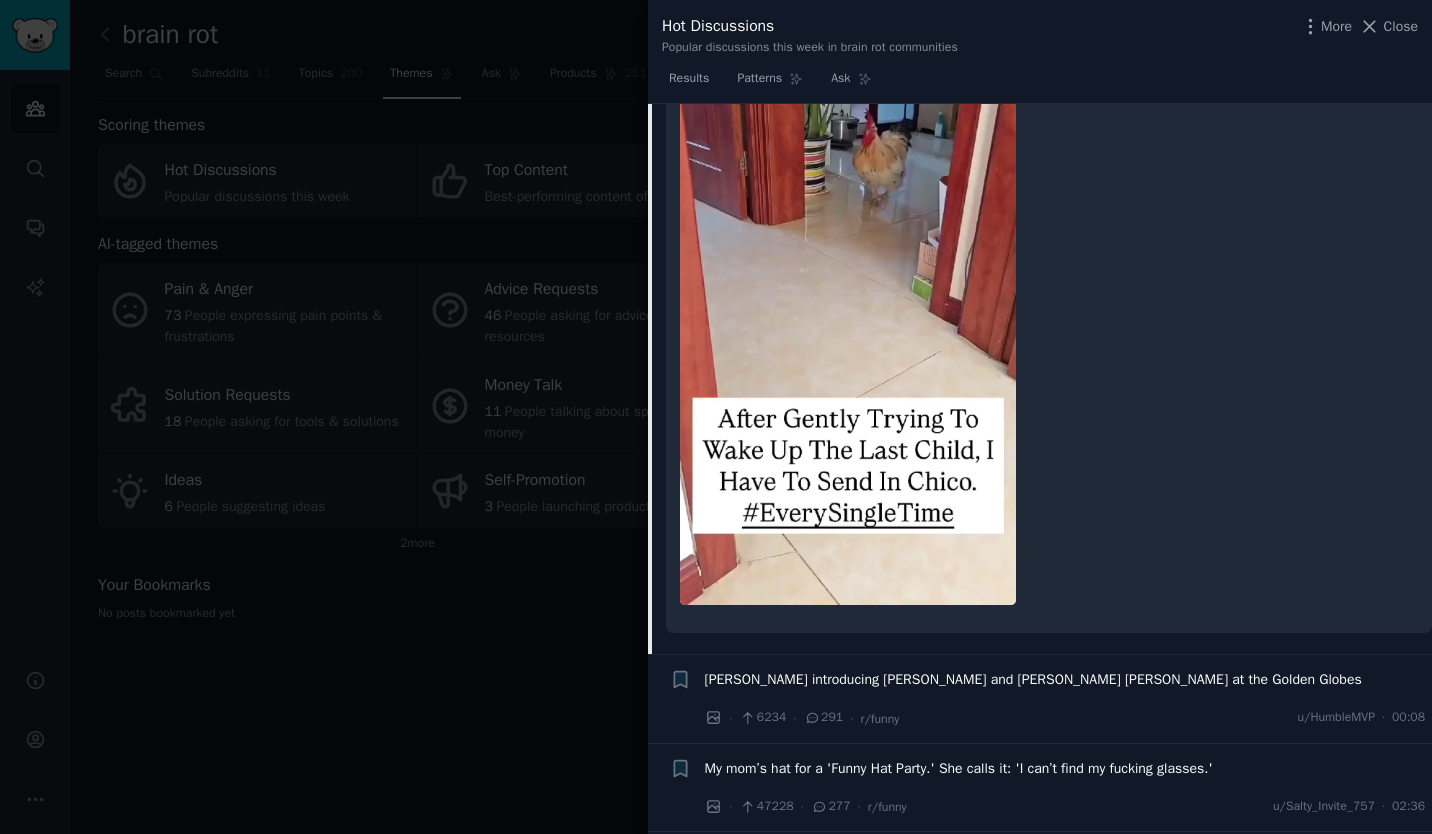 scroll, scrollTop: 1195, scrollLeft: 0, axis: vertical 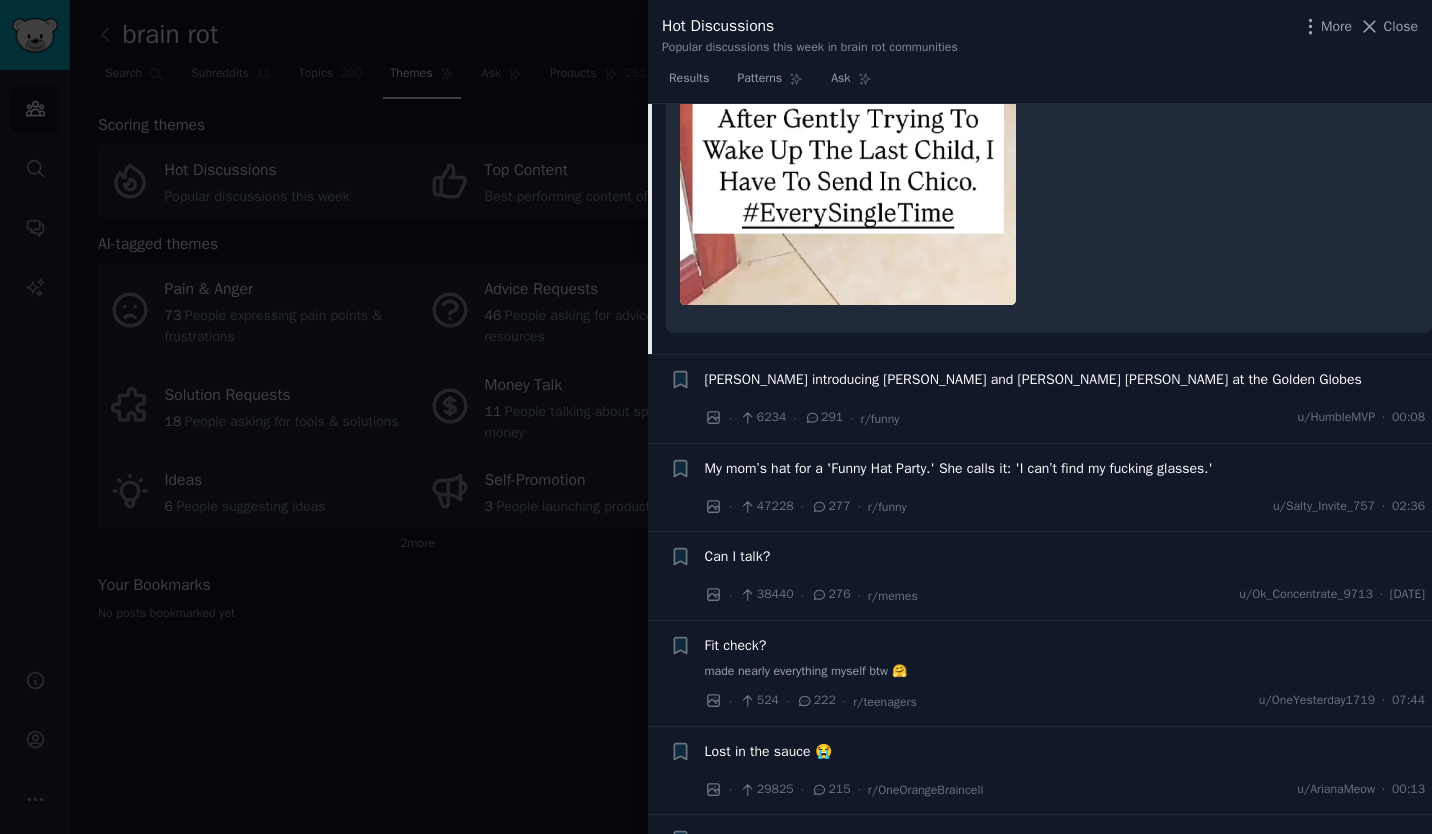 click on "My mom’s hat for a 'Funny Hat Party.' She calls it: 'I can’t find my fucking glasses.'" at bounding box center [1065, 472] 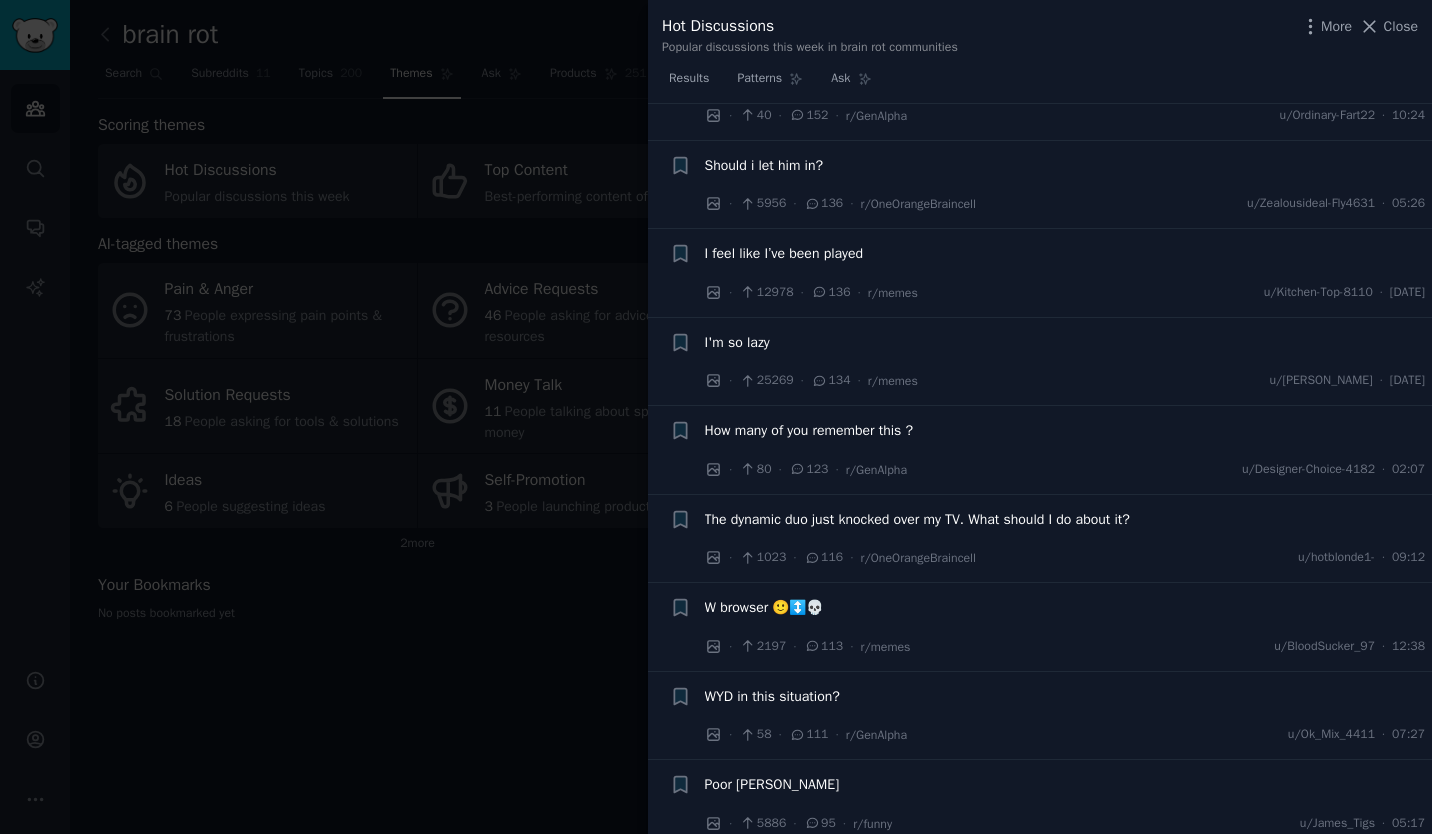 scroll, scrollTop: 2272, scrollLeft: 0, axis: vertical 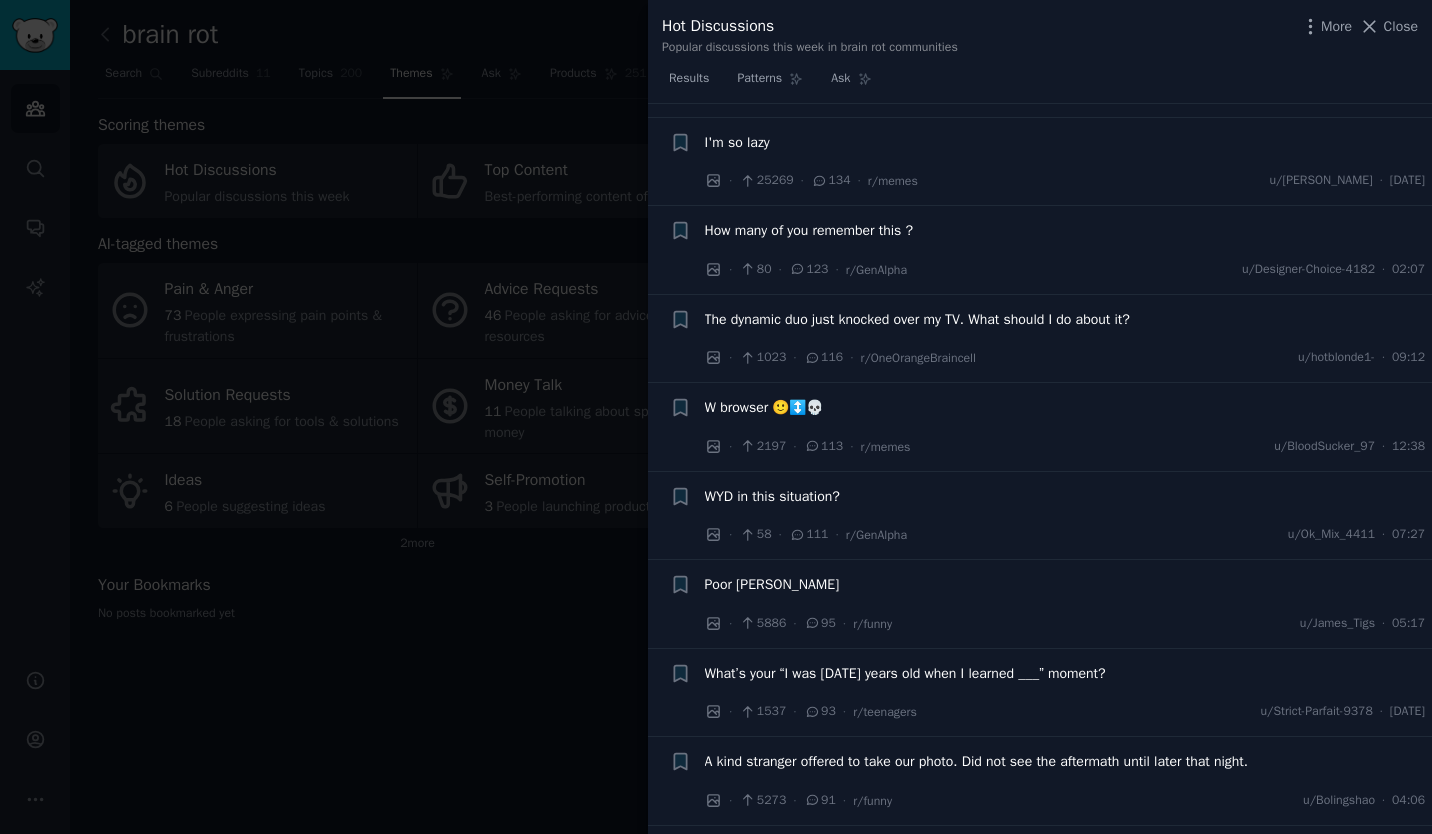 click at bounding box center [716, 417] 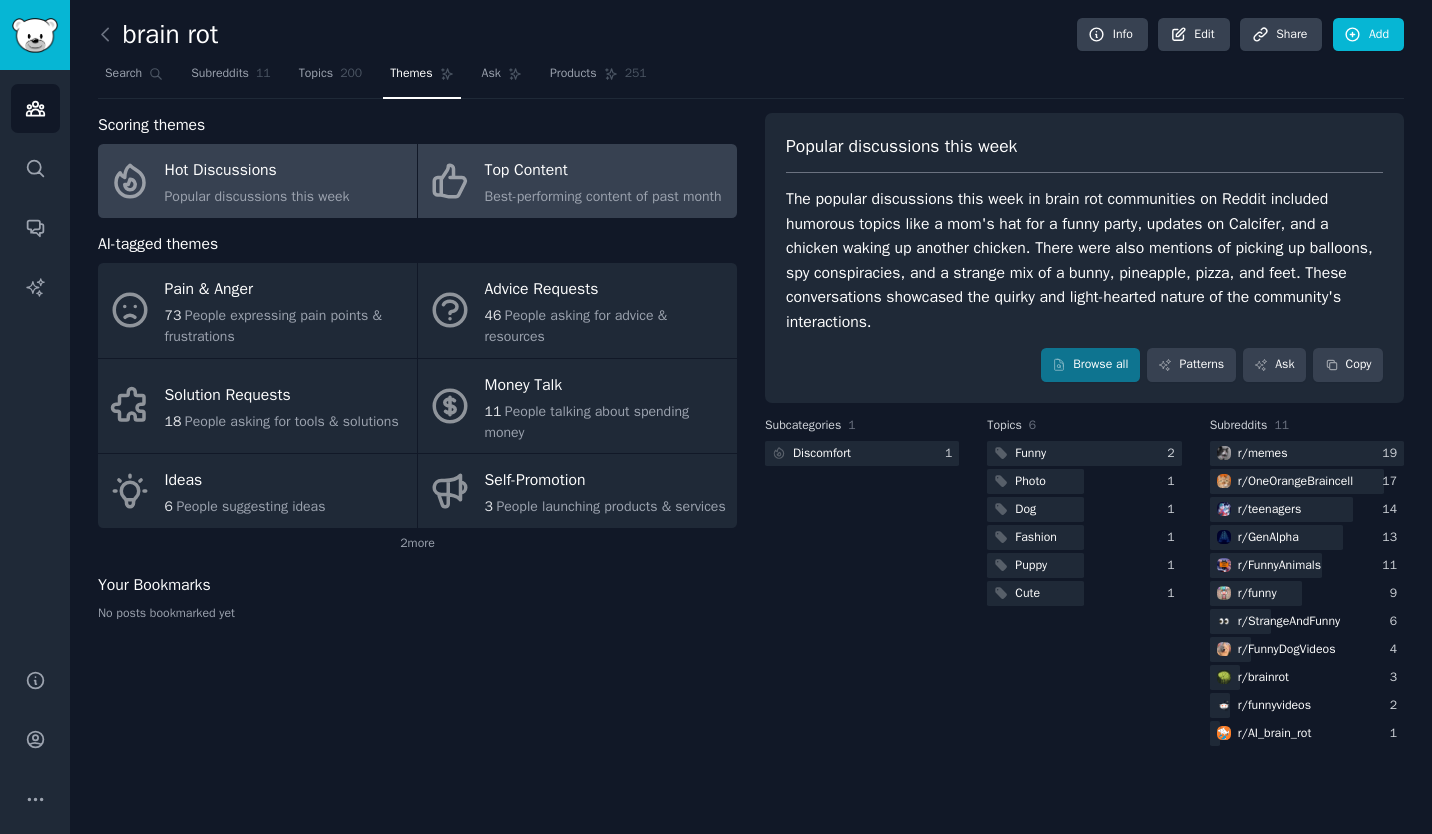 click on "Best-performing content of past month" 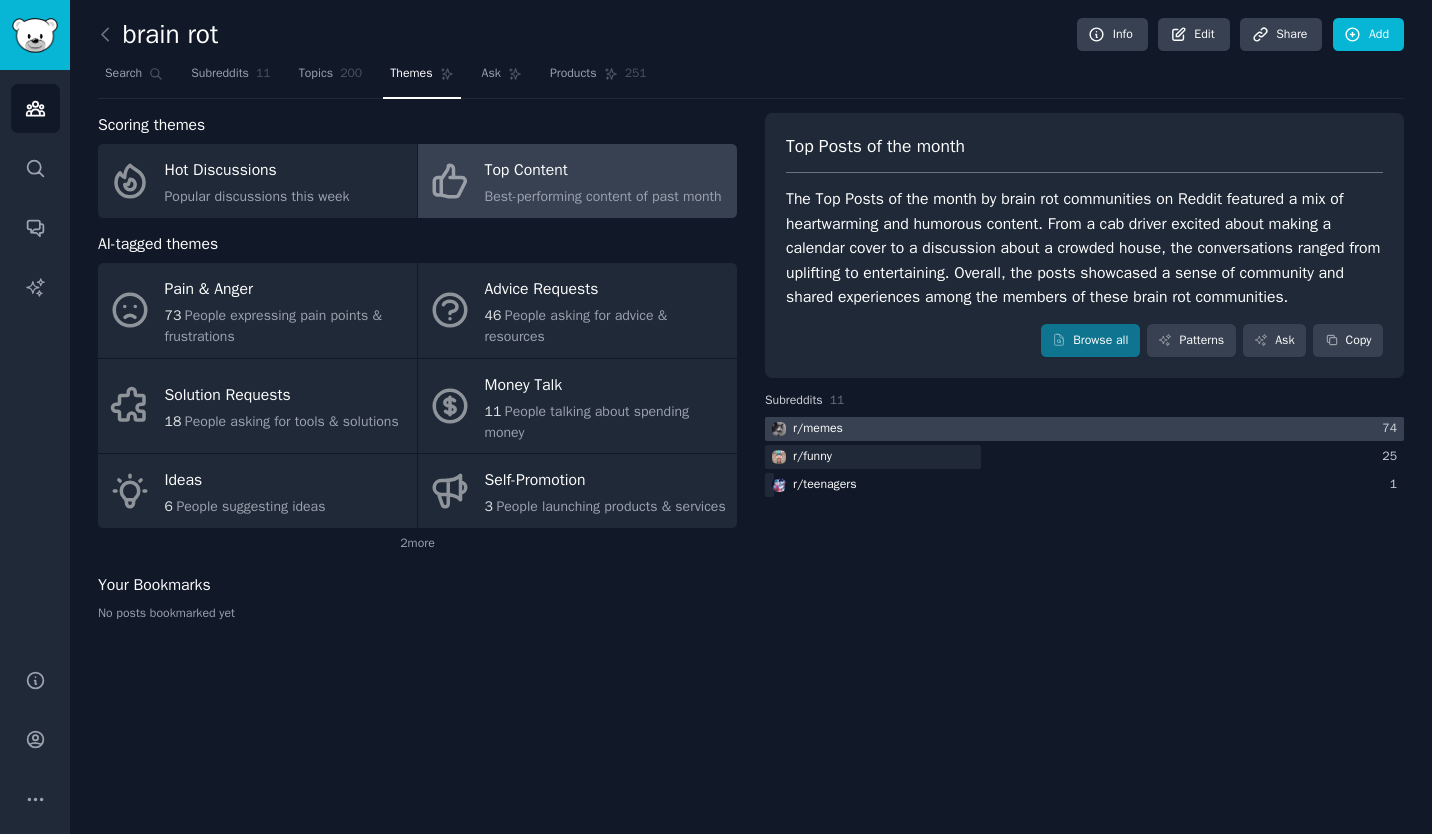 click at bounding box center [1084, 429] 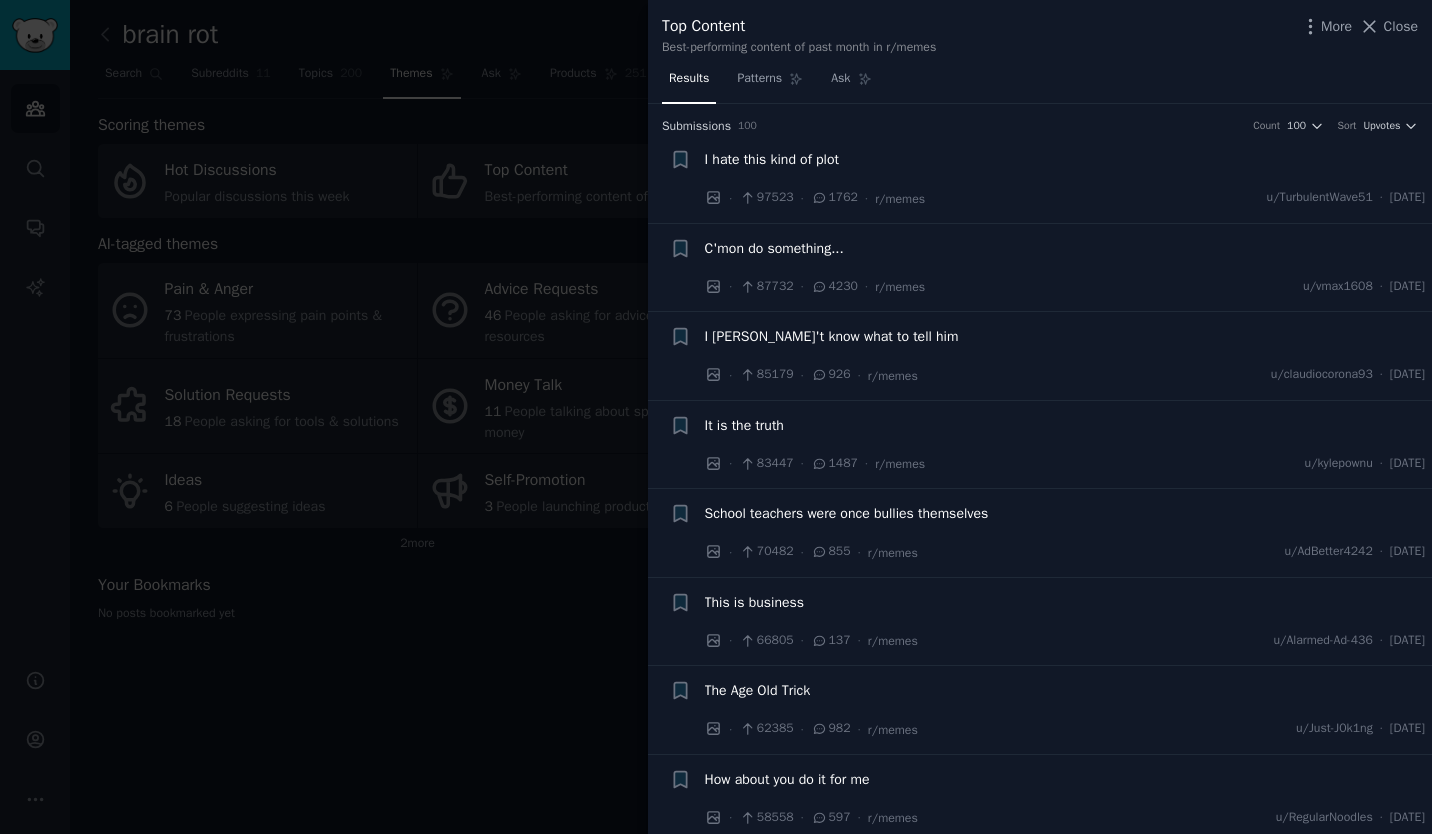 click on "I hate this kind of plot" at bounding box center [772, 159] 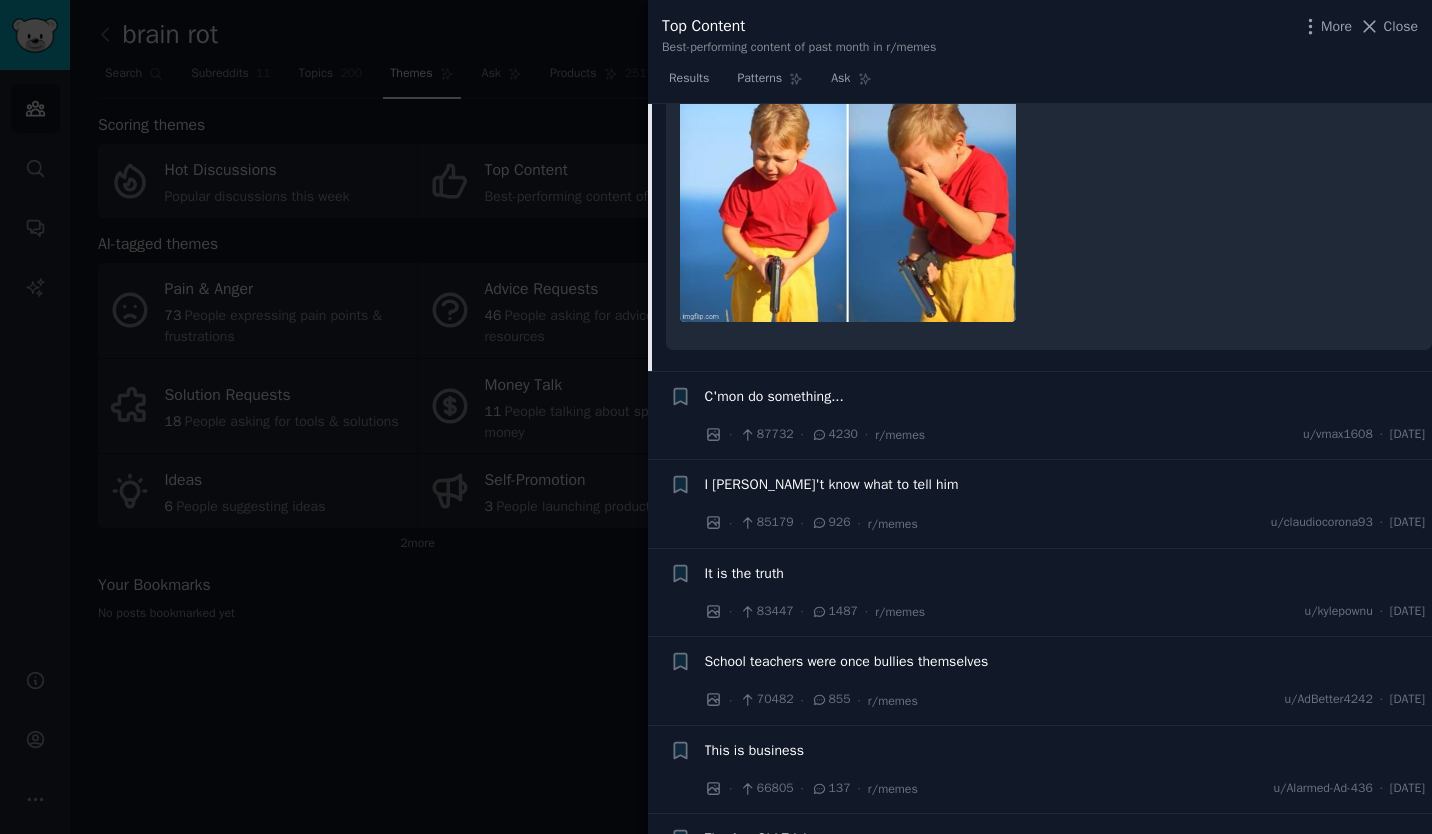 scroll, scrollTop: 331, scrollLeft: 0, axis: vertical 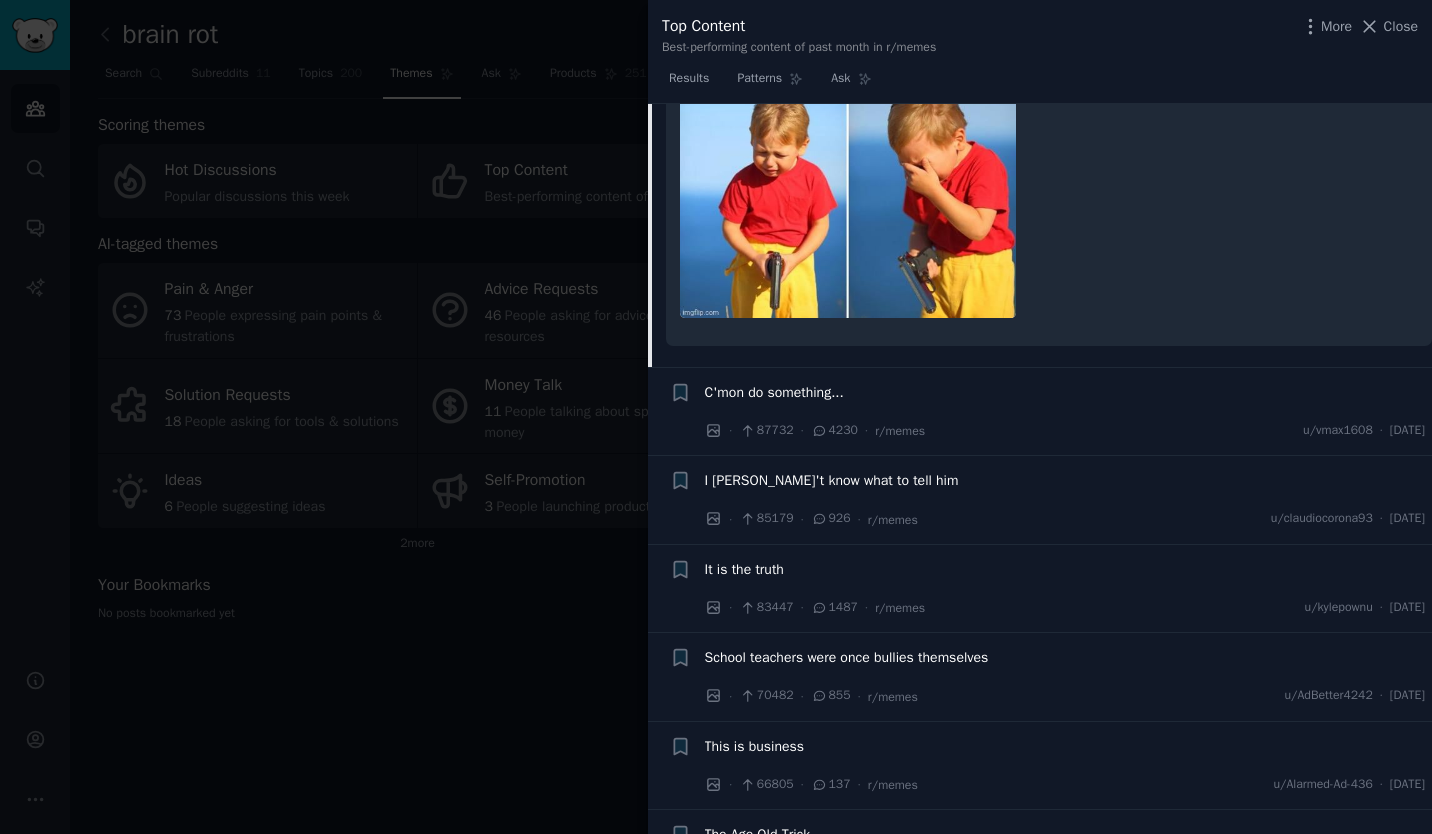 click on "C'mon do something..." at bounding box center [1065, 392] 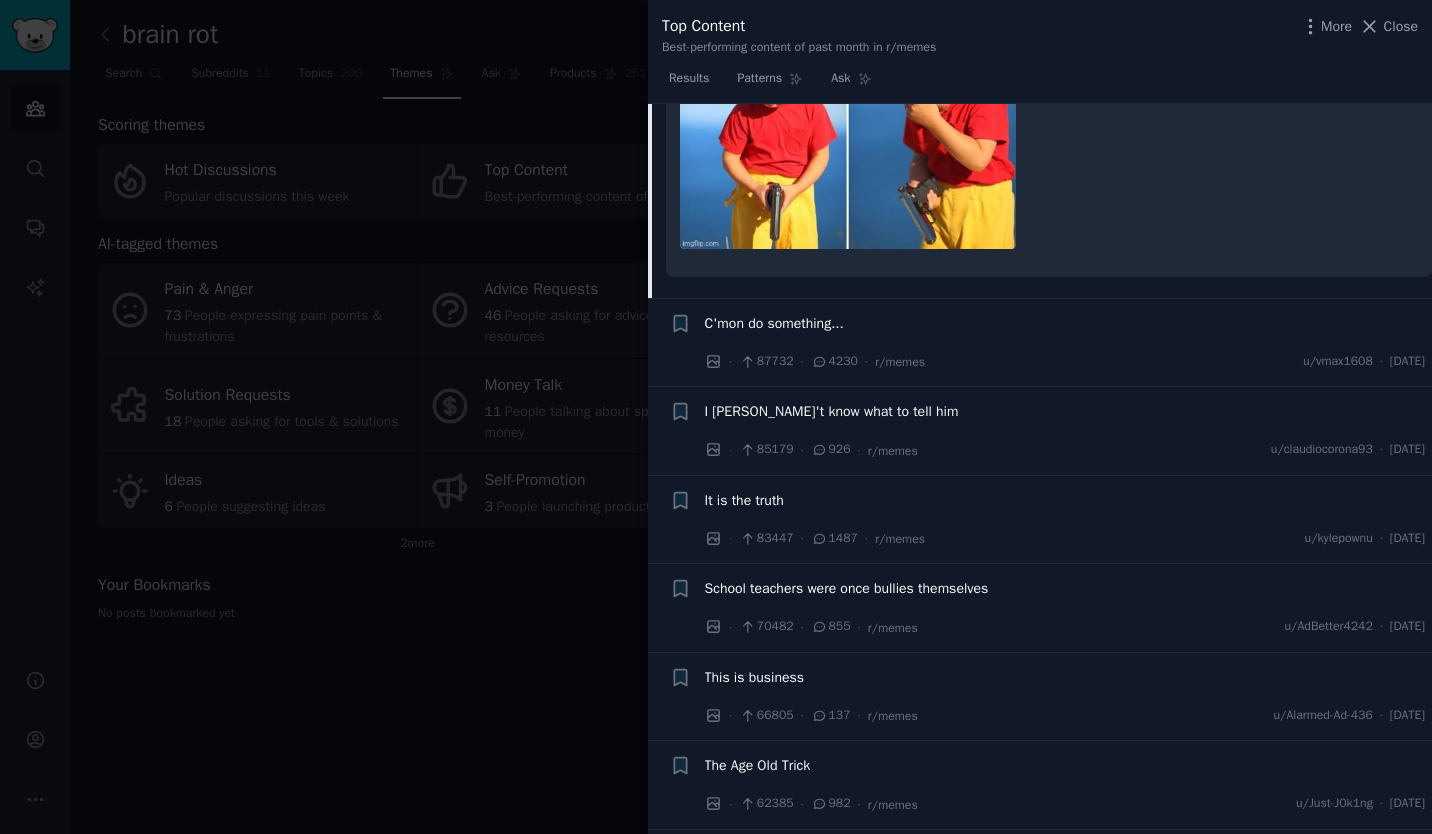 scroll, scrollTop: 431, scrollLeft: 0, axis: vertical 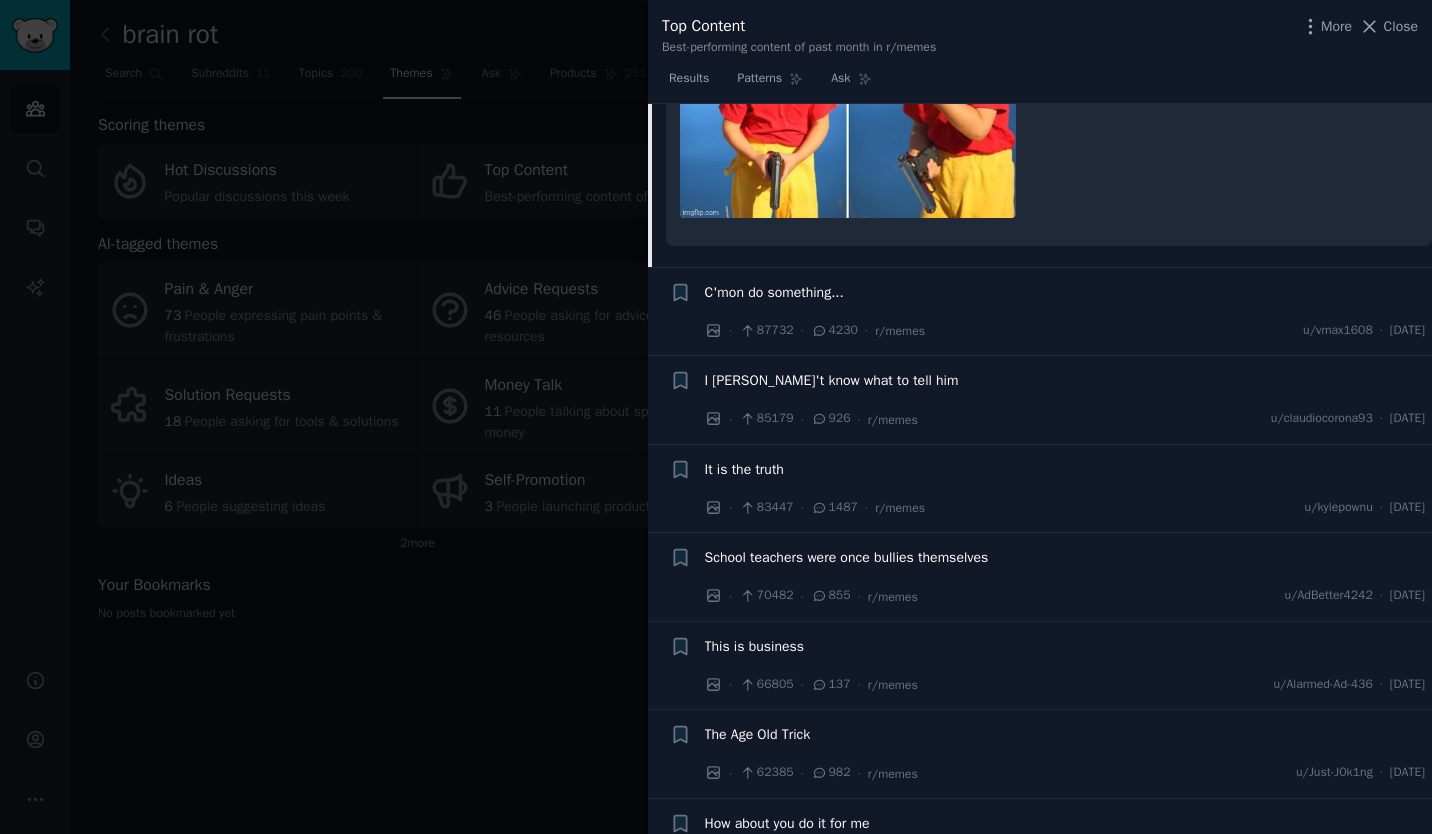 click on "I [PERSON_NAME]'t know what to tell him" at bounding box center [1065, 384] 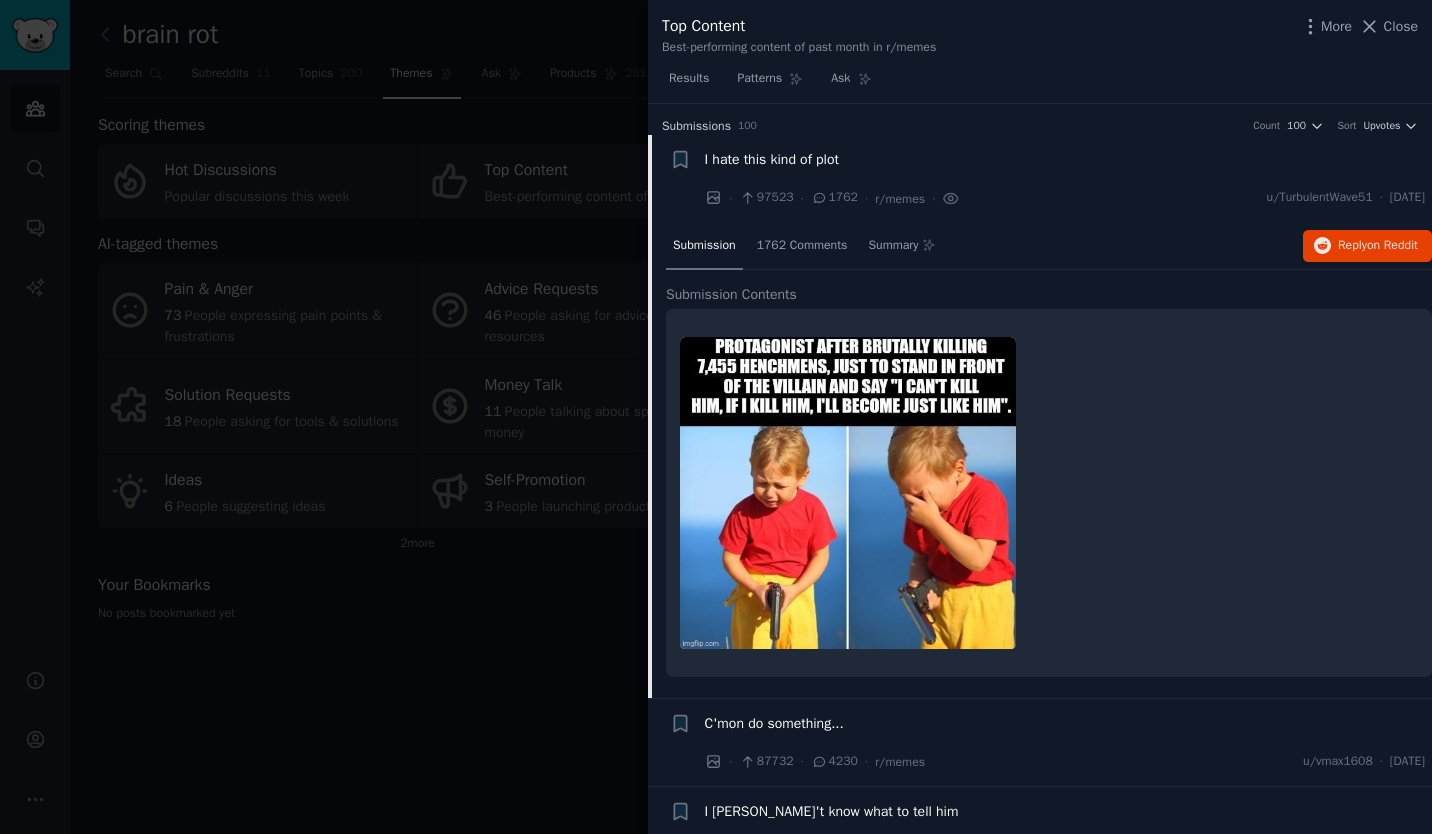 scroll, scrollTop: 400, scrollLeft: 0, axis: vertical 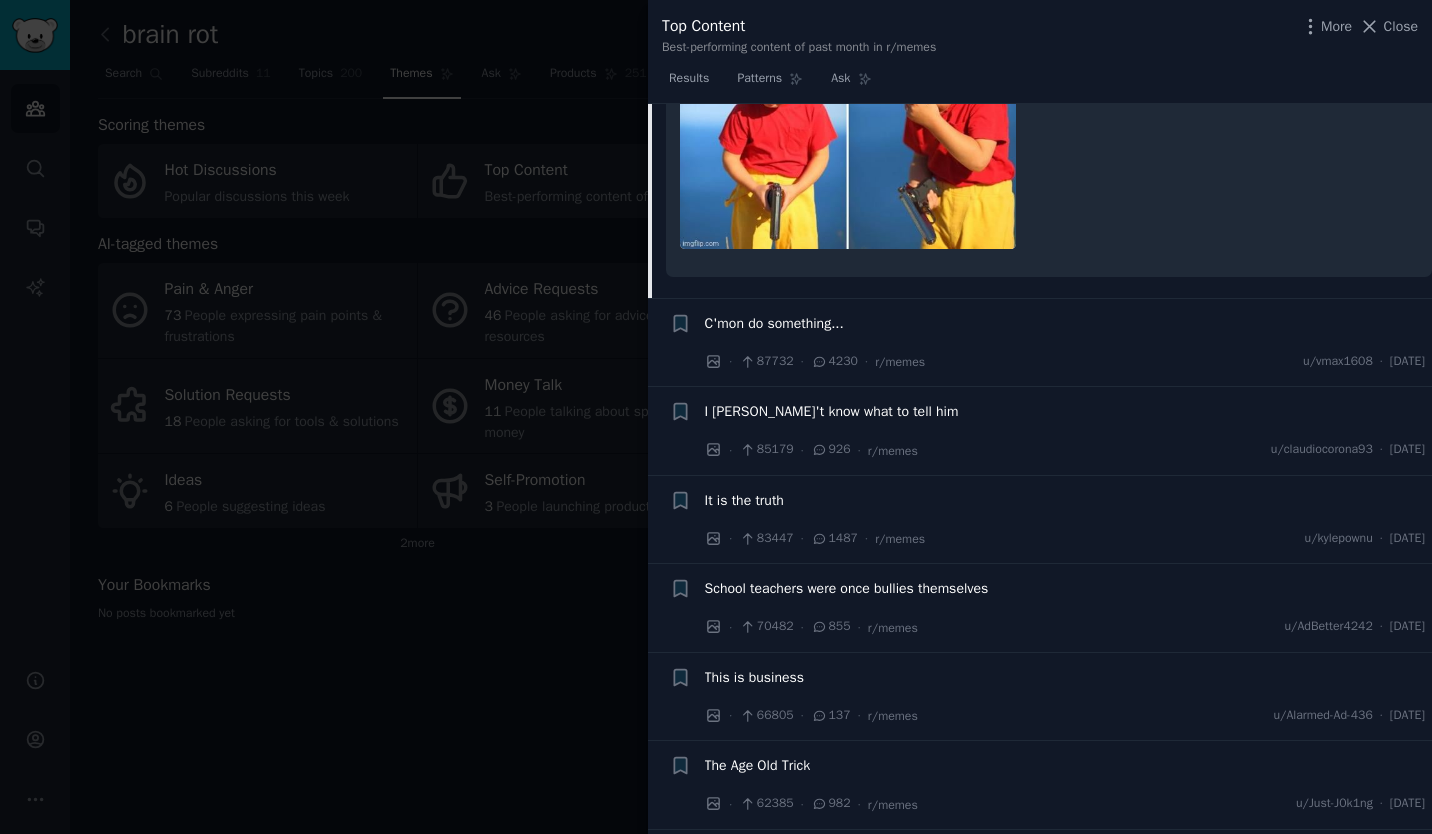 click on "C'mon do something... · 87732 · 4230 · r/memes u/vmax1608 · [DATE]" at bounding box center (1065, 343) 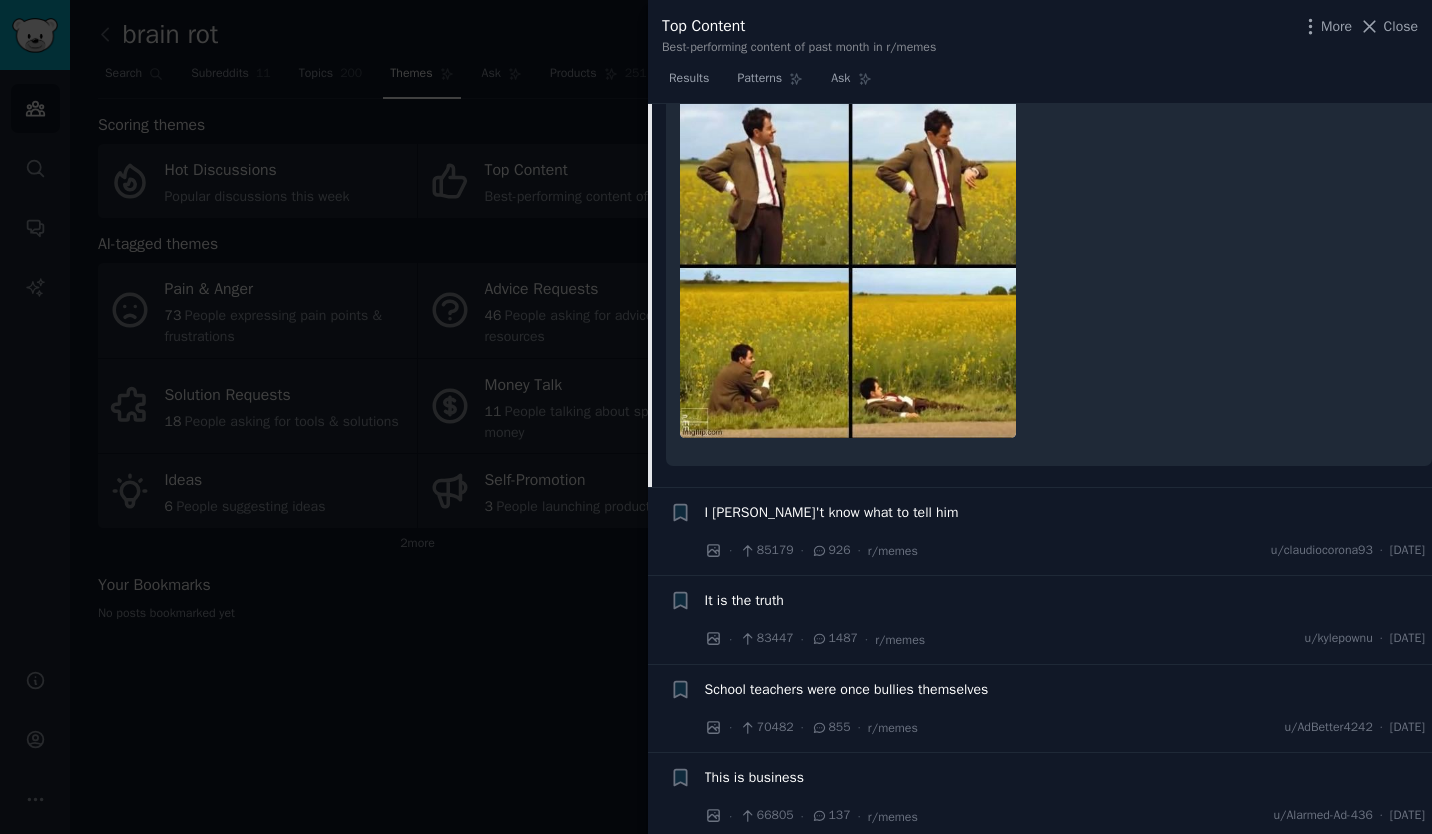scroll, scrollTop: 700, scrollLeft: 0, axis: vertical 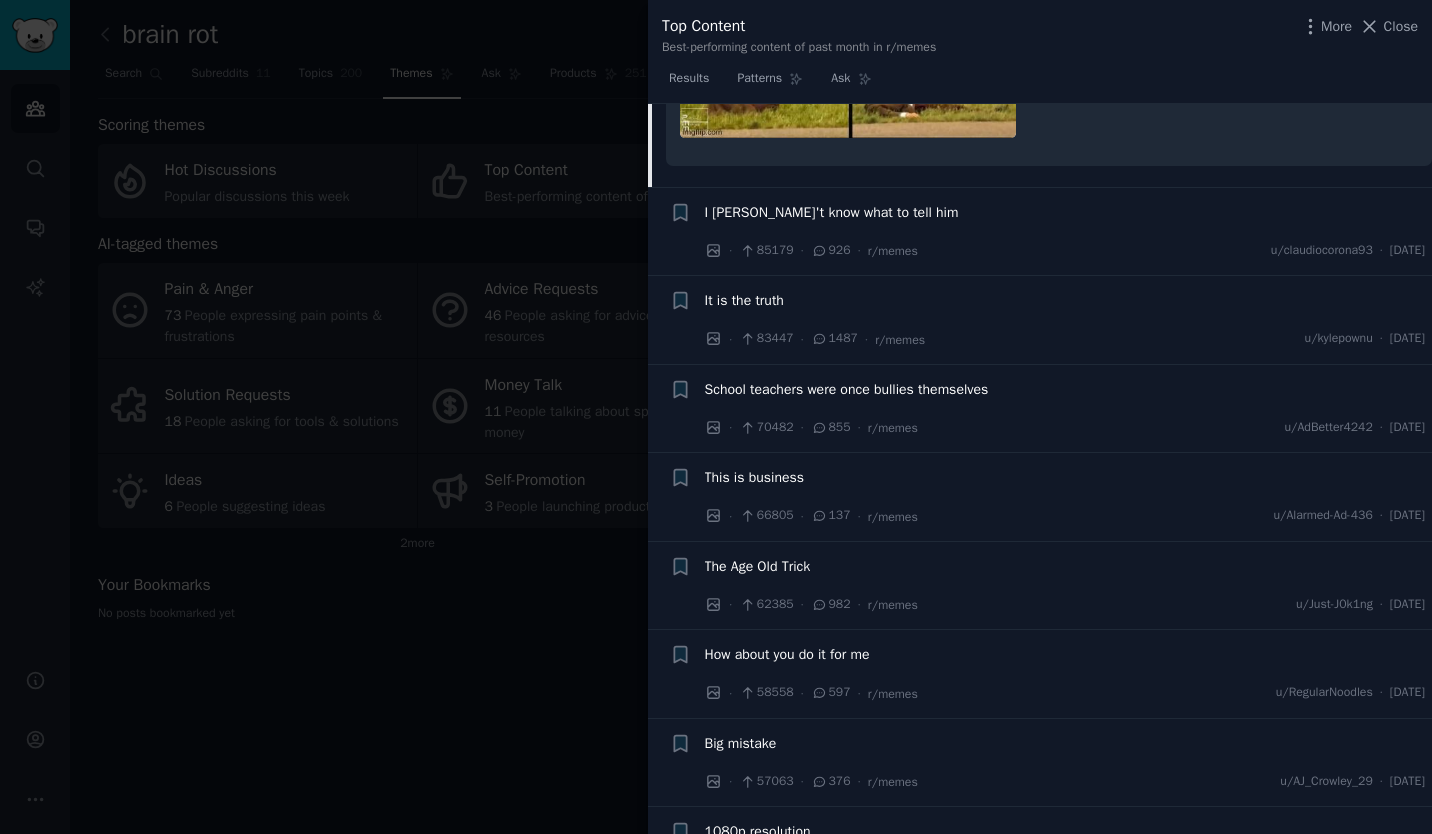 click at bounding box center (716, 417) 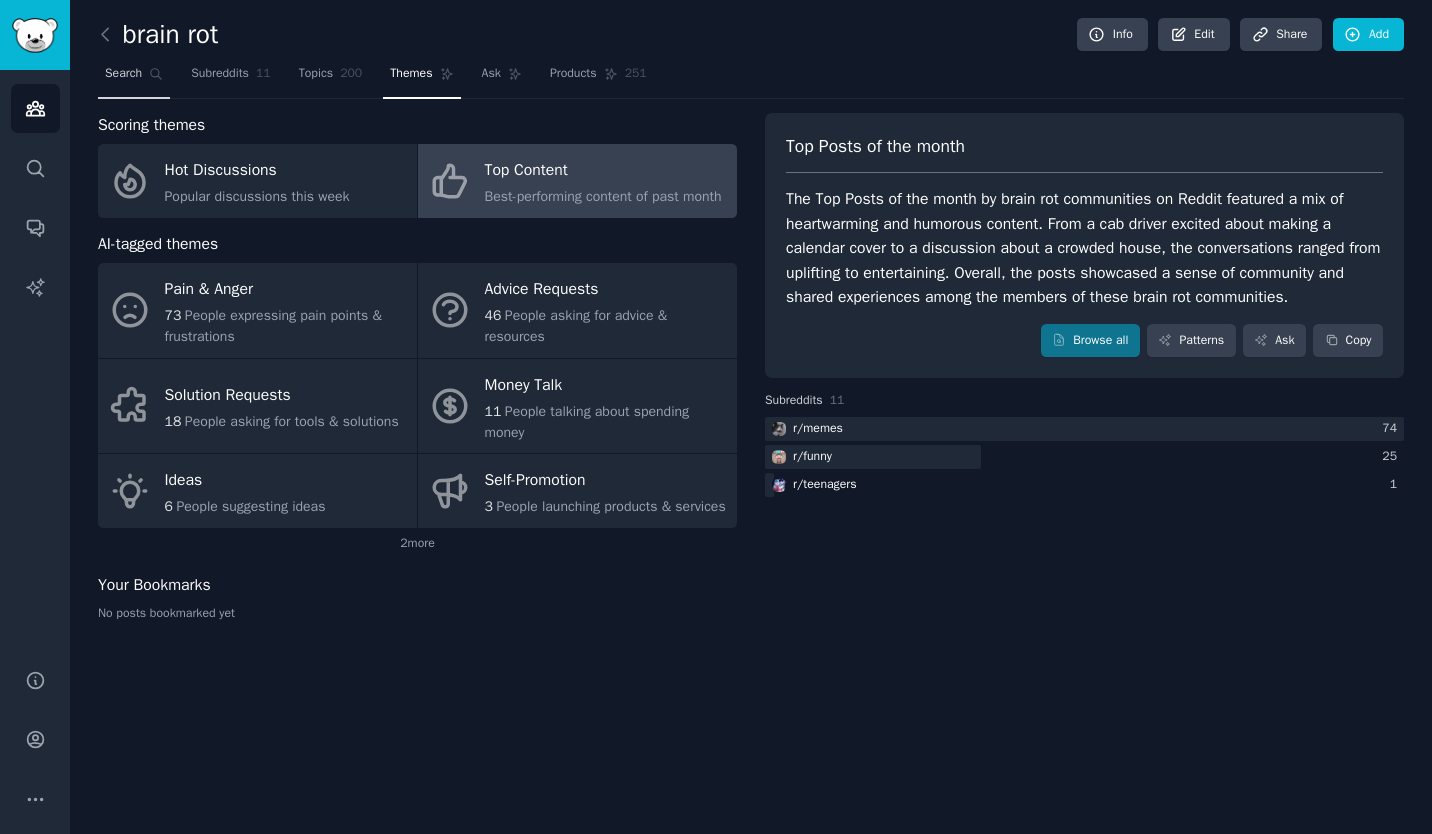 click on "Search" at bounding box center (123, 74) 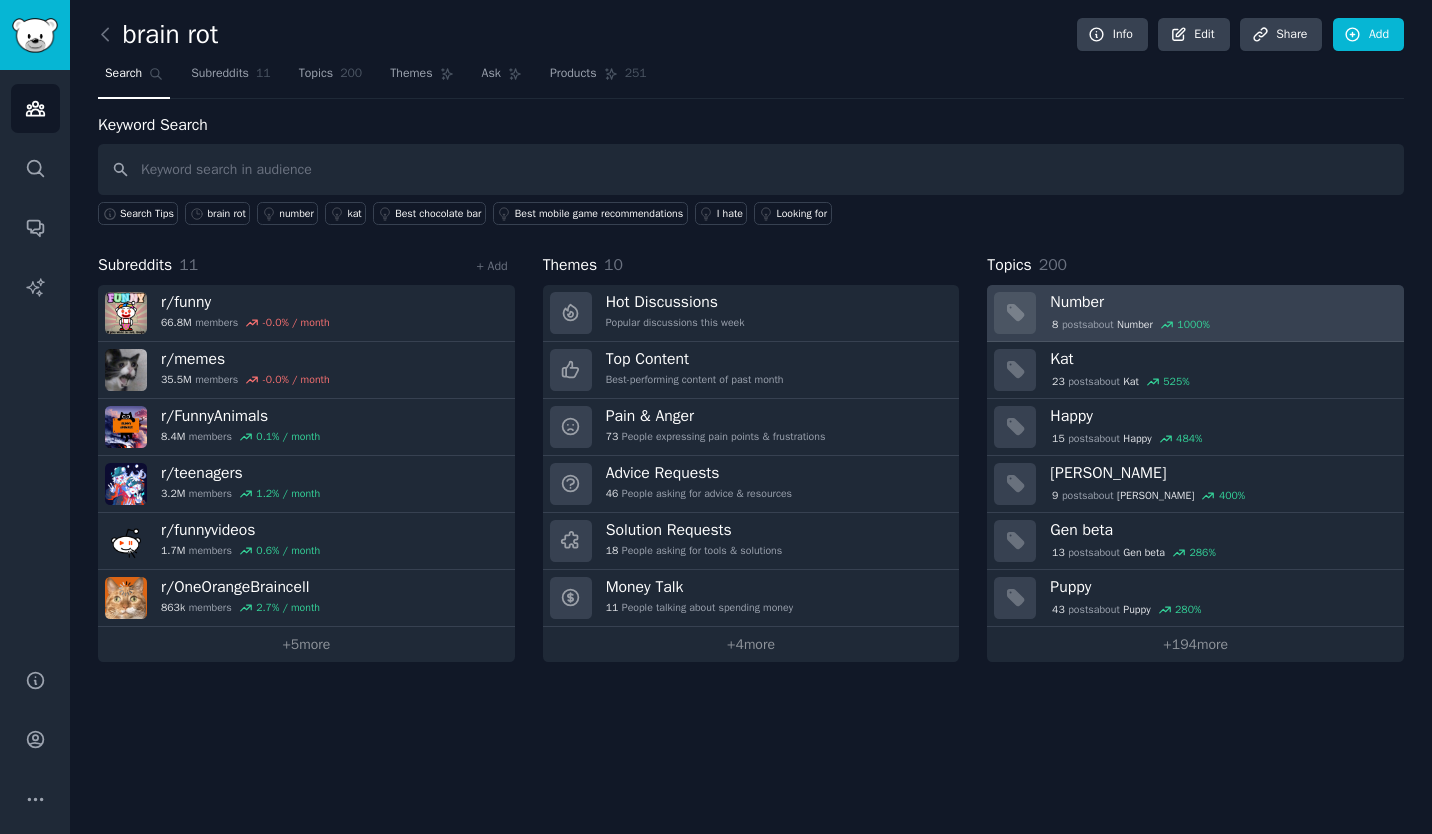 click on "Number" at bounding box center (1220, 302) 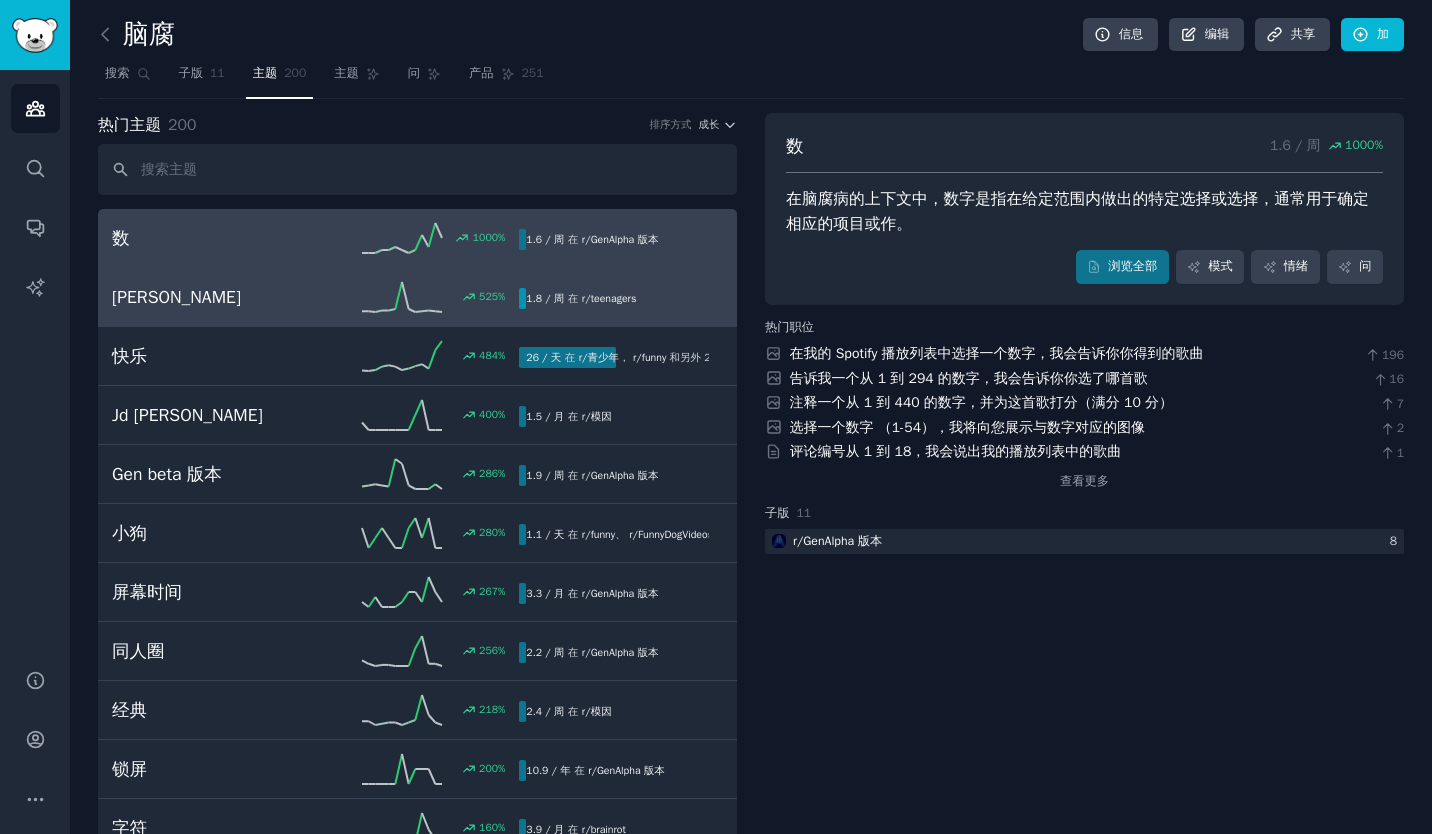 click on "1.8 / 周 在   r/ teenagers" at bounding box center (581, 298) 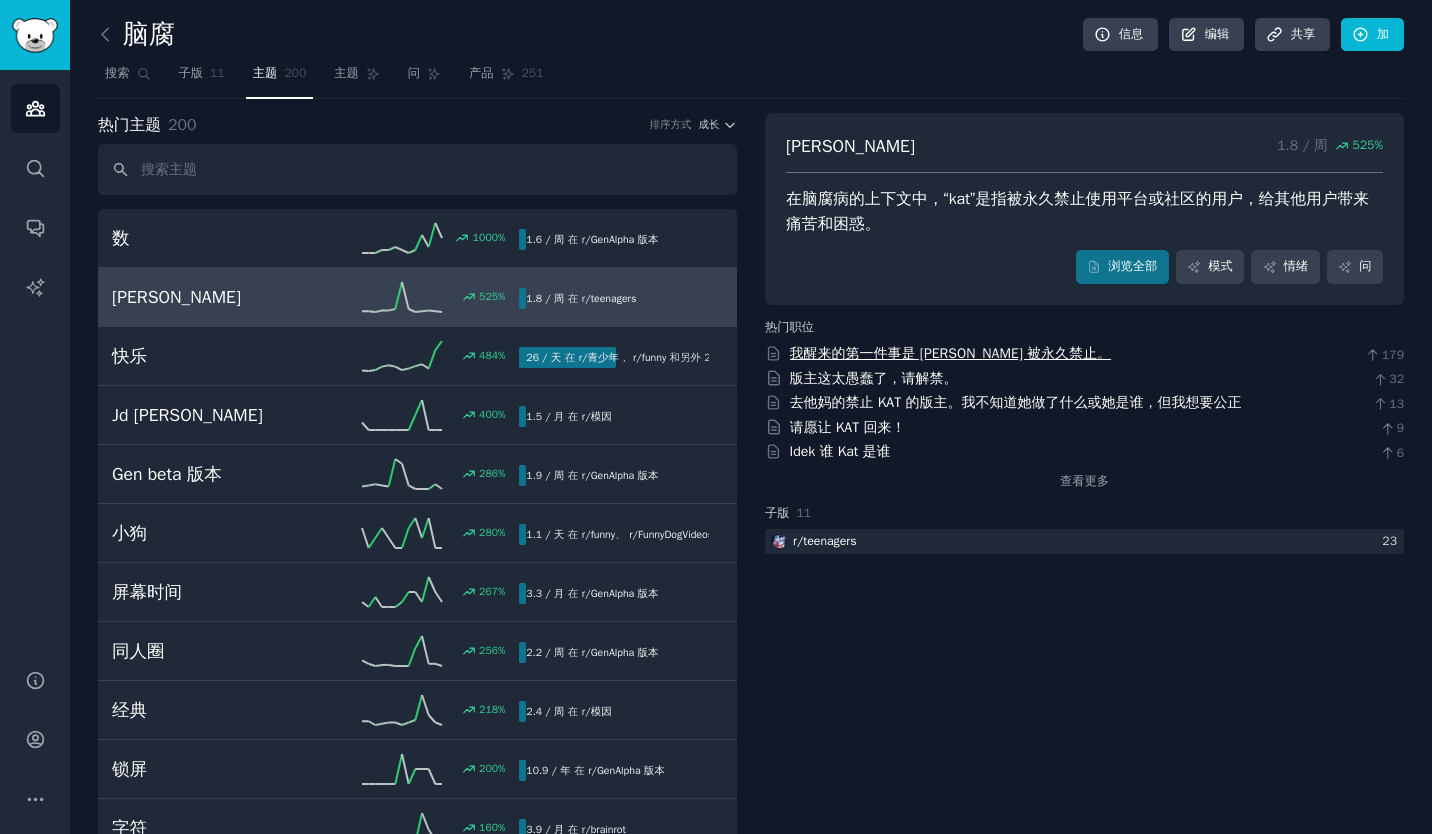 click on "我醒来的第一件事是 [PERSON_NAME] 被永久禁止。" at bounding box center [951, 353] 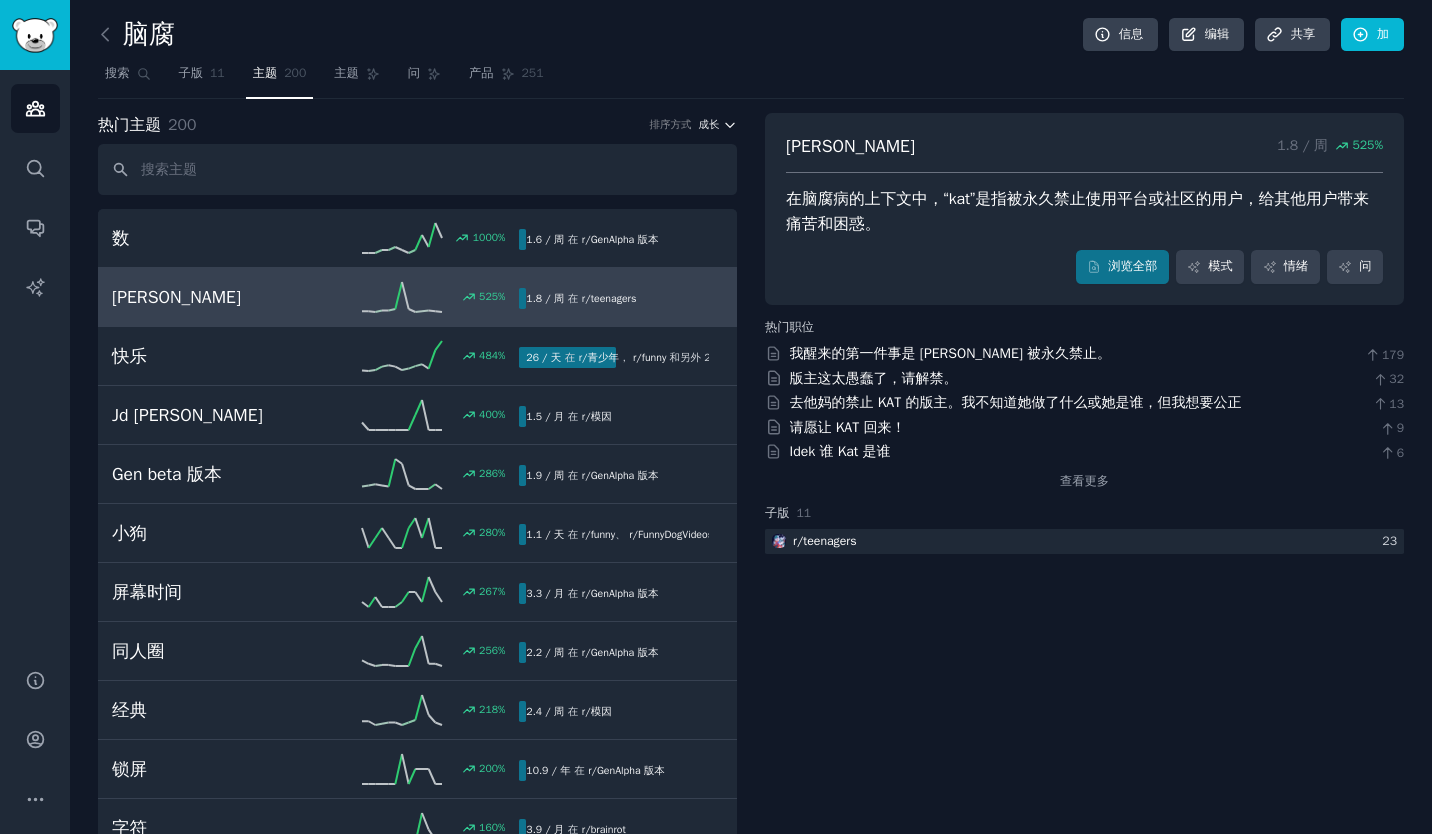 click on "成长" at bounding box center [709, 125] 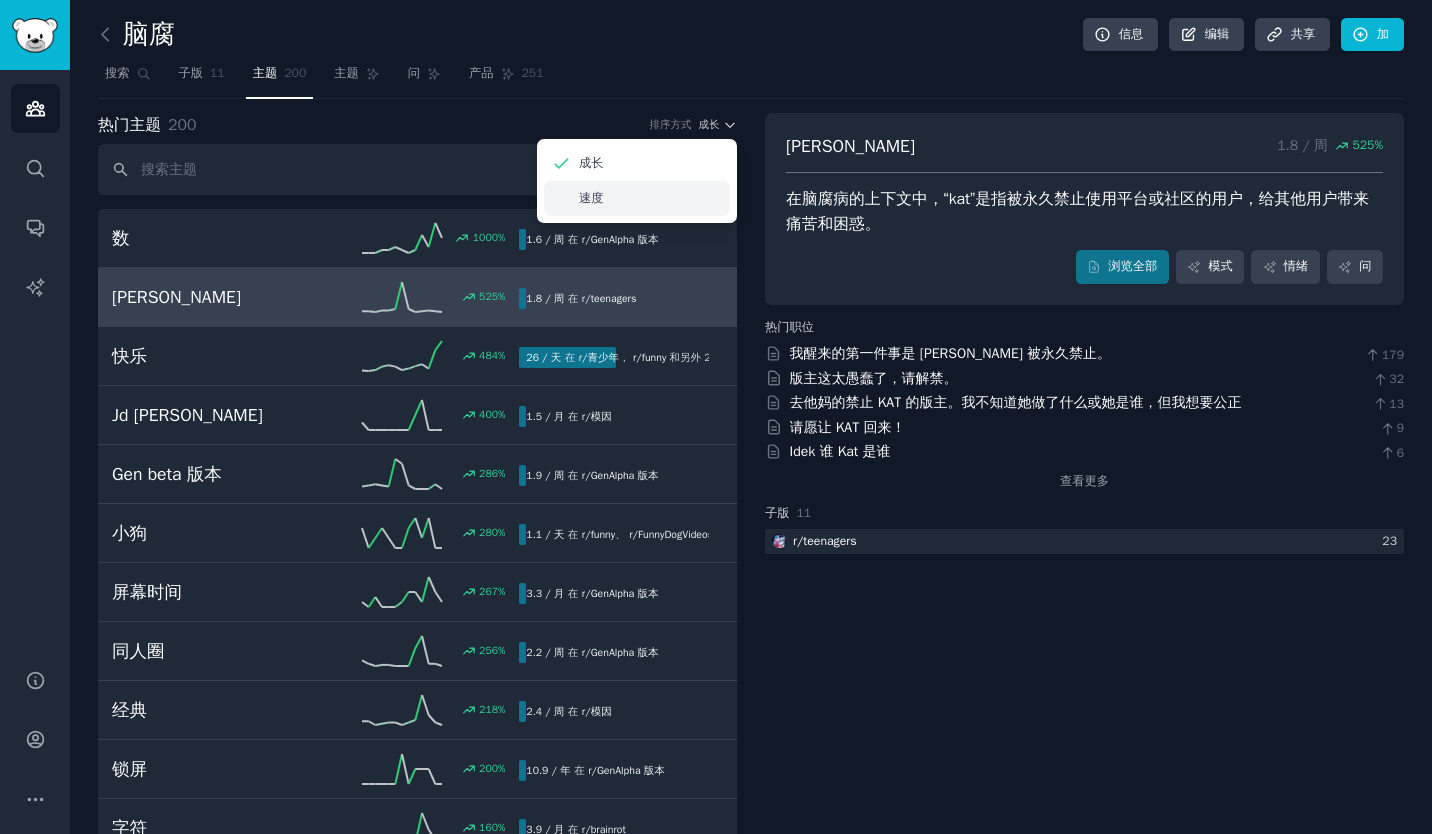 click on "速度" at bounding box center [637, 198] 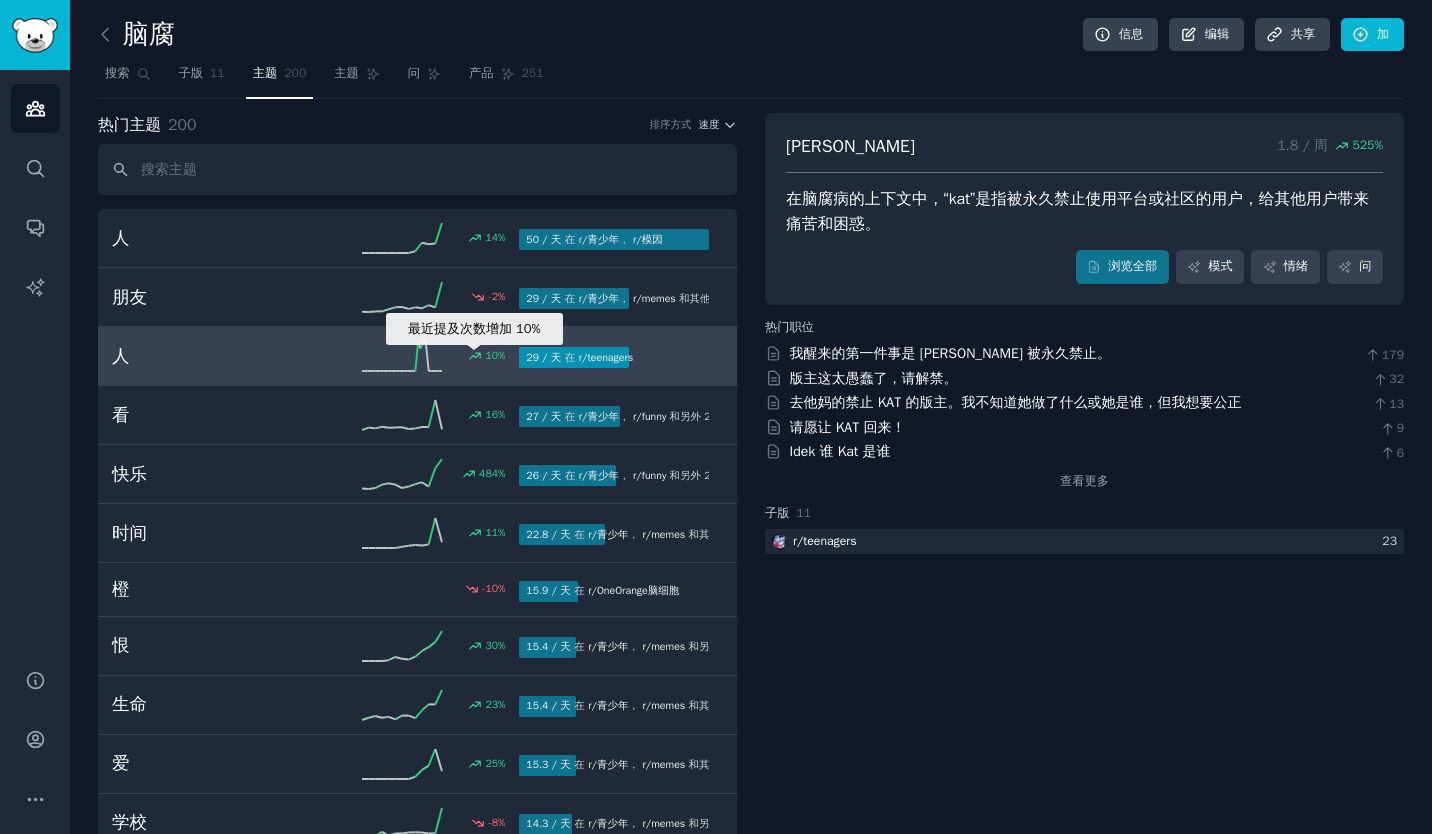 click on "10 %" at bounding box center (477, 356) 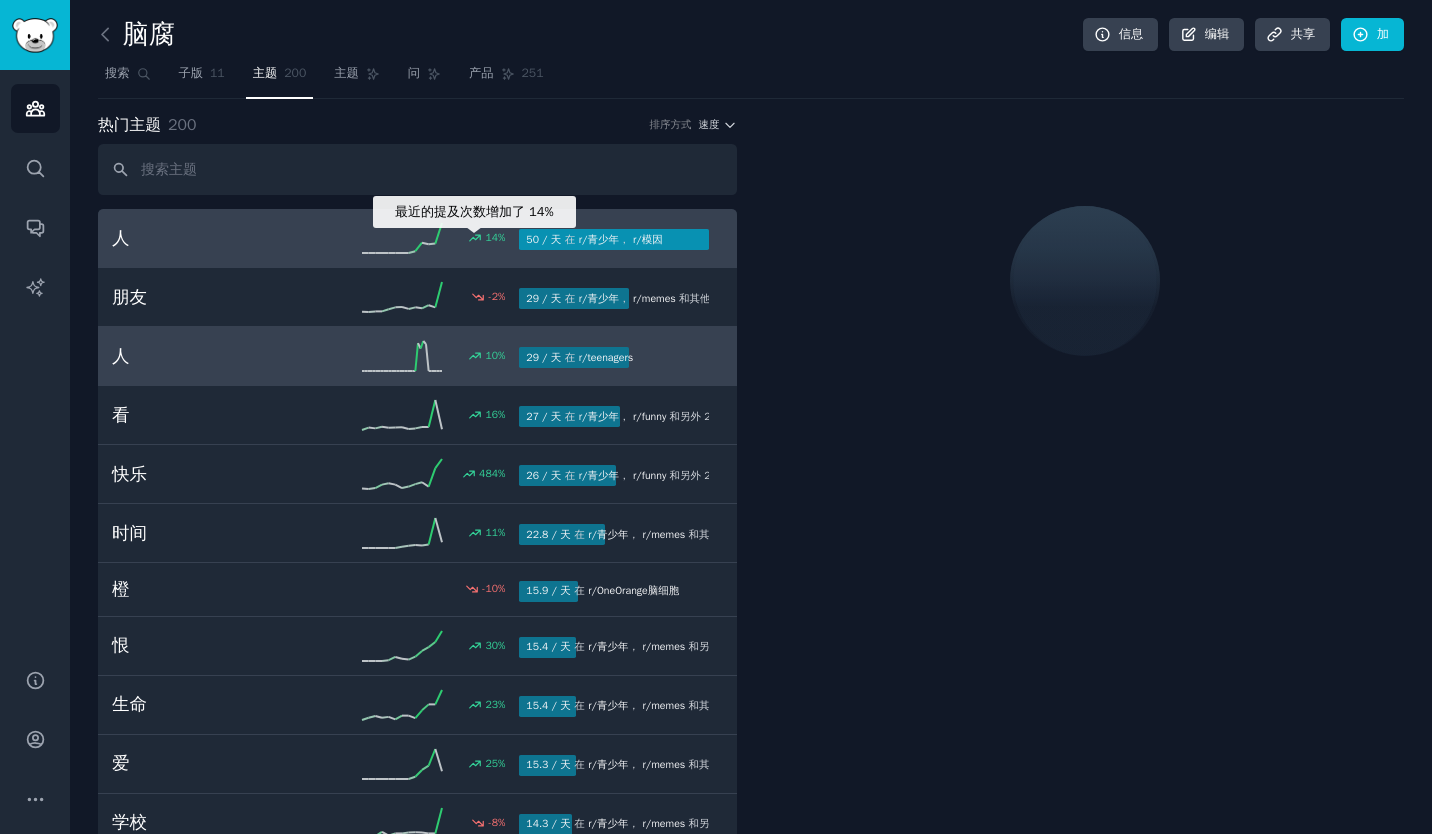 click on "14 %" at bounding box center [477, 238] 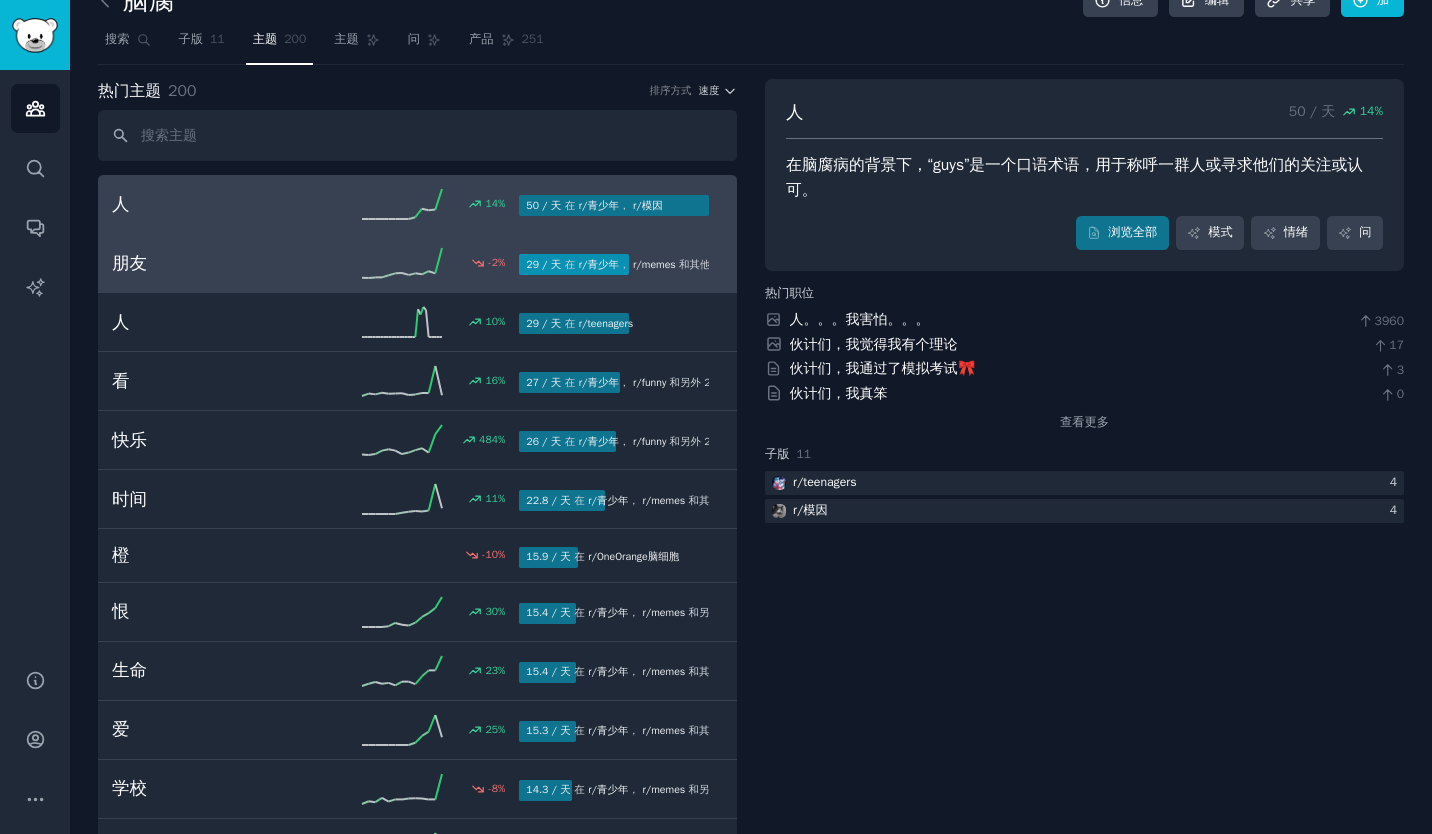 scroll, scrollTop: 0, scrollLeft: 0, axis: both 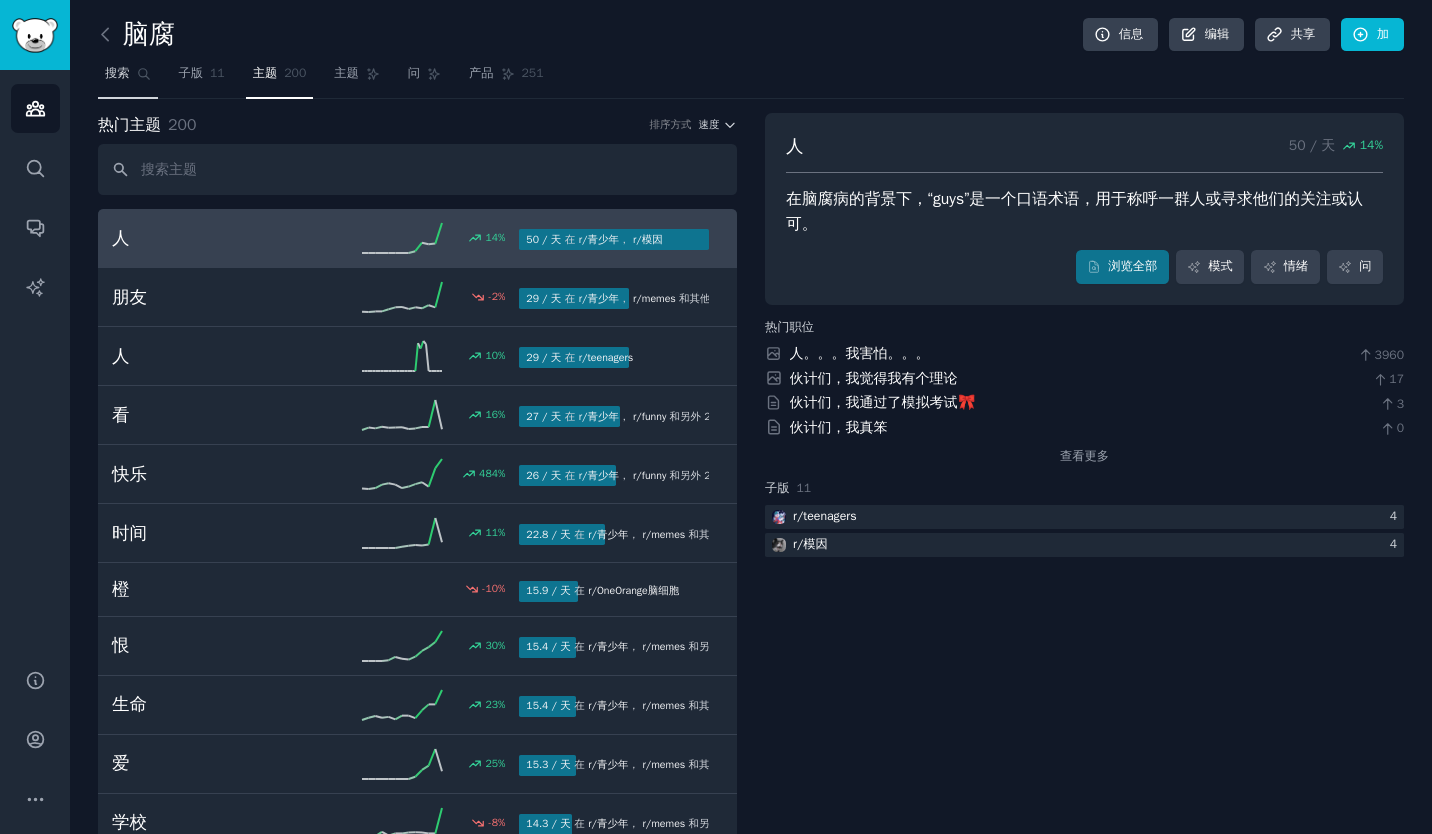 click 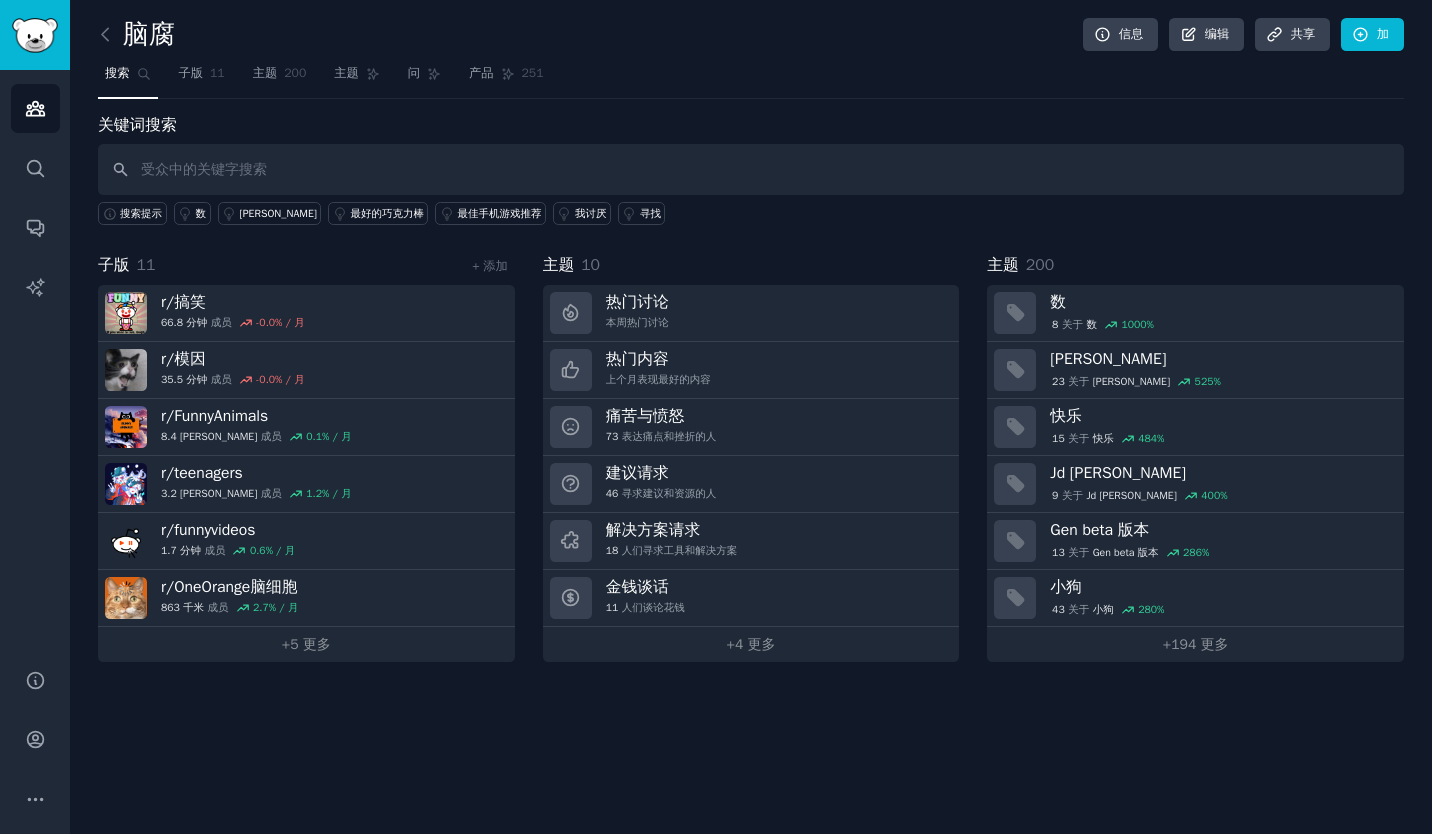 click on "脑腐 信息 编辑 共享 加 搜索 子版 11 主题 200 主题 问 产品 251 关键词搜索 搜索提示 数 [PERSON_NAME] 最好的巧克力棒 最佳手机游戏推荐 我讨厌 寻找 子版 11 + 添加 r/搞笑 66.8 分钟 成员 -0.0% / 月 r/模因 35.5 分钟 成员 -0.0% / 月 r/ FunnyAnimals 8.4 米 成员 0.1% / 月 r/ teenagers 3.2 米 成员 1.2% / 月 r/ funnyvideos 1.7 分钟 成员 0.6% / 月 r/OneOrange脑细胞 863 千米 成员 2.7% / 月 +  5 更多 主题 10 热门讨论 本周热门讨论 热门内容 上个月表现最好的内容 痛苦与愤怒 73 表达痛点和挫折的人 建议请求 46 寻求建议和资源的人 解决方案请求 18 人们寻求工具和解决方案 金钱谈话 11 人们谈论花钱 +  4 更多 主题 200 数 8 关于 数 1000 % [PERSON_NAME]23 关于 [PERSON_NAME] 525 % 快乐 15 关于 快乐 484 % Jd [PERSON_NAME] 9 关于 [PERSON_NAME] 400 % Gen beta 版本 13 关于 Gen beta 版本 286 % 小狗 43 关于 小狗 280 % +  194 更多" at bounding box center (751, 345) 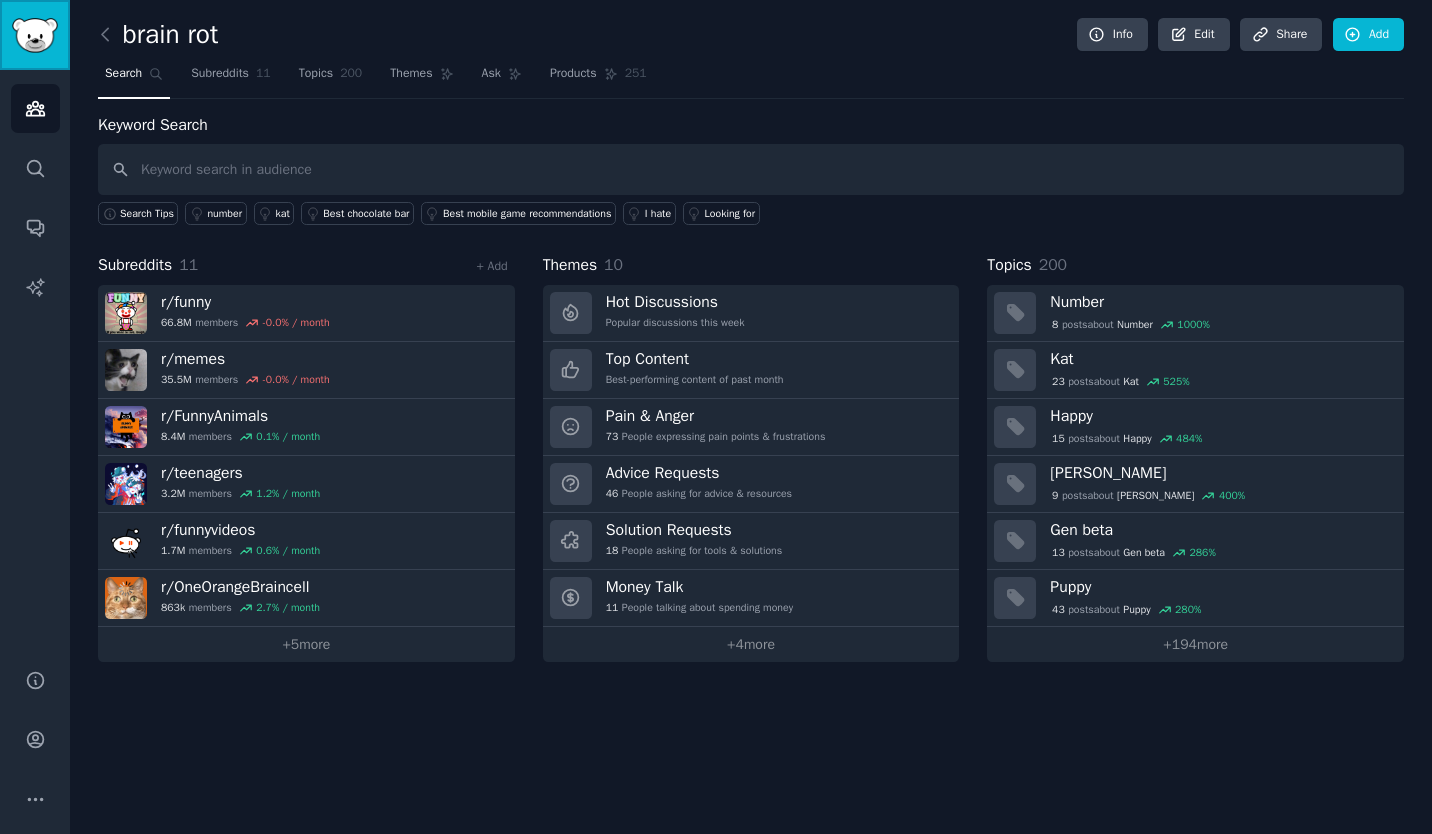 click at bounding box center [35, 35] 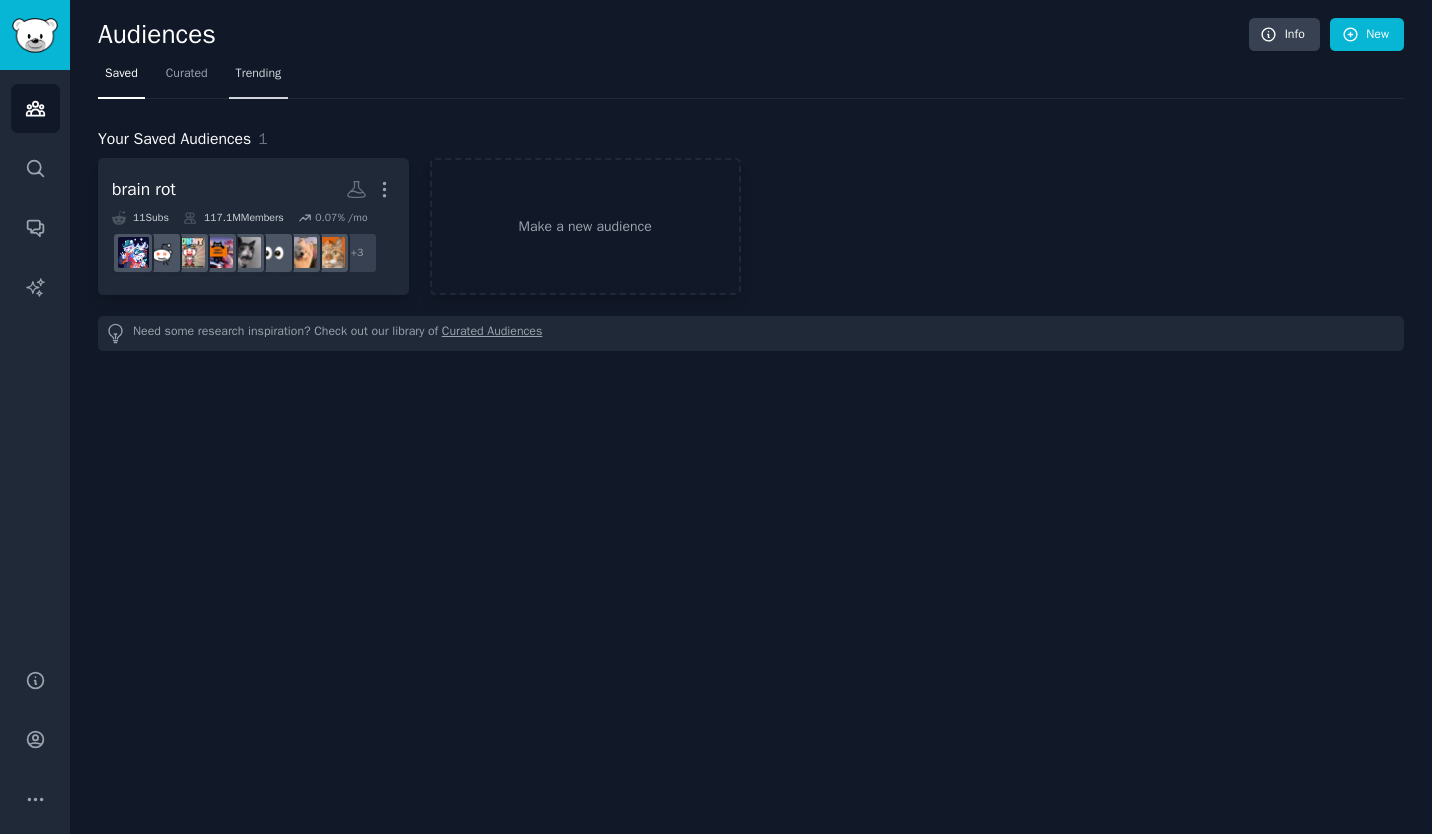 click on "Trending" at bounding box center [259, 74] 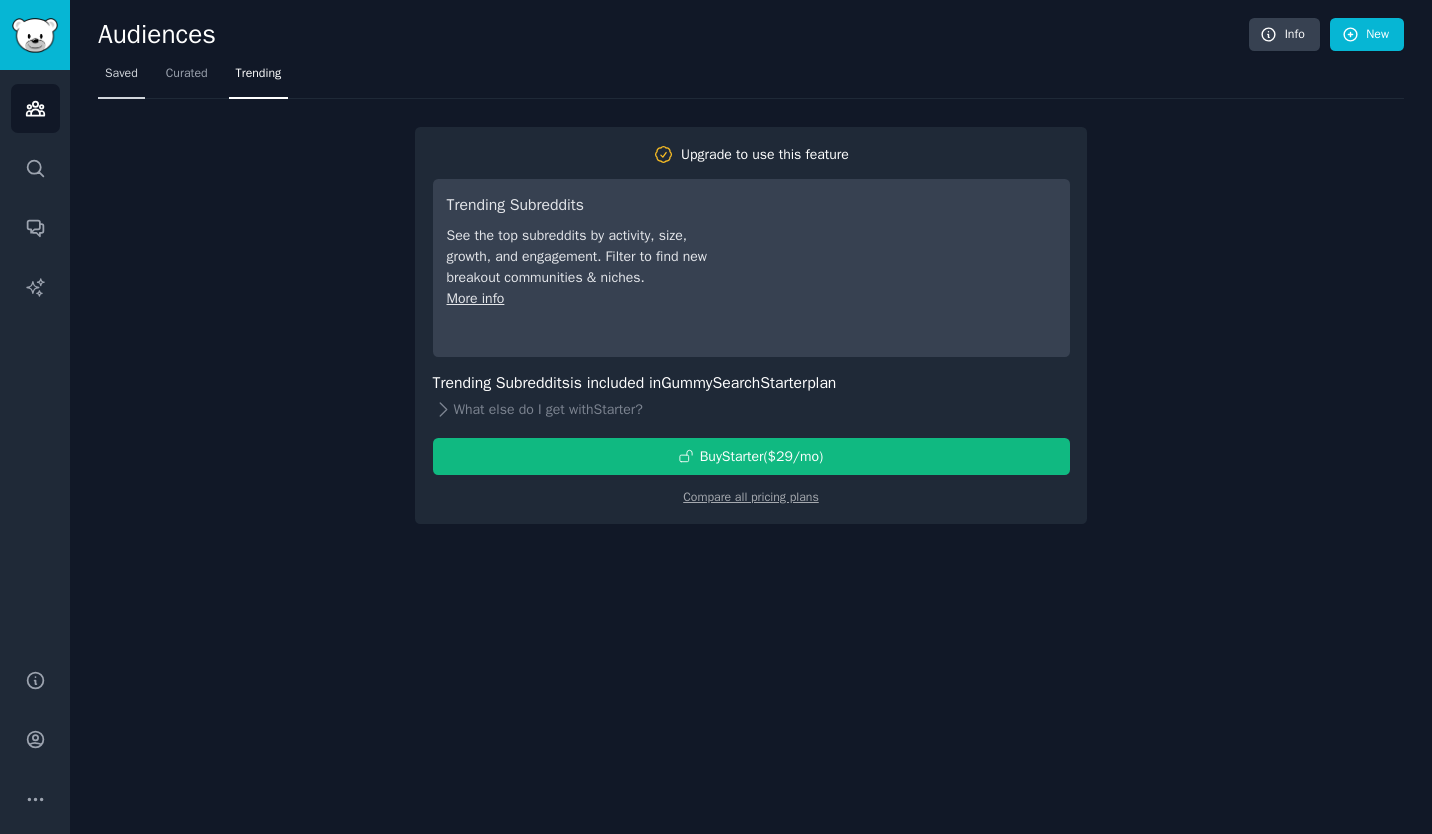 click on "Saved" at bounding box center [121, 78] 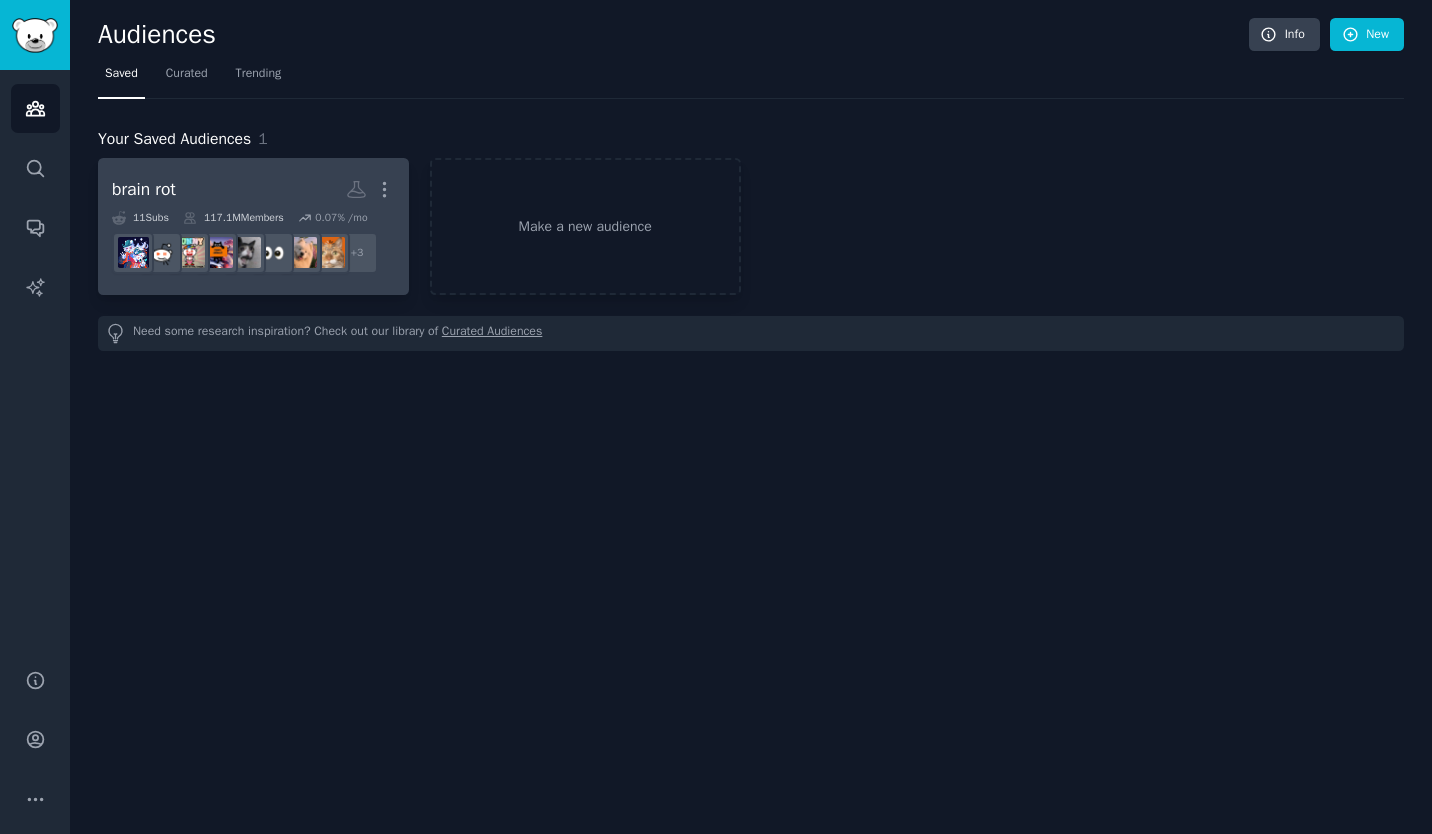 click on "brain rot More" at bounding box center (253, 189) 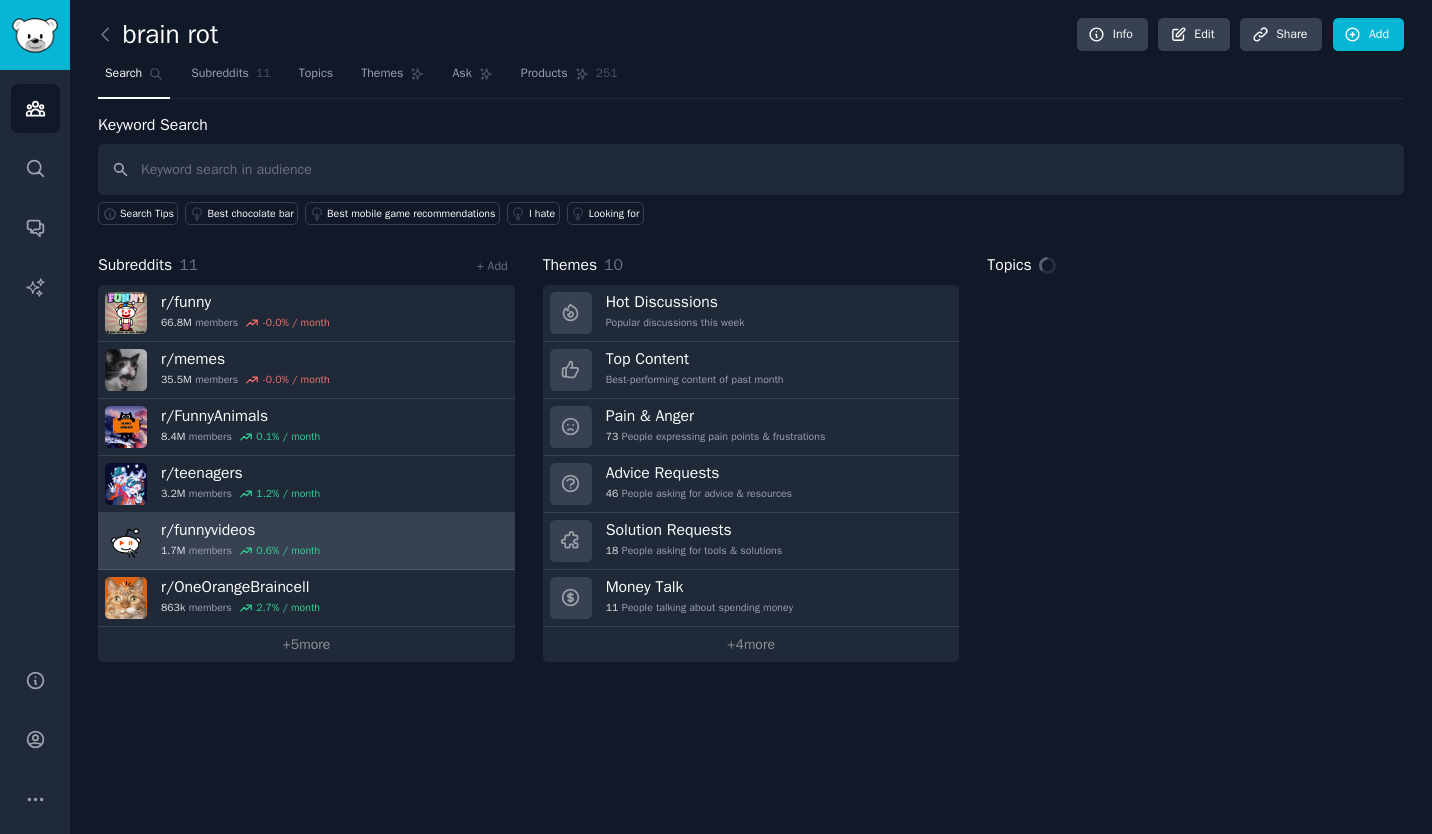 click on "0.6 % / month" at bounding box center [279, 551] 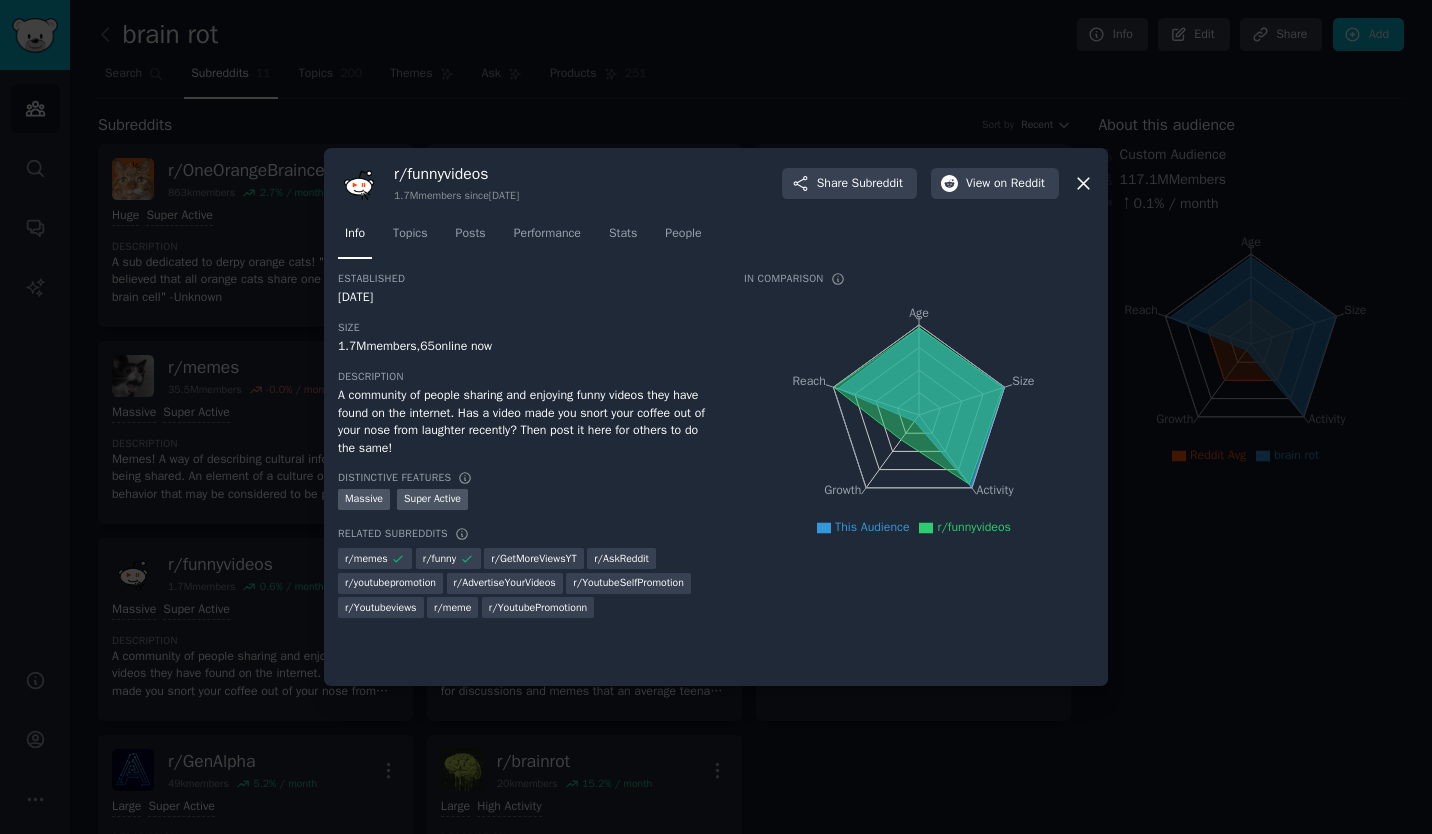 click 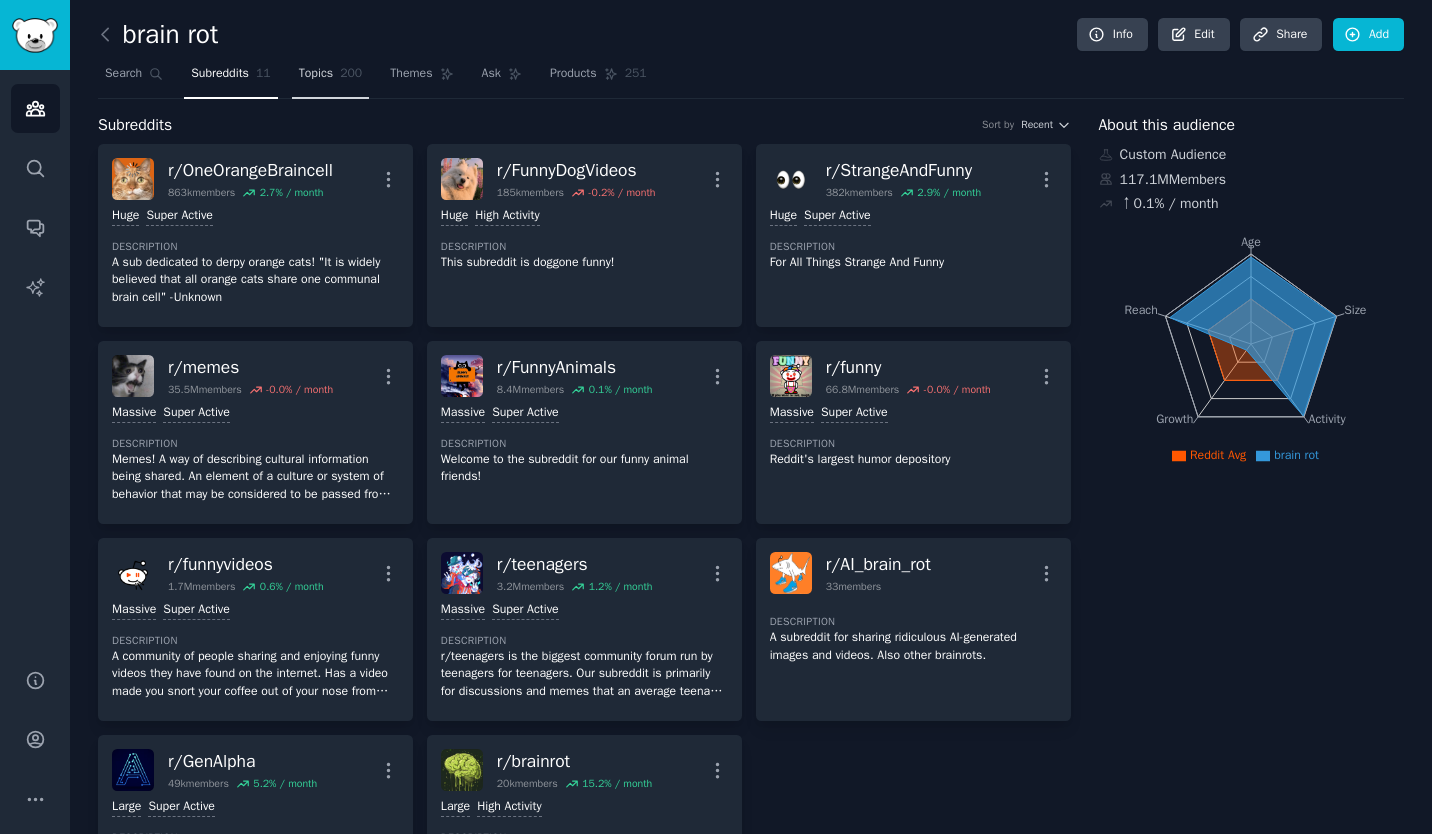 click on "Topics 200" at bounding box center [331, 78] 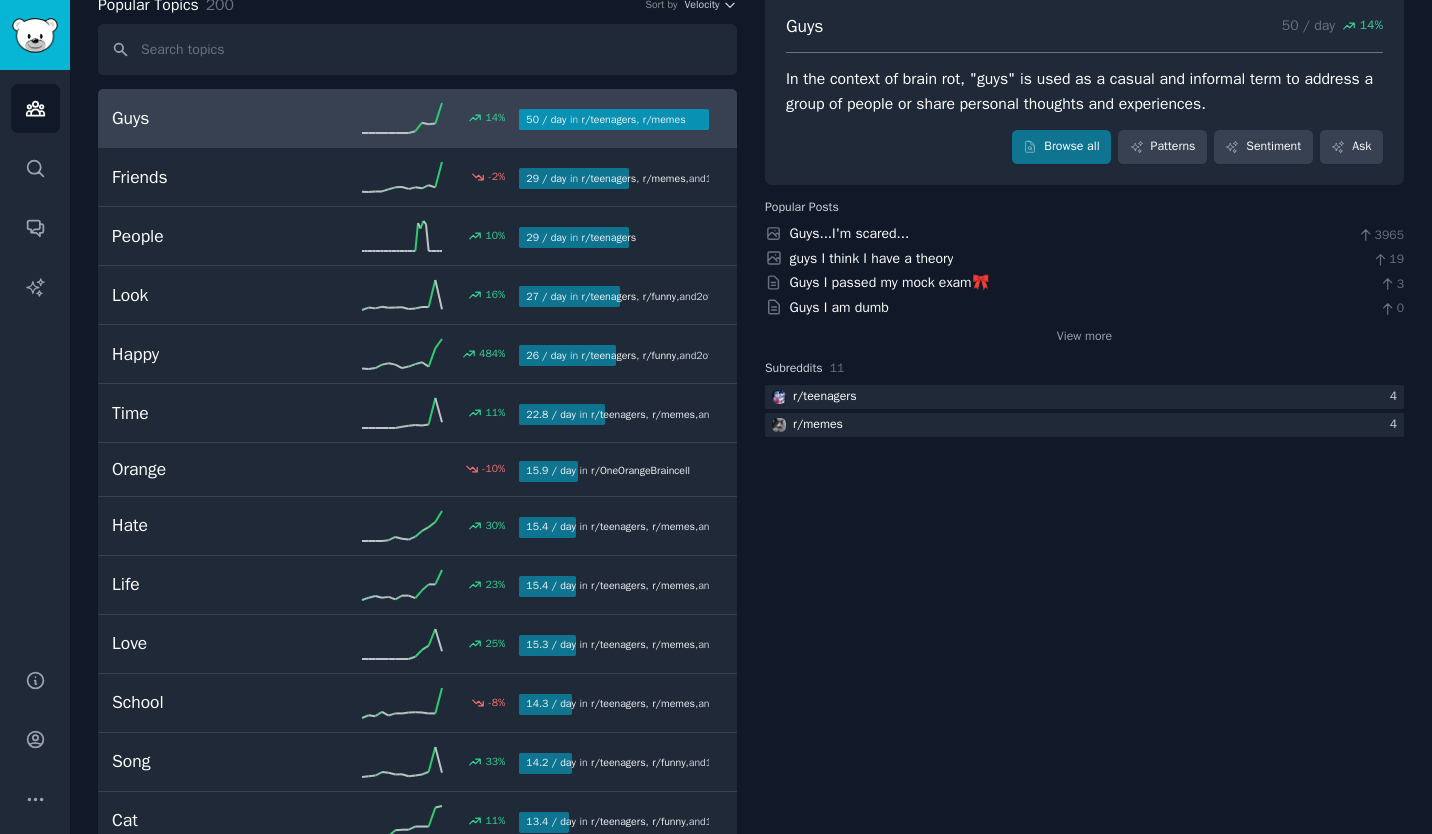 scroll, scrollTop: 0, scrollLeft: 0, axis: both 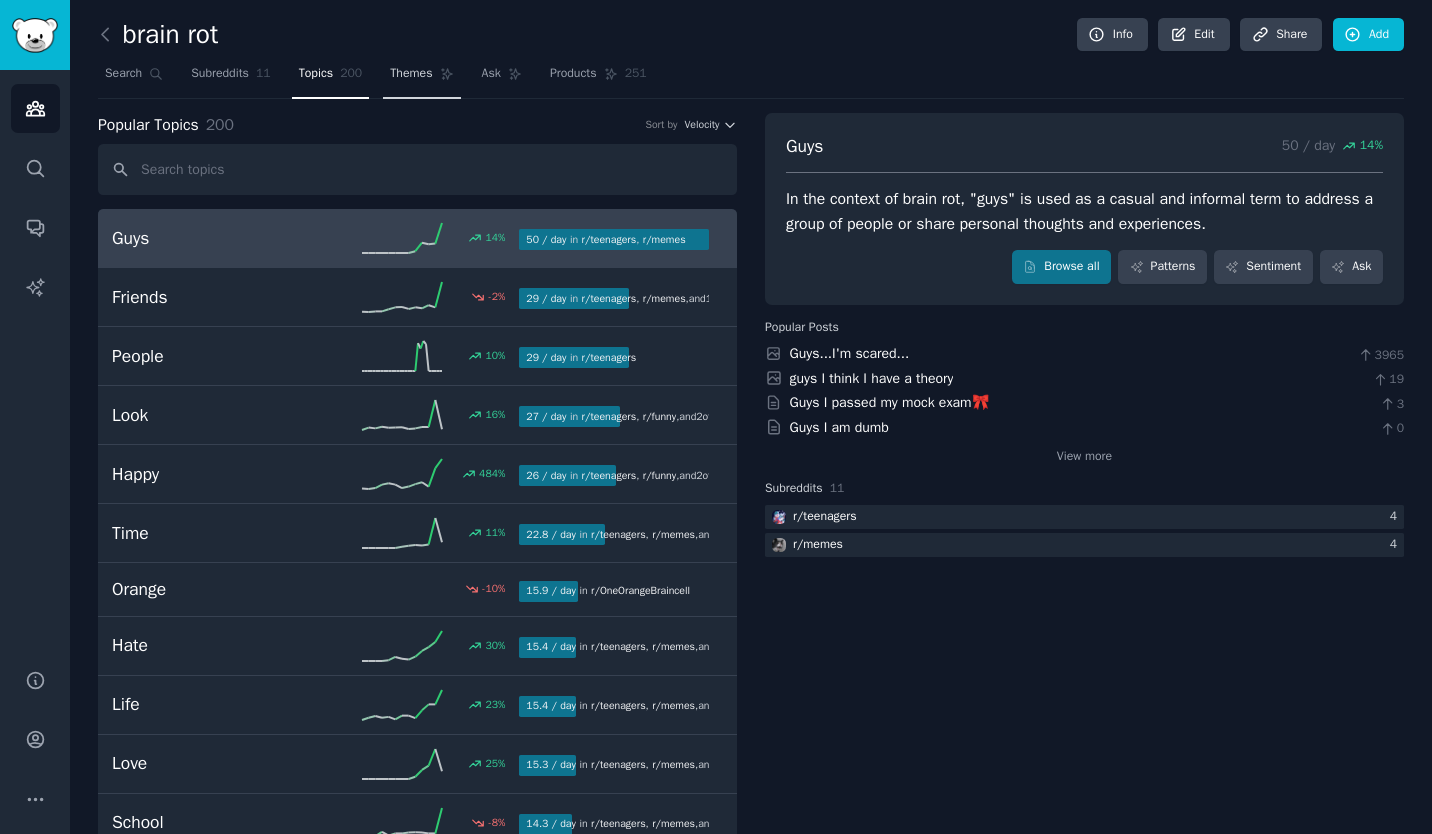 click on "Themes" at bounding box center [411, 74] 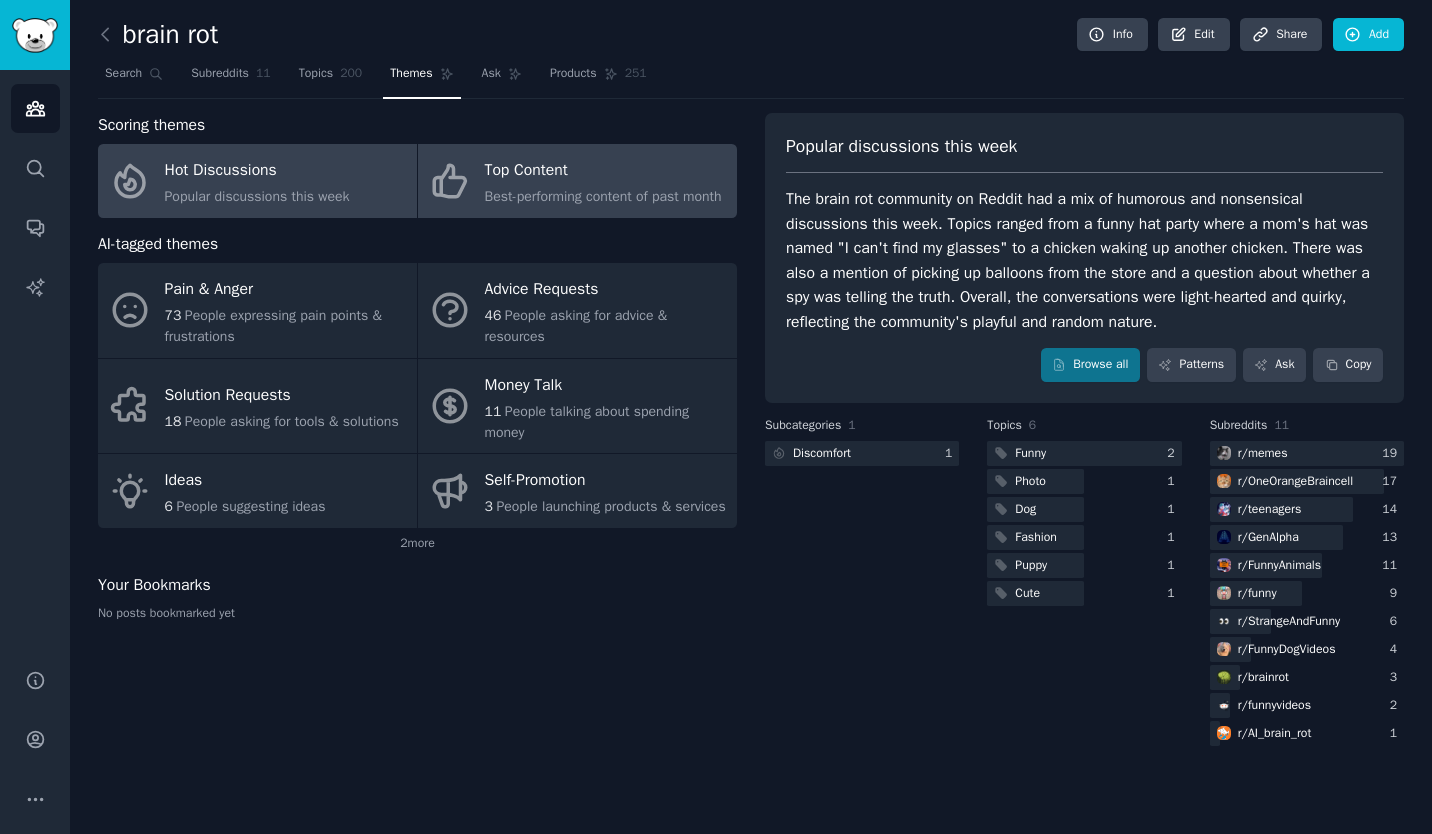 click on "Top Content Best-performing content of past month" at bounding box center [577, 181] 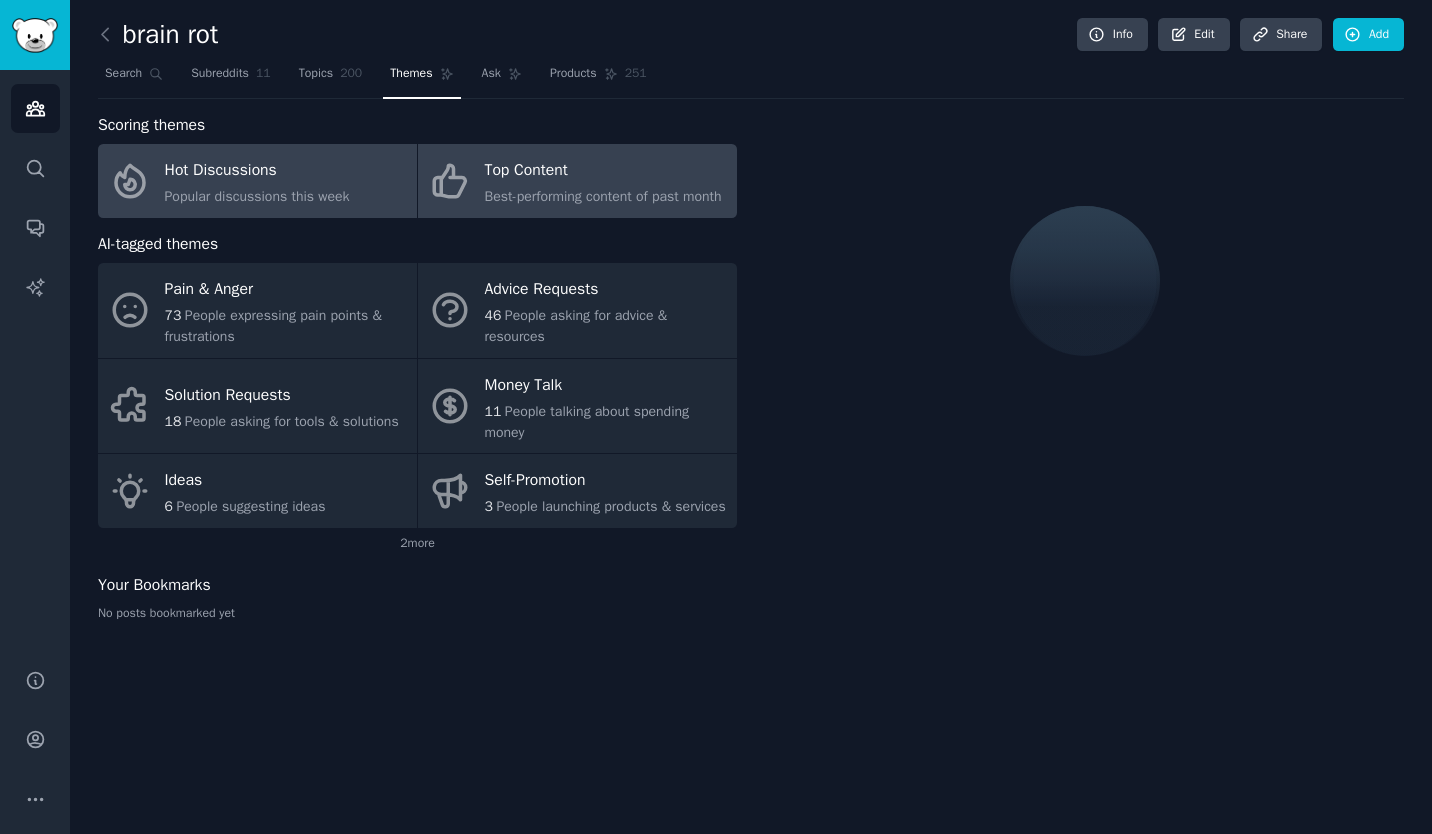 click on "Hot Discussions" at bounding box center (257, 171) 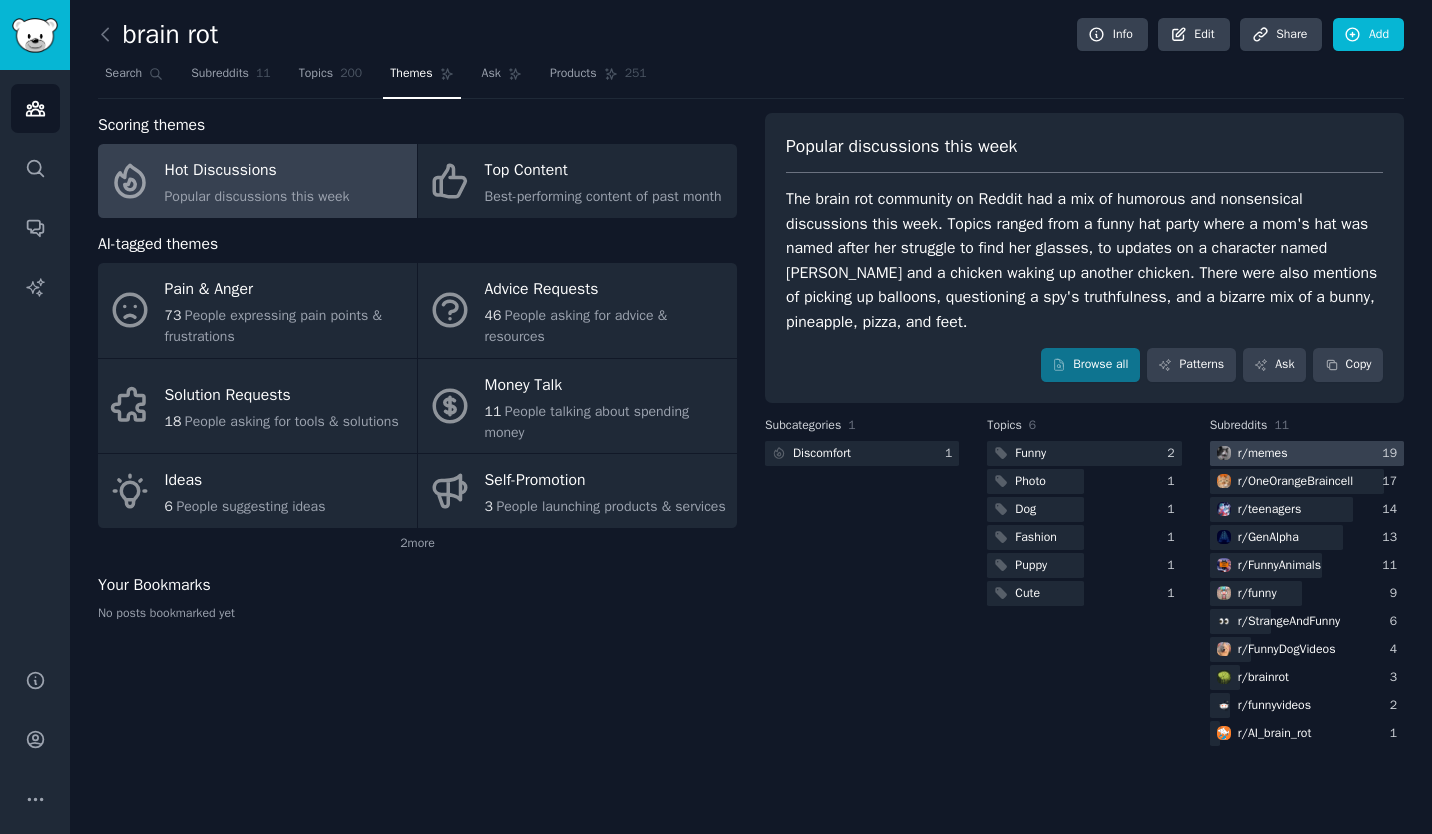 click on "r/ memes" at bounding box center [1263, 454] 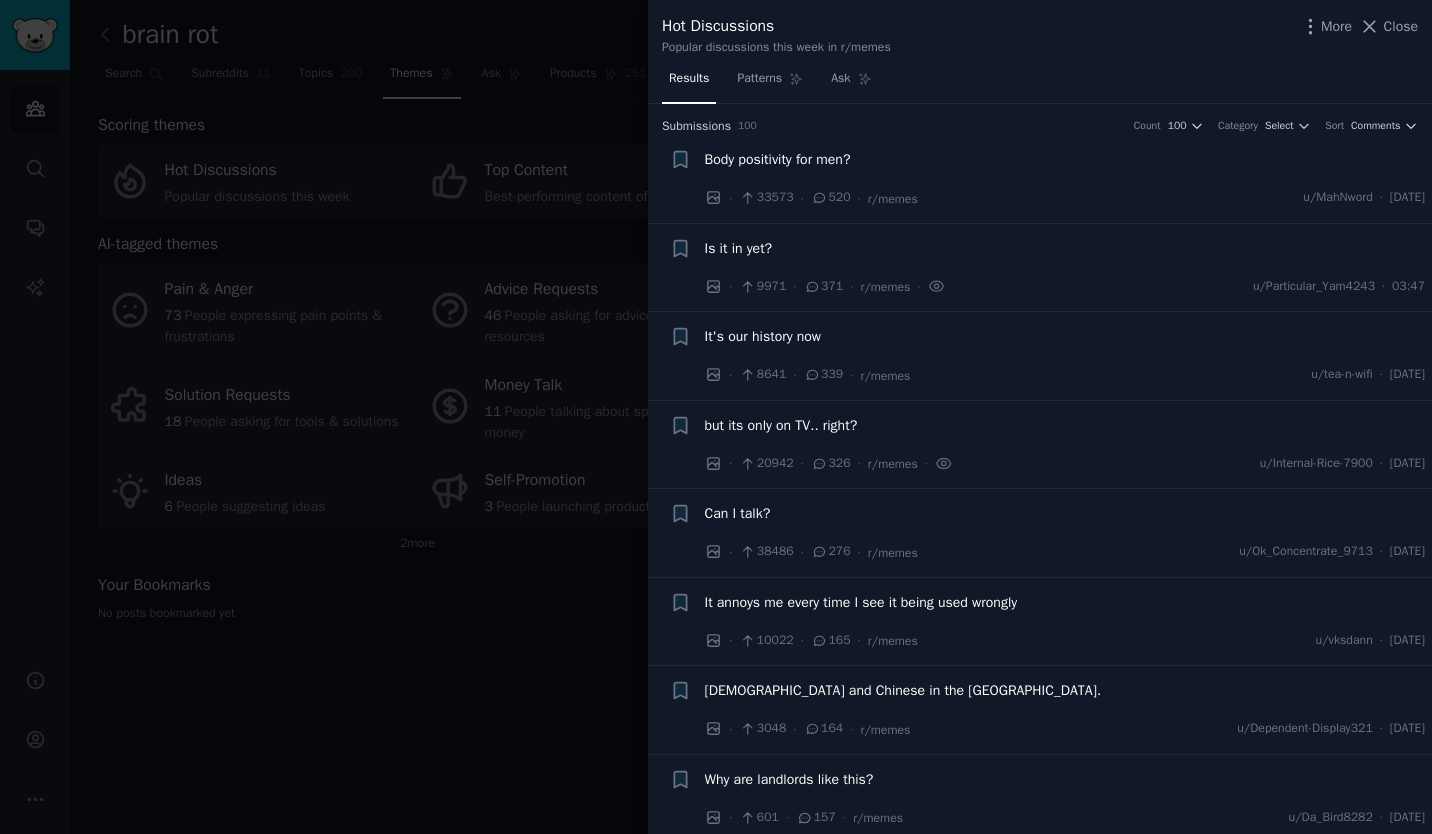 click on "Body positivity for men?" at bounding box center [1065, 159] 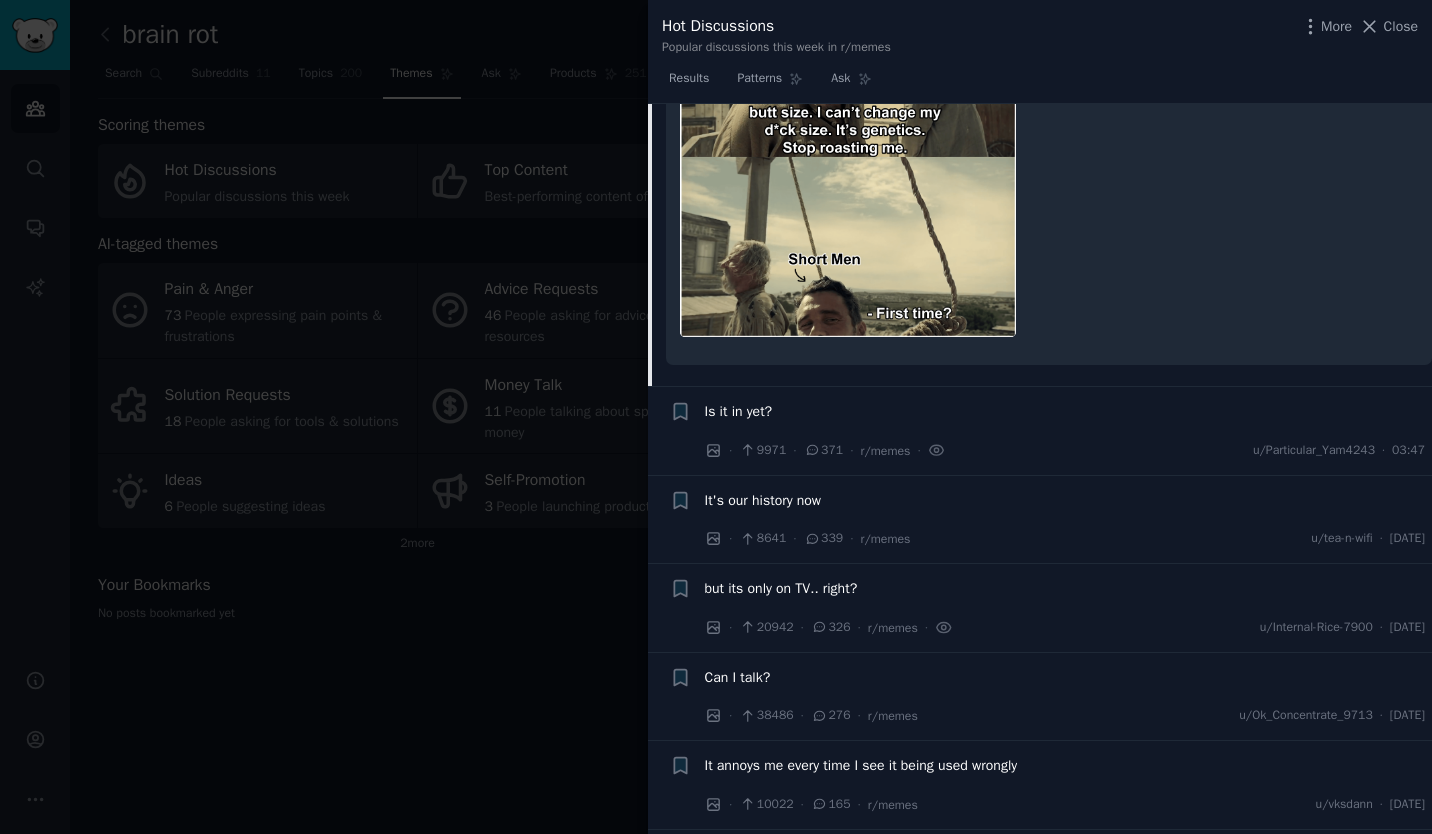scroll, scrollTop: 131, scrollLeft: 0, axis: vertical 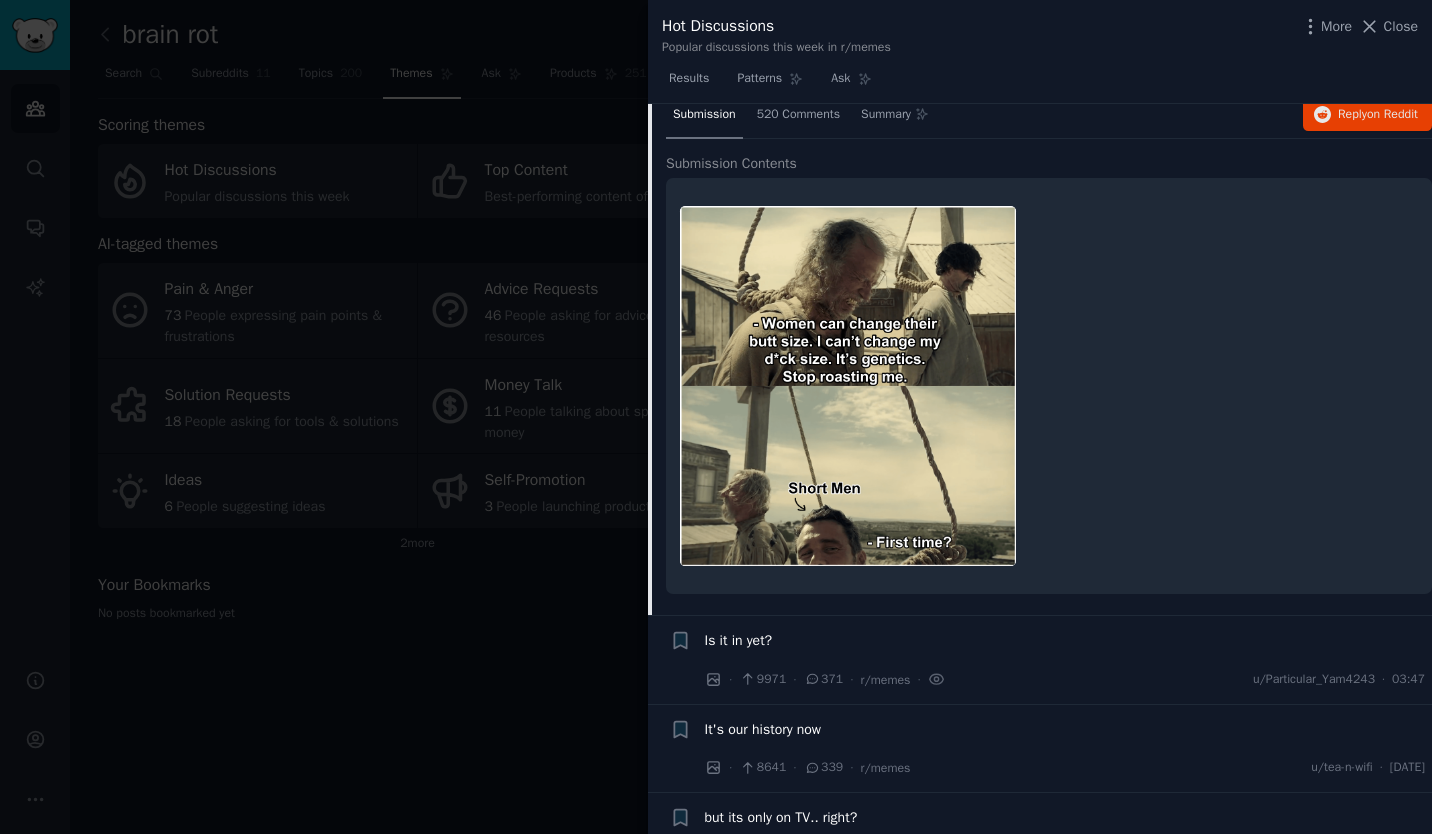 click at bounding box center (716, 417) 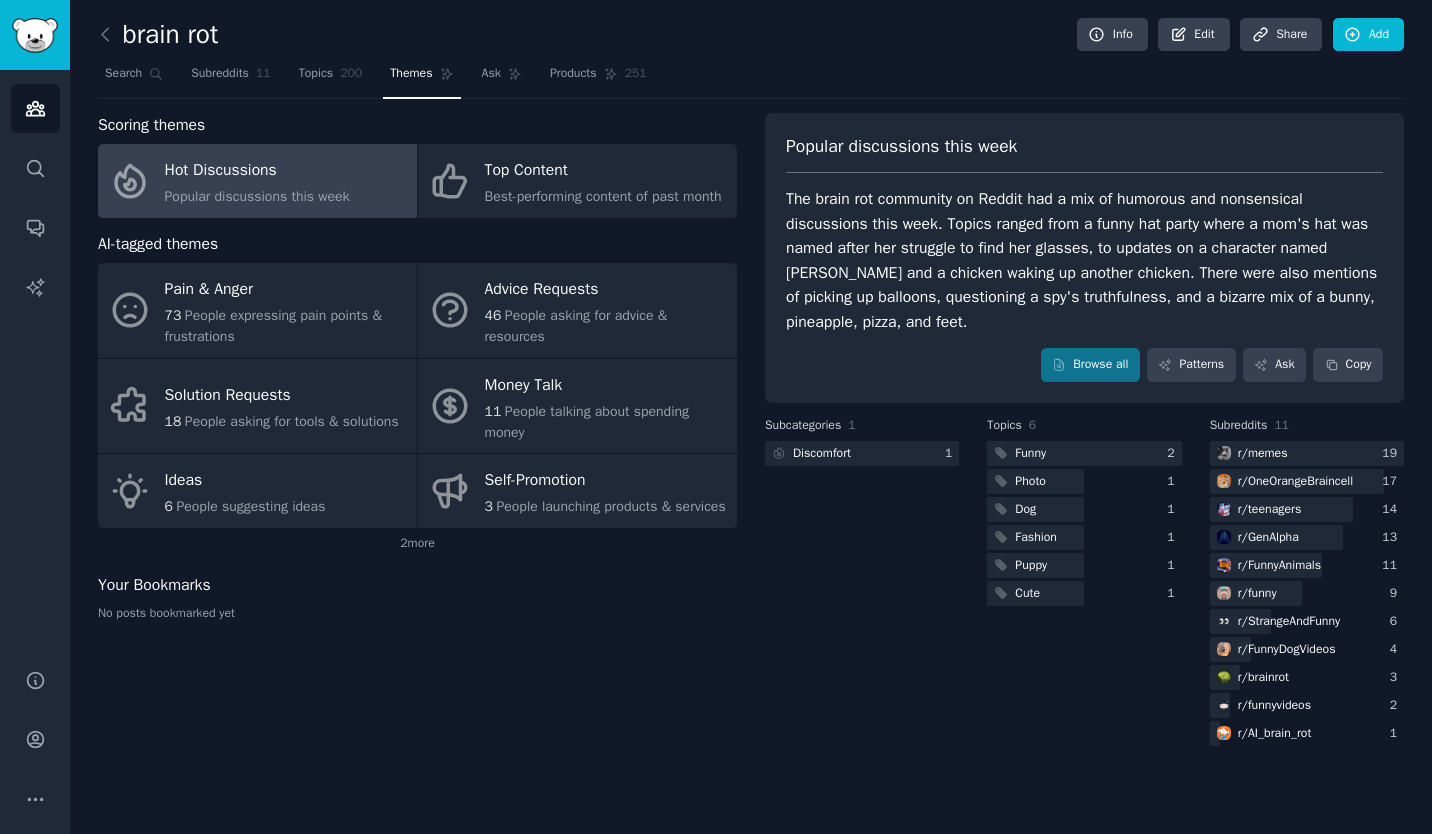 click at bounding box center (110, 35) 